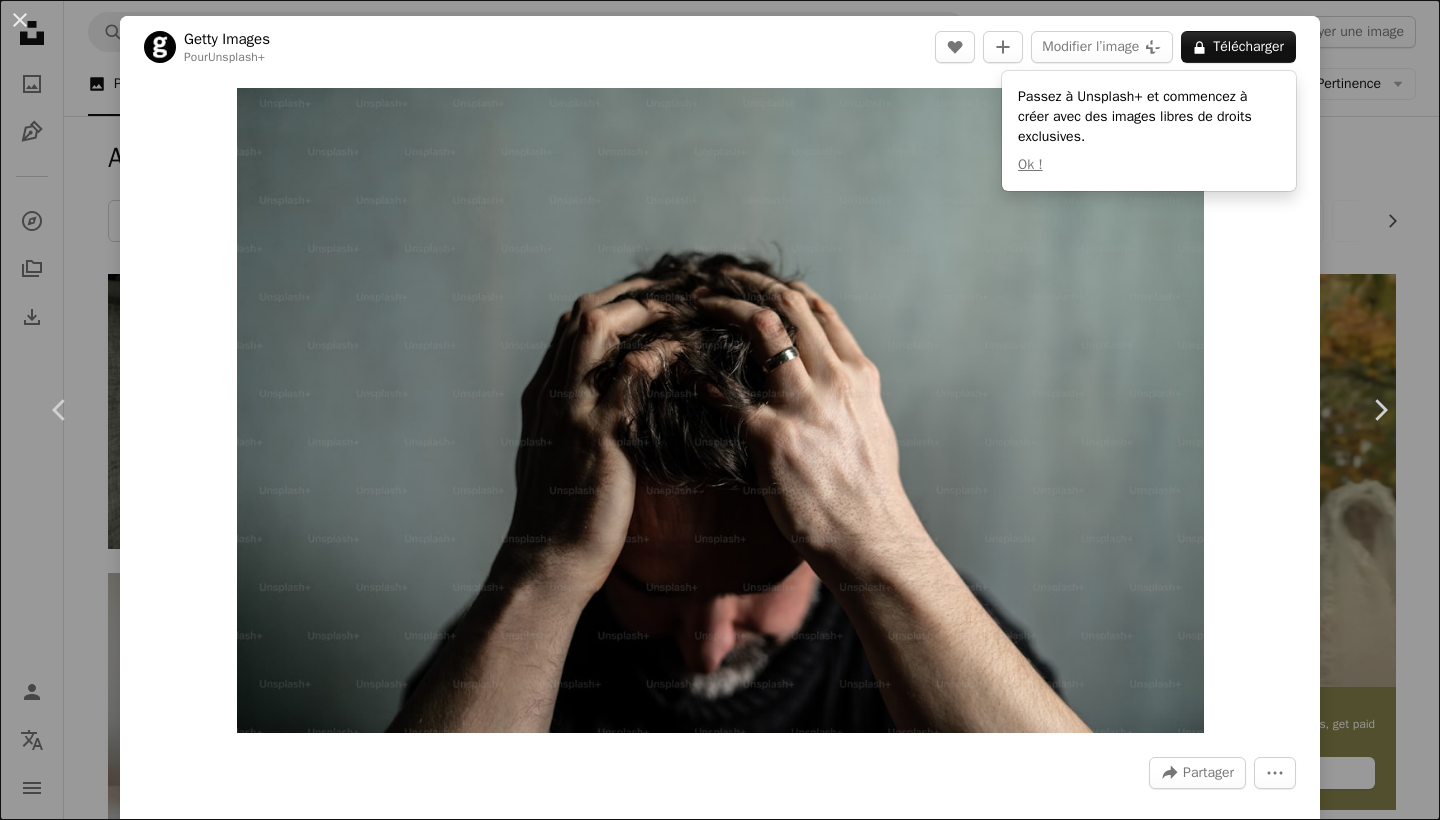 scroll, scrollTop: 2453, scrollLeft: 0, axis: vertical 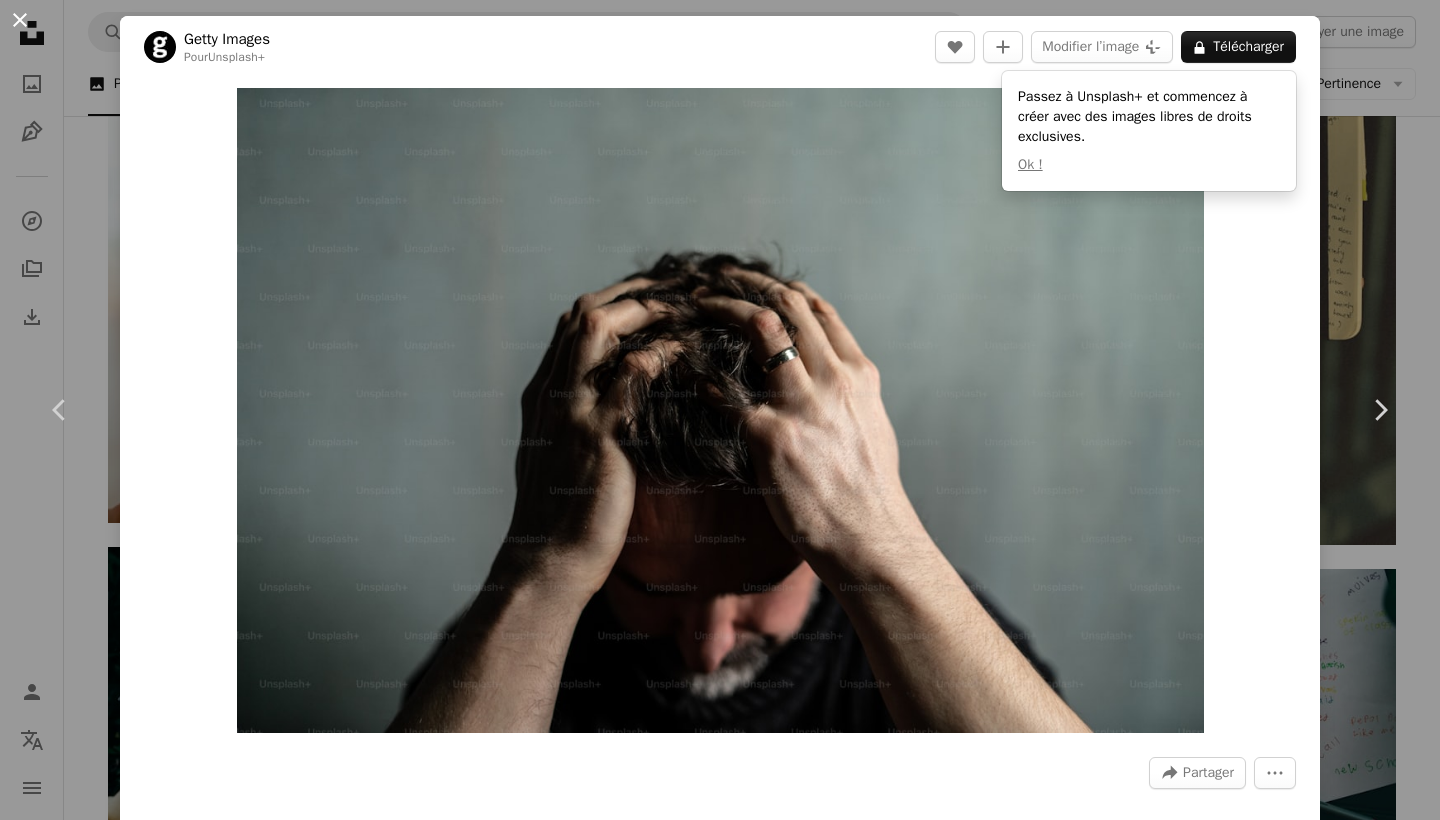 click on "An X shape" at bounding box center (20, 20) 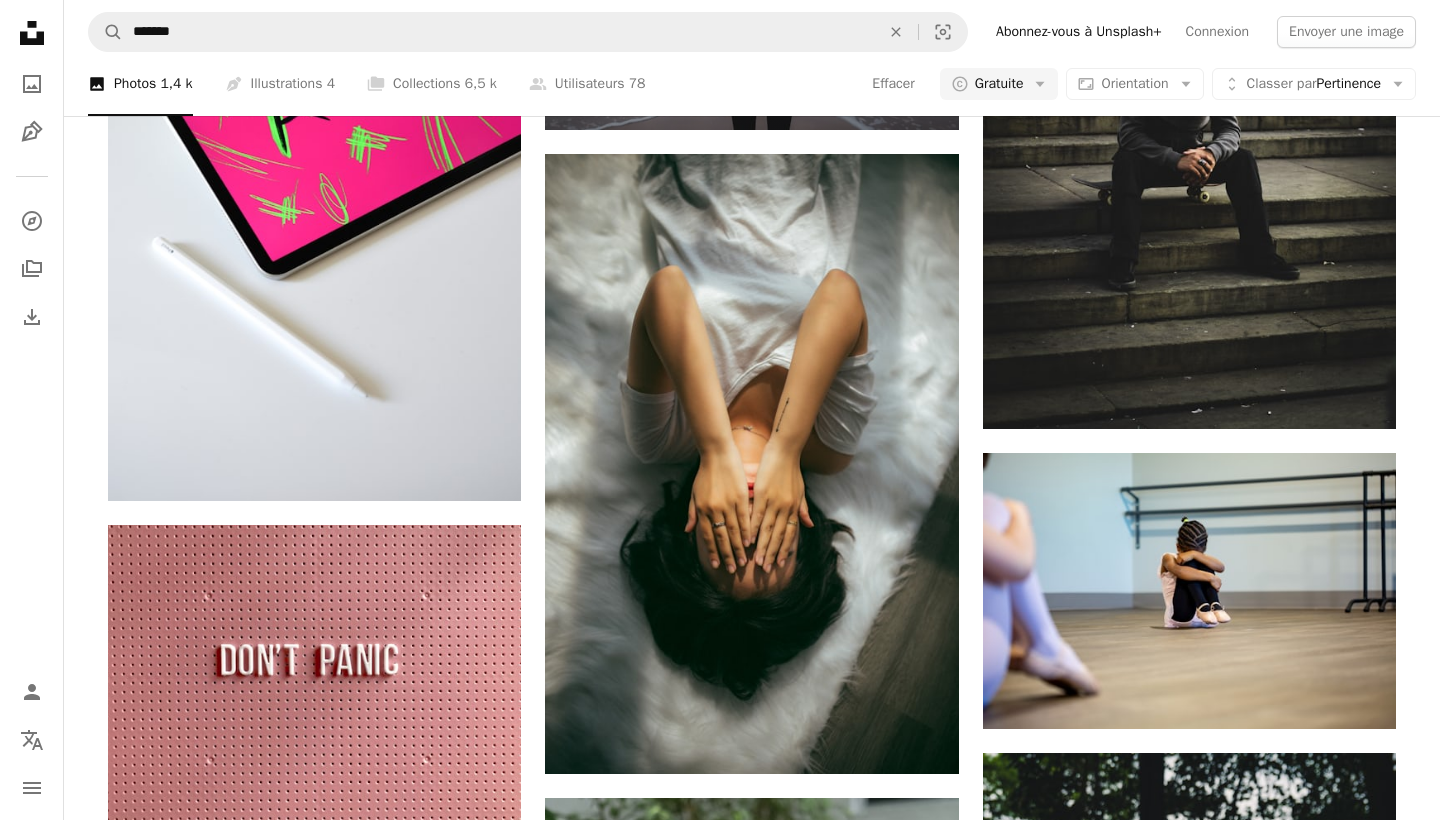 scroll, scrollTop: 4413, scrollLeft: 0, axis: vertical 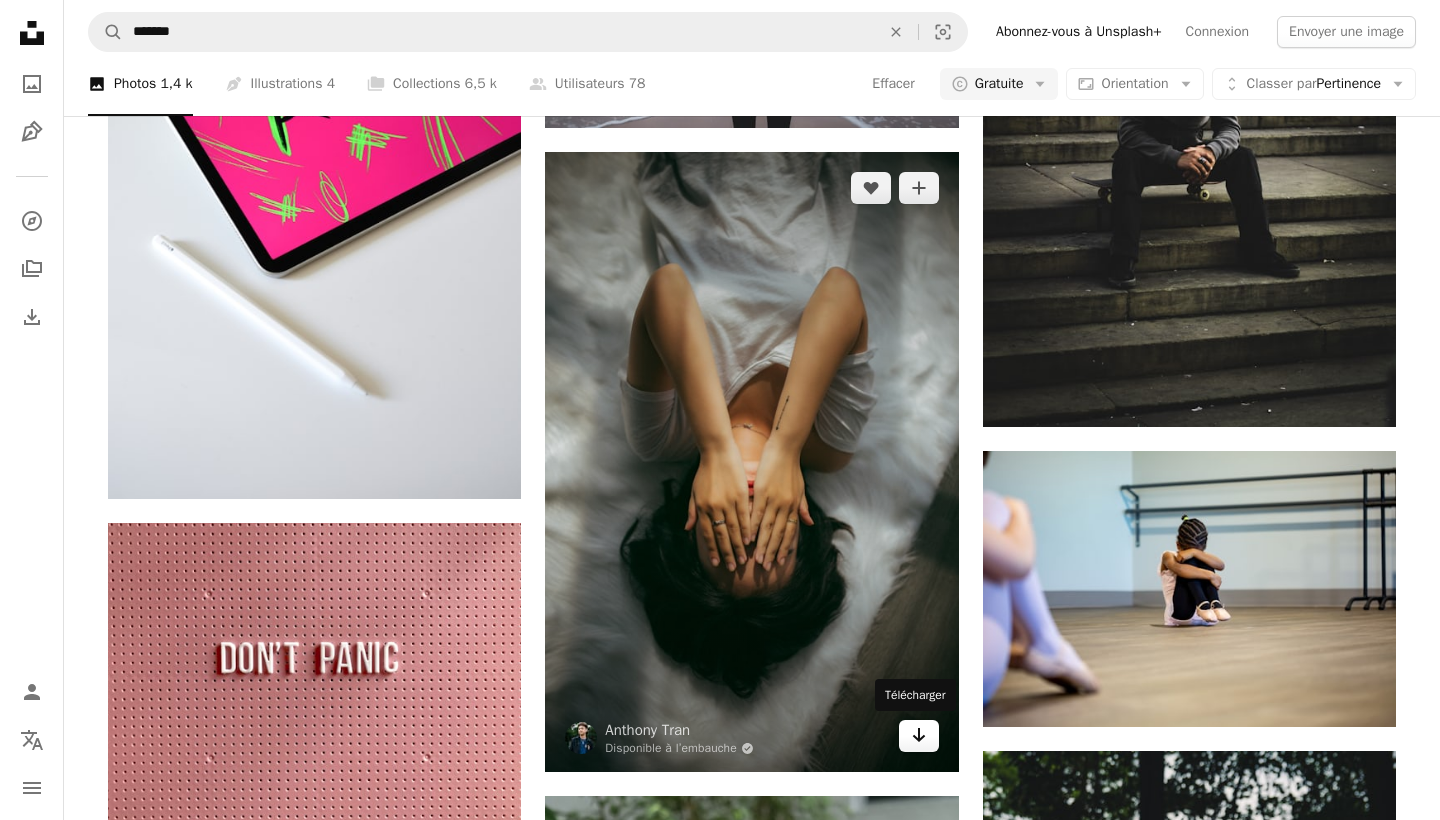 click 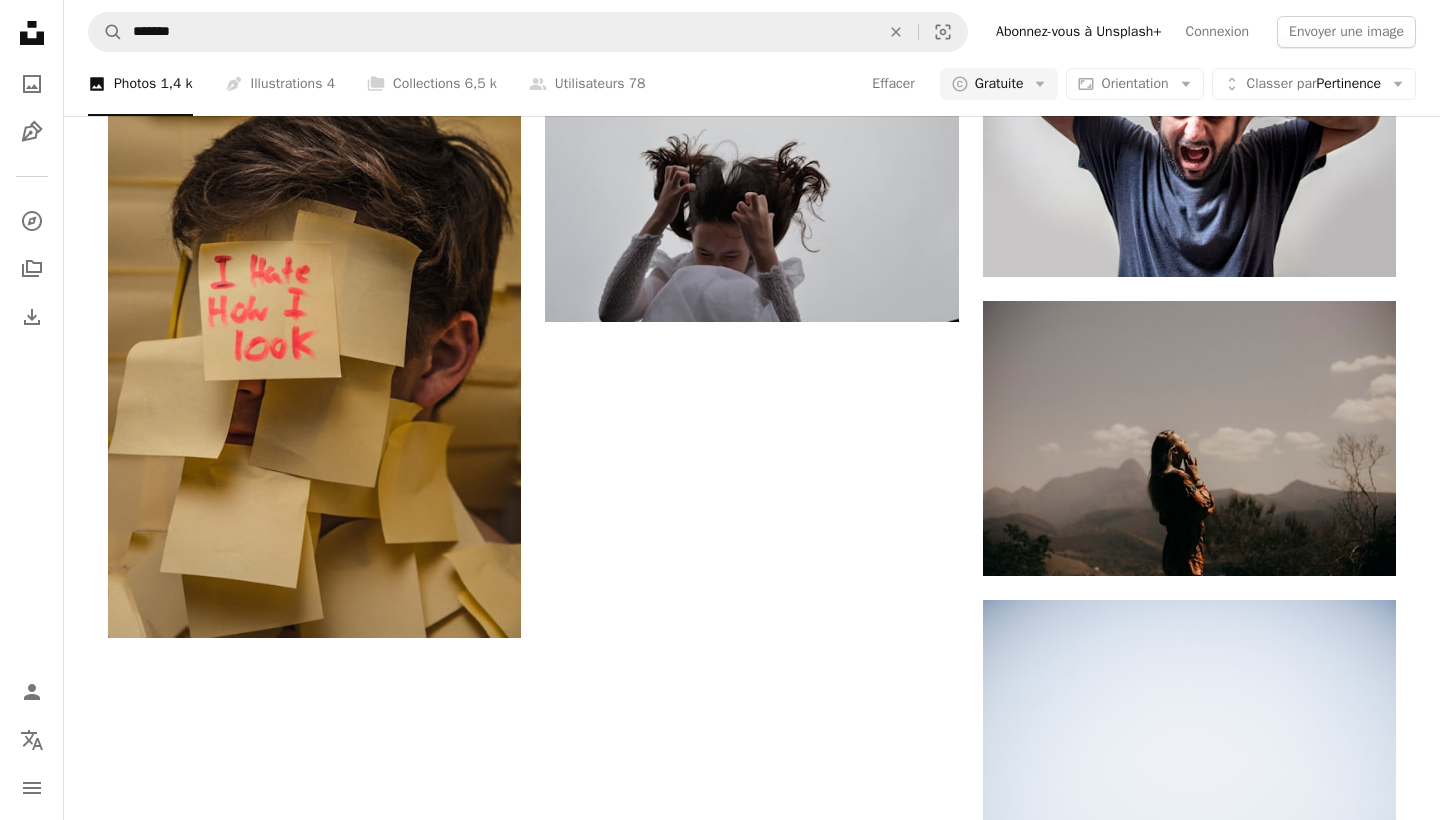scroll, scrollTop: 5808, scrollLeft: 0, axis: vertical 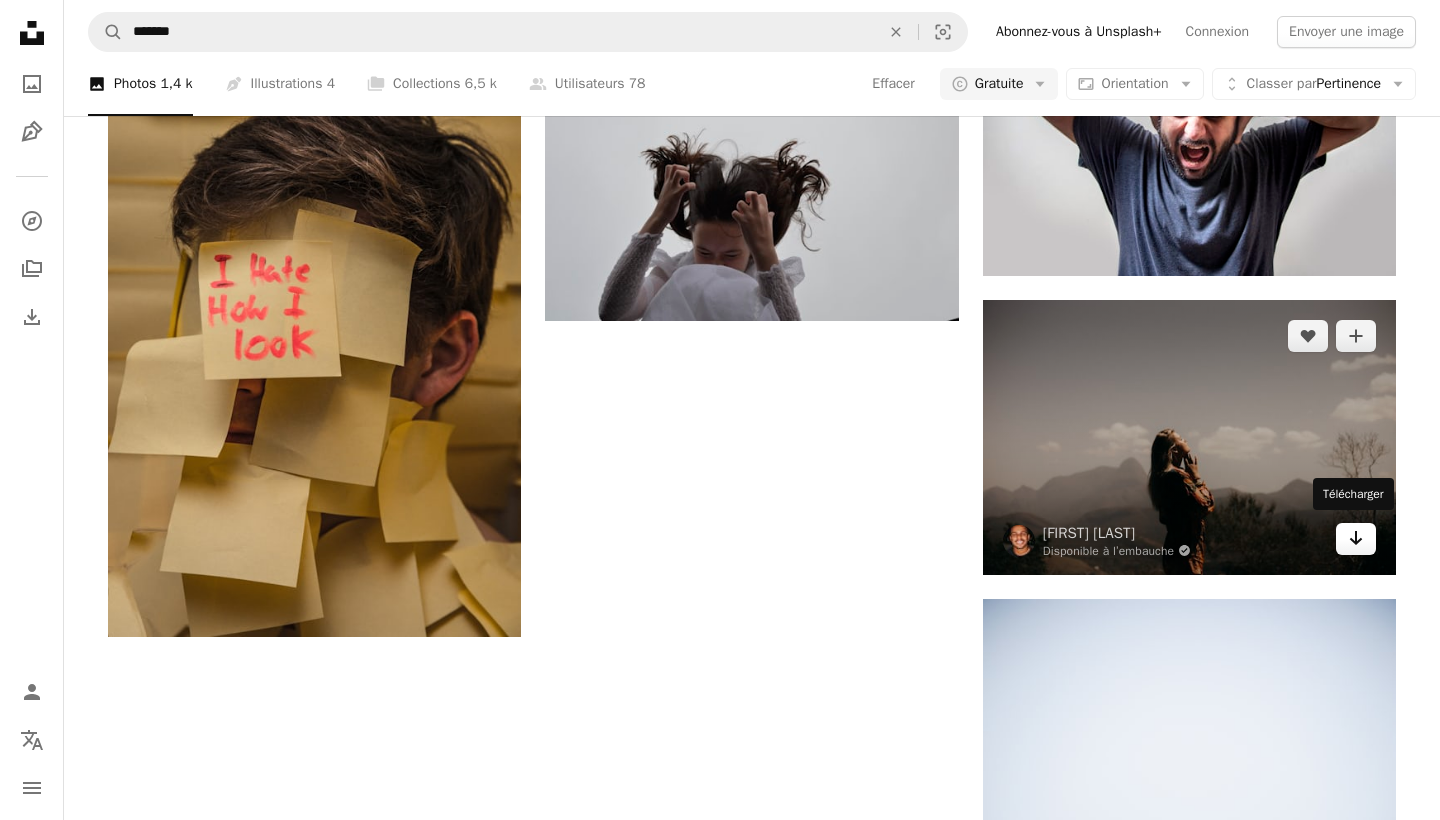 click on "Arrow pointing down" 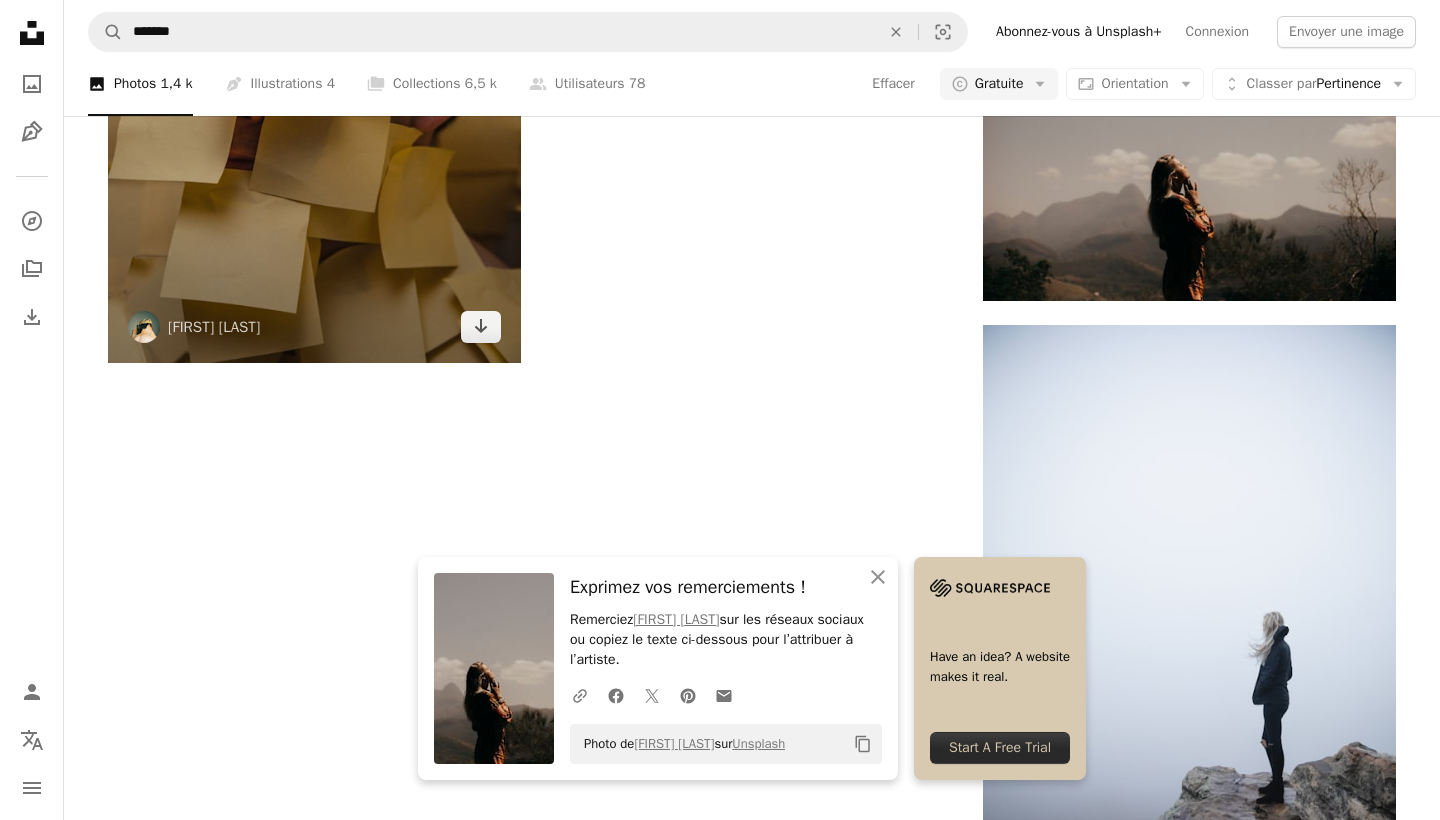 scroll, scrollTop: 6093, scrollLeft: 0, axis: vertical 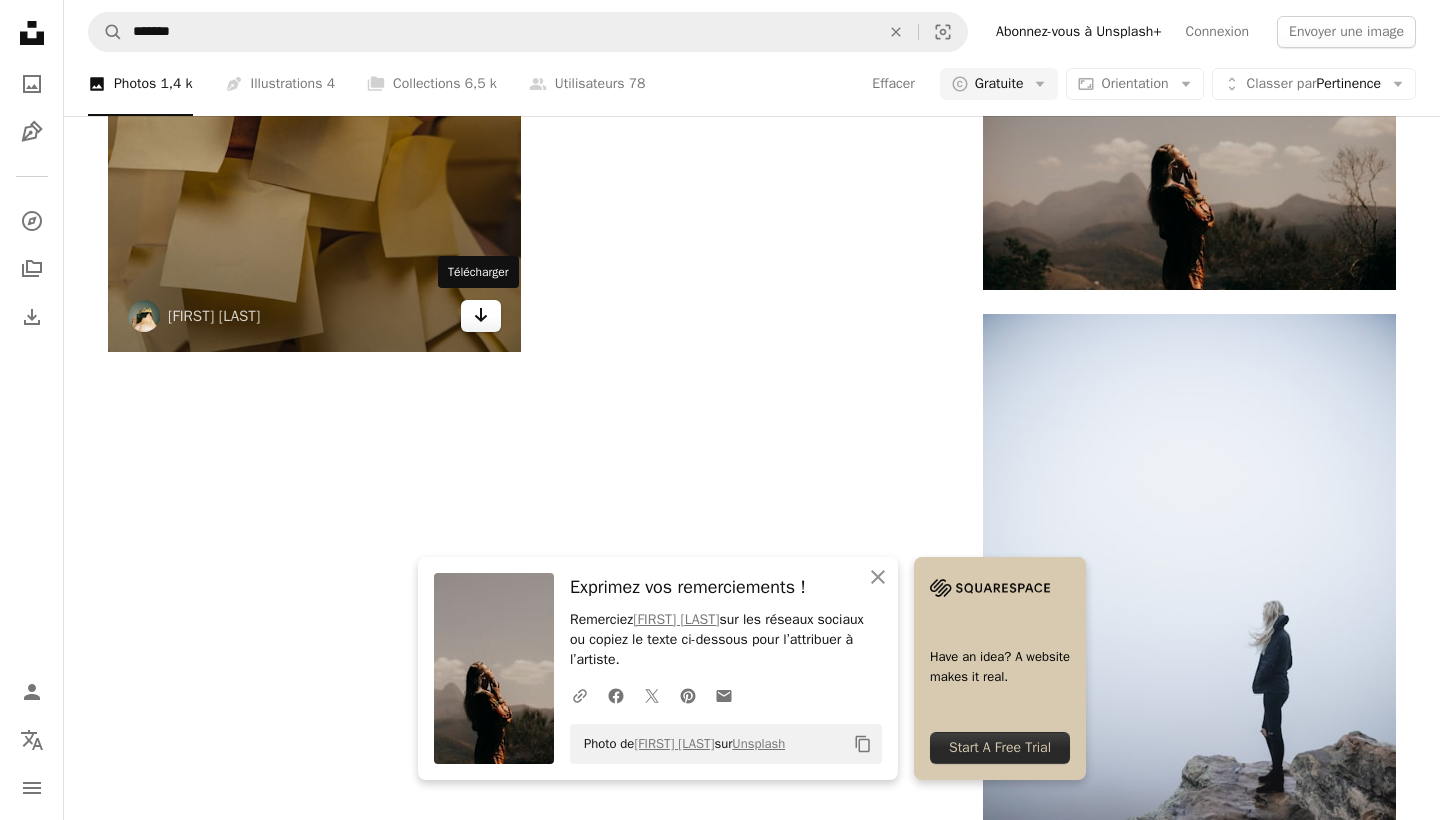 click 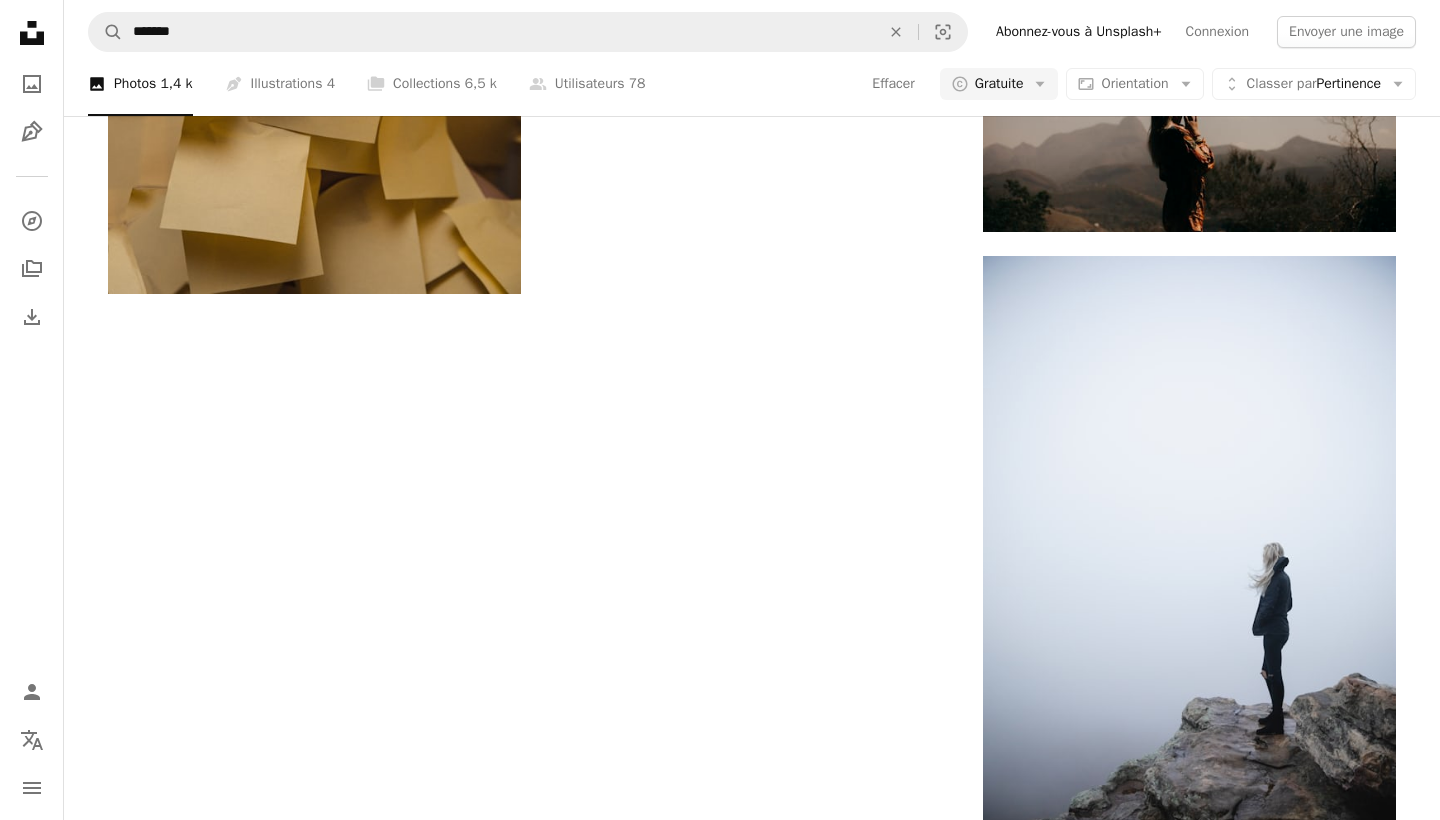 scroll, scrollTop: 6118, scrollLeft: 0, axis: vertical 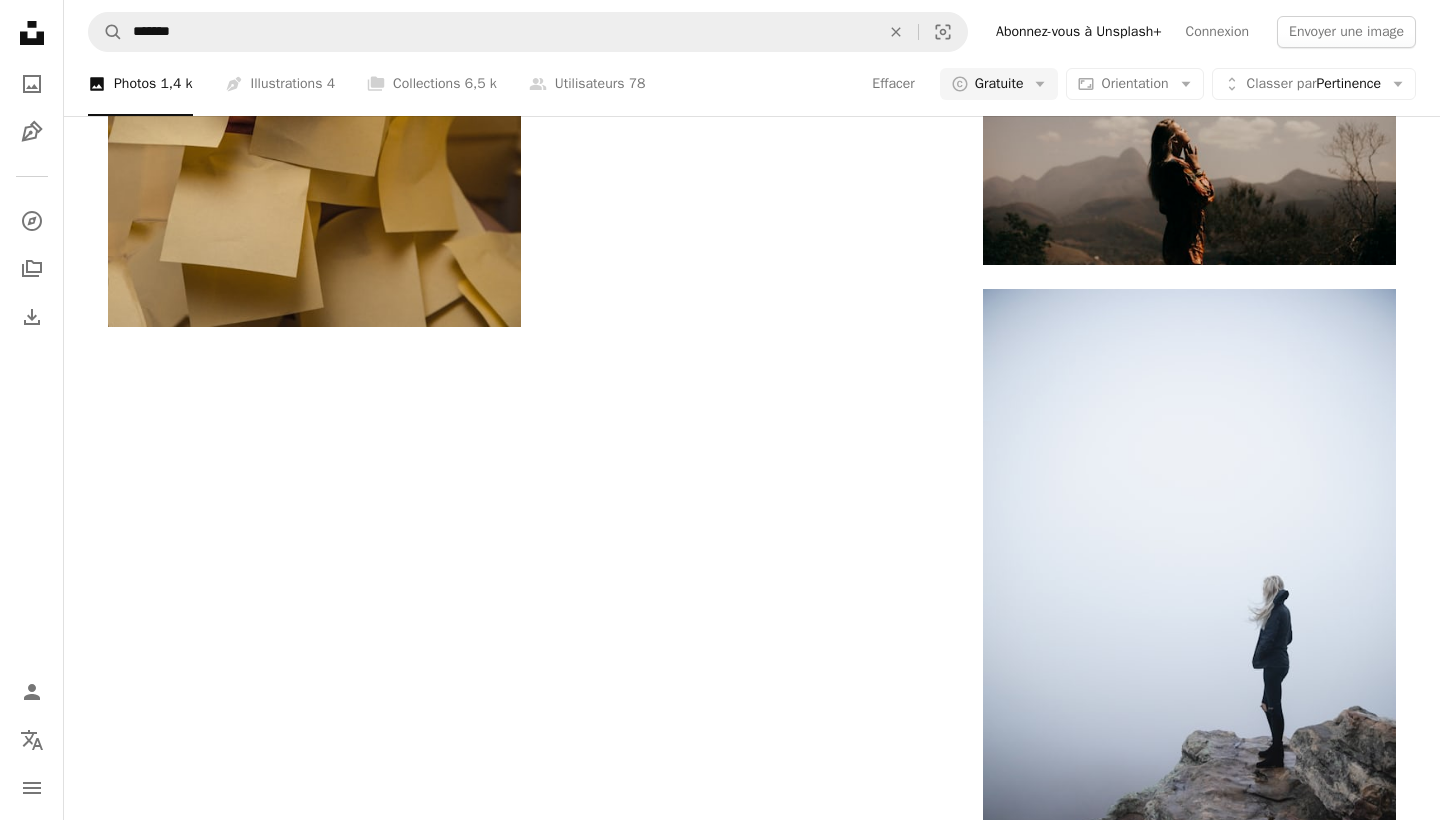 click on "A magnifying glass ******* An X shape Visual search Abonnez-vous à Unsplash+ Connexion Envoyer une image" at bounding box center (752, 32) 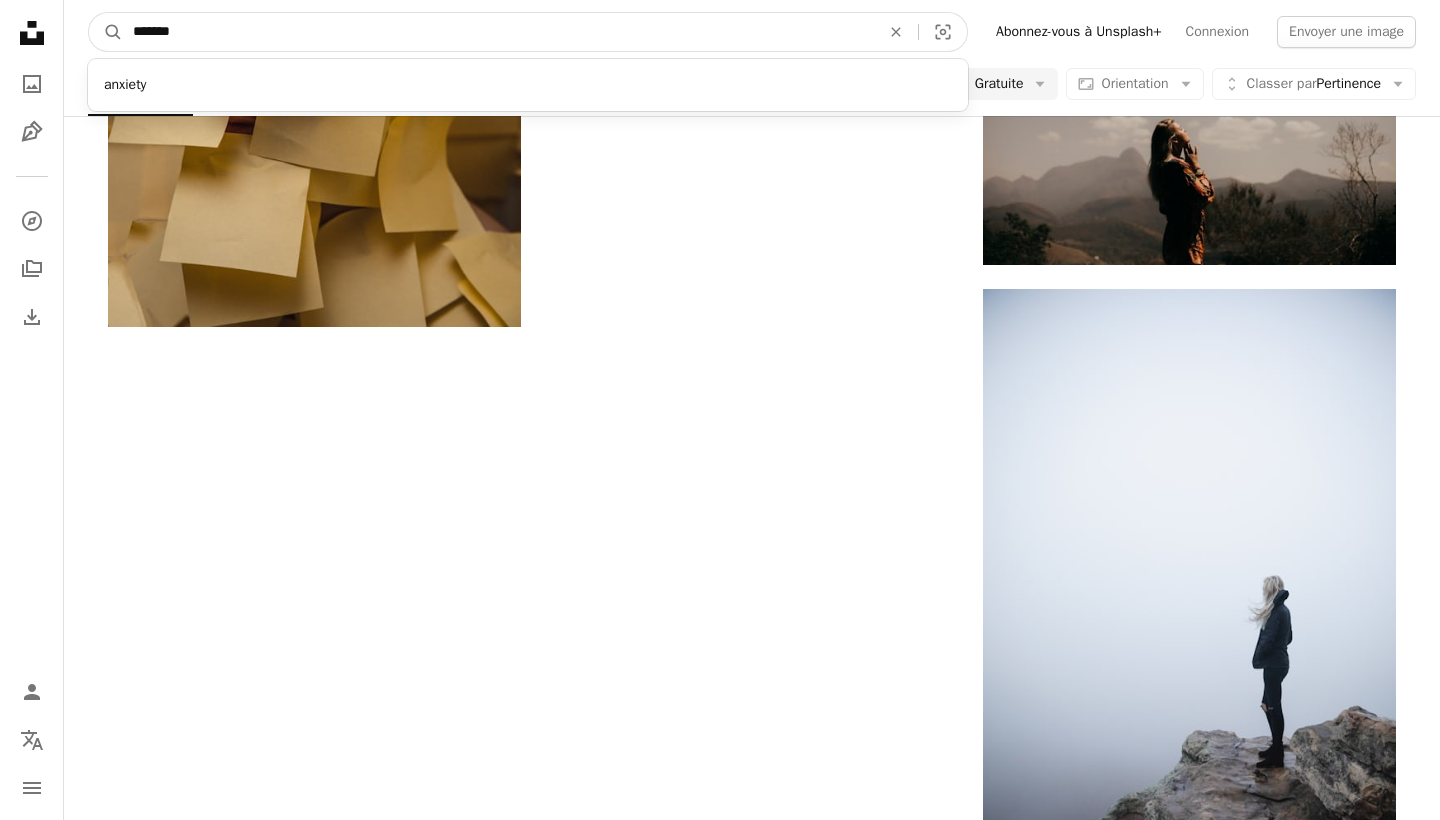 drag, startPoint x: 189, startPoint y: 29, endPoint x: 124, endPoint y: 26, distance: 65.06919 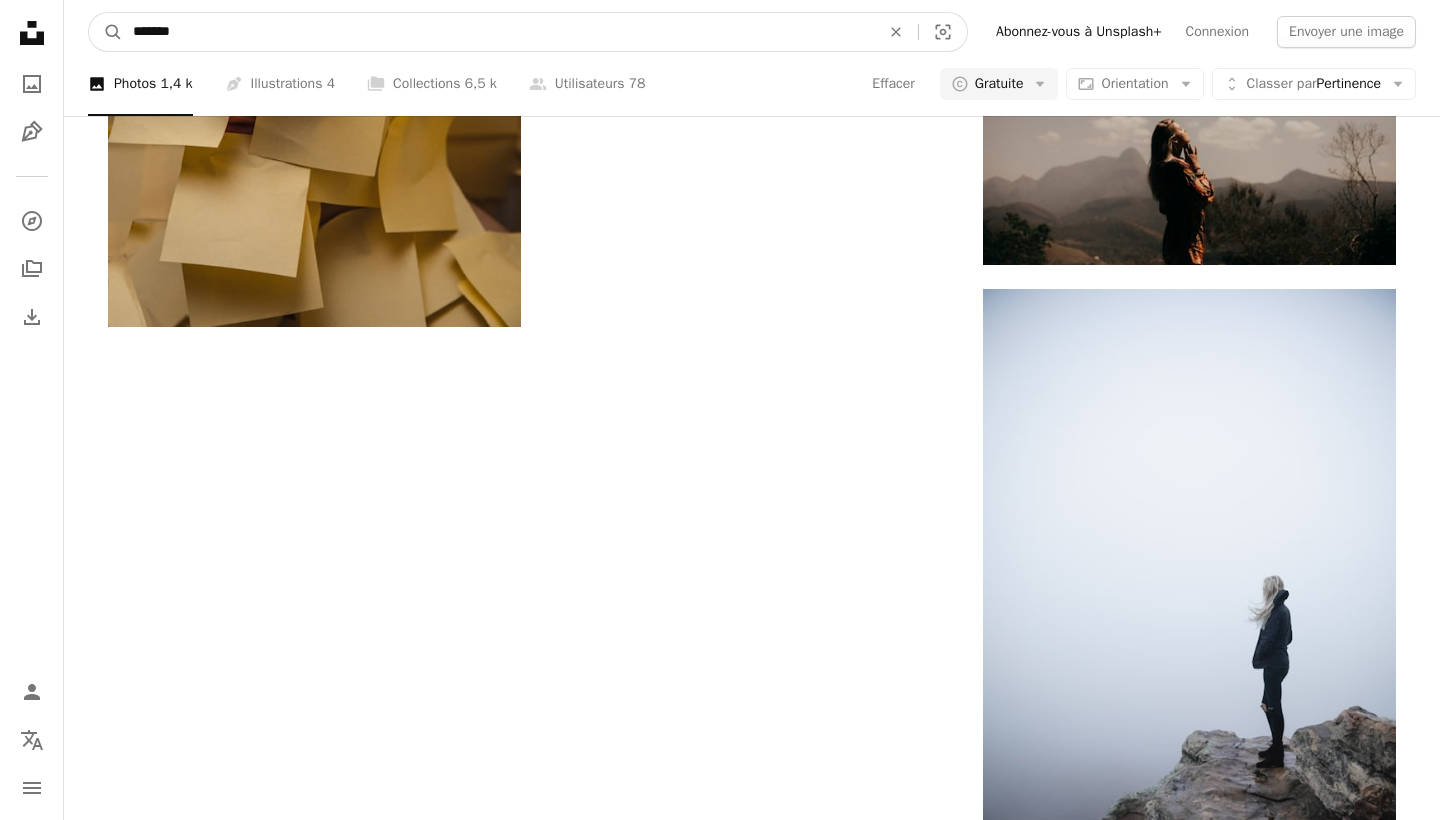 type on "*******" 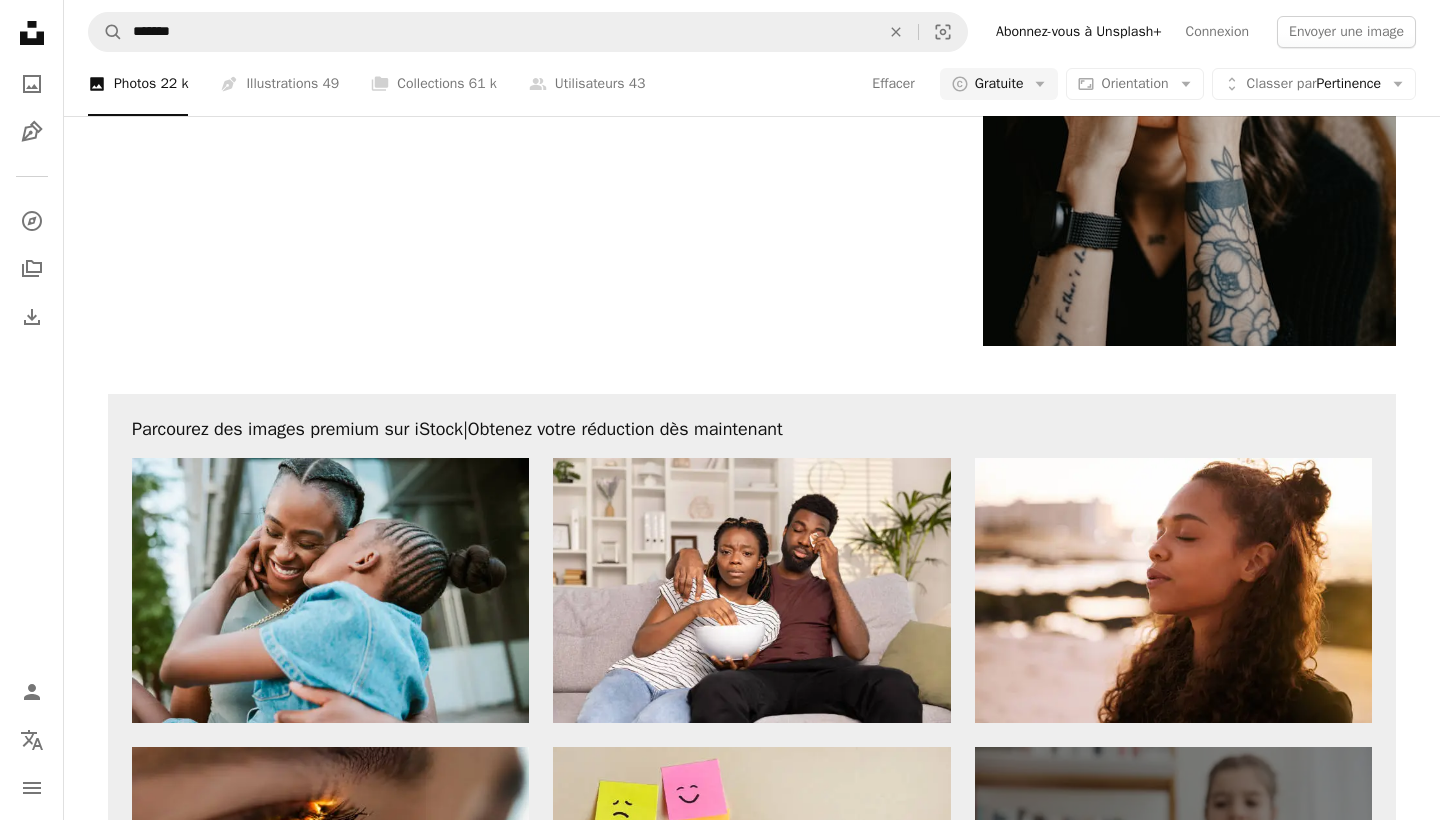 scroll, scrollTop: 3658, scrollLeft: 1, axis: both 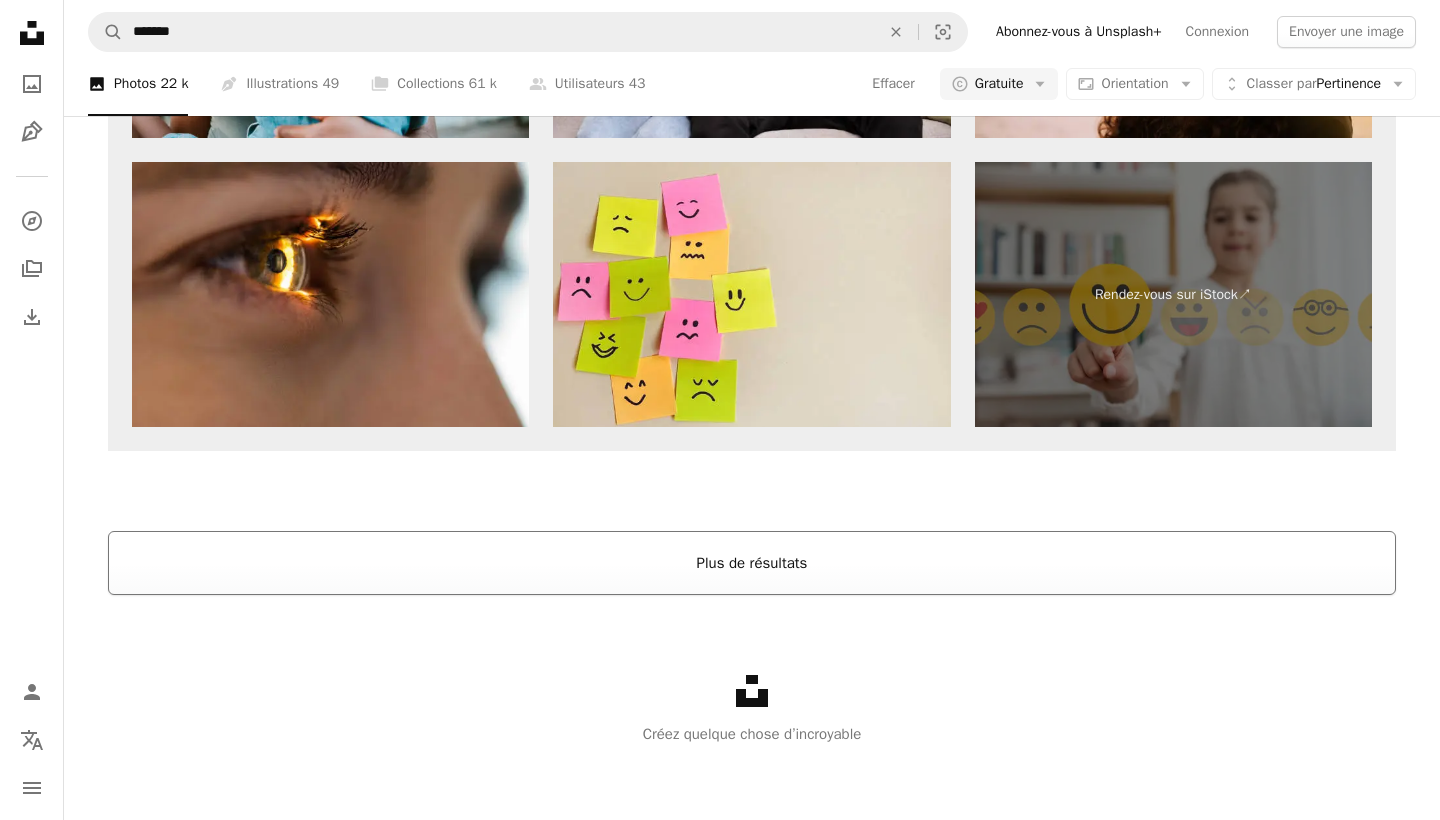 click on "Plus de résultats" at bounding box center [752, 563] 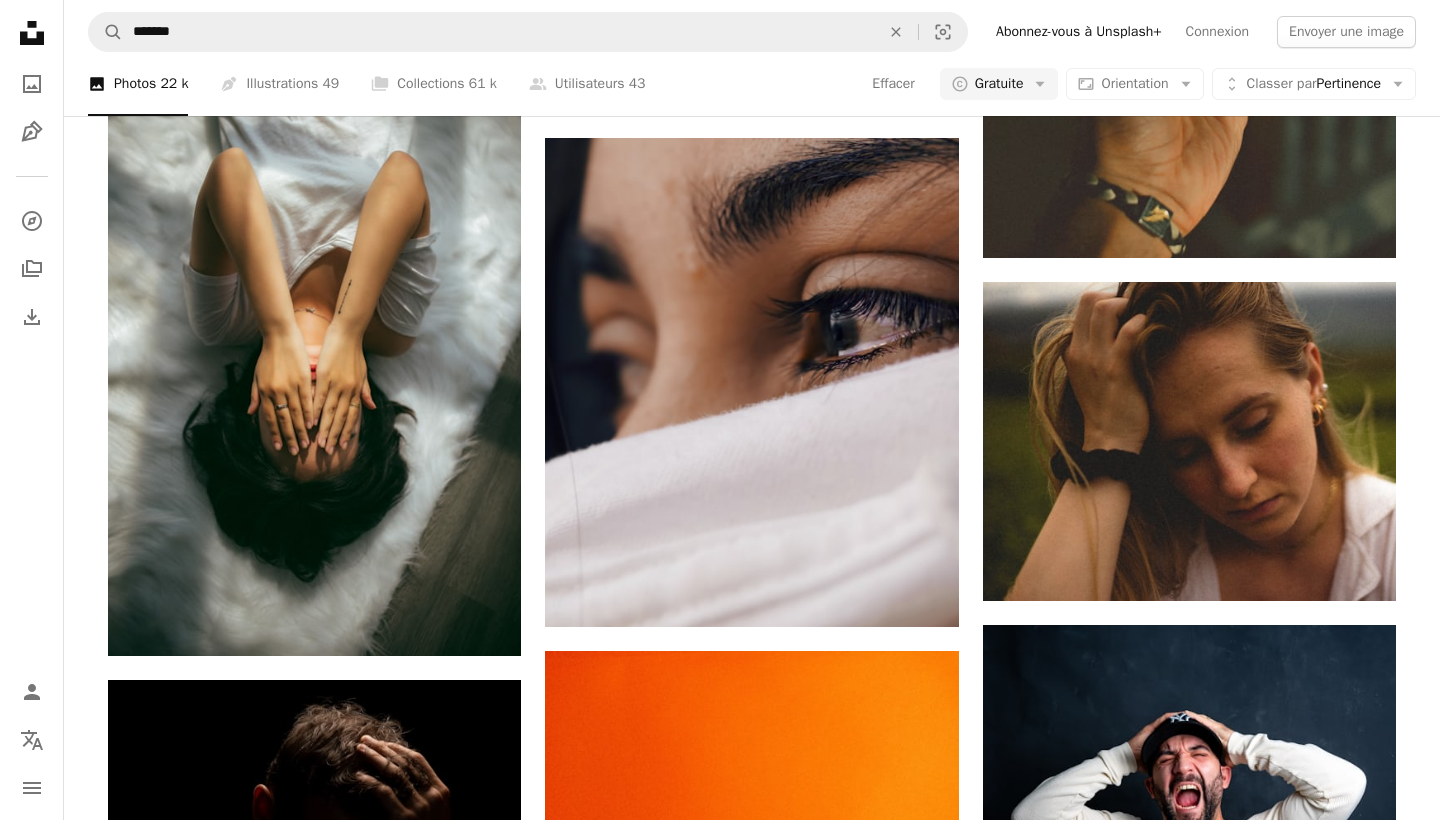 scroll, scrollTop: 6841, scrollLeft: 0, axis: vertical 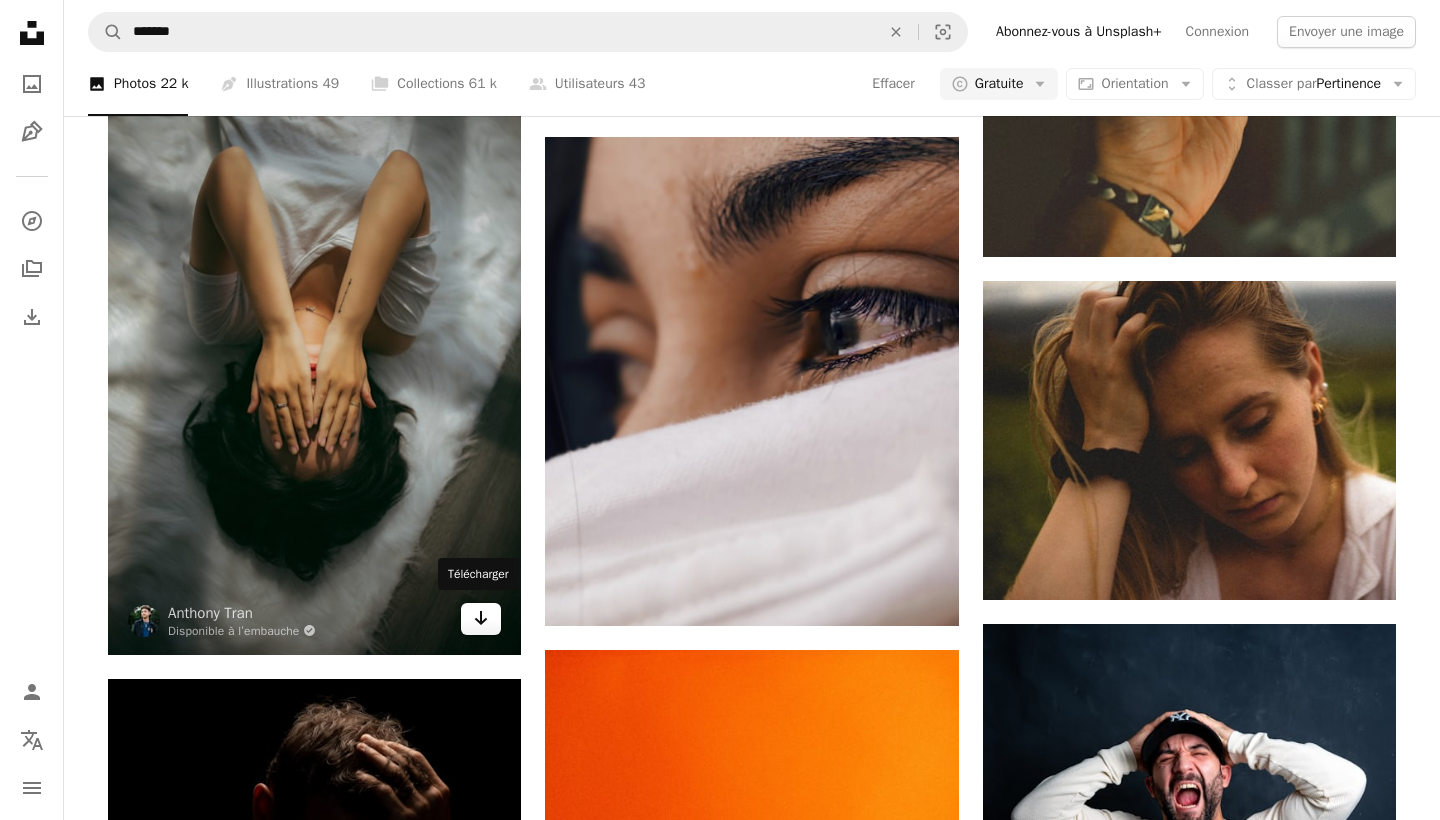 click on "Arrow pointing down" 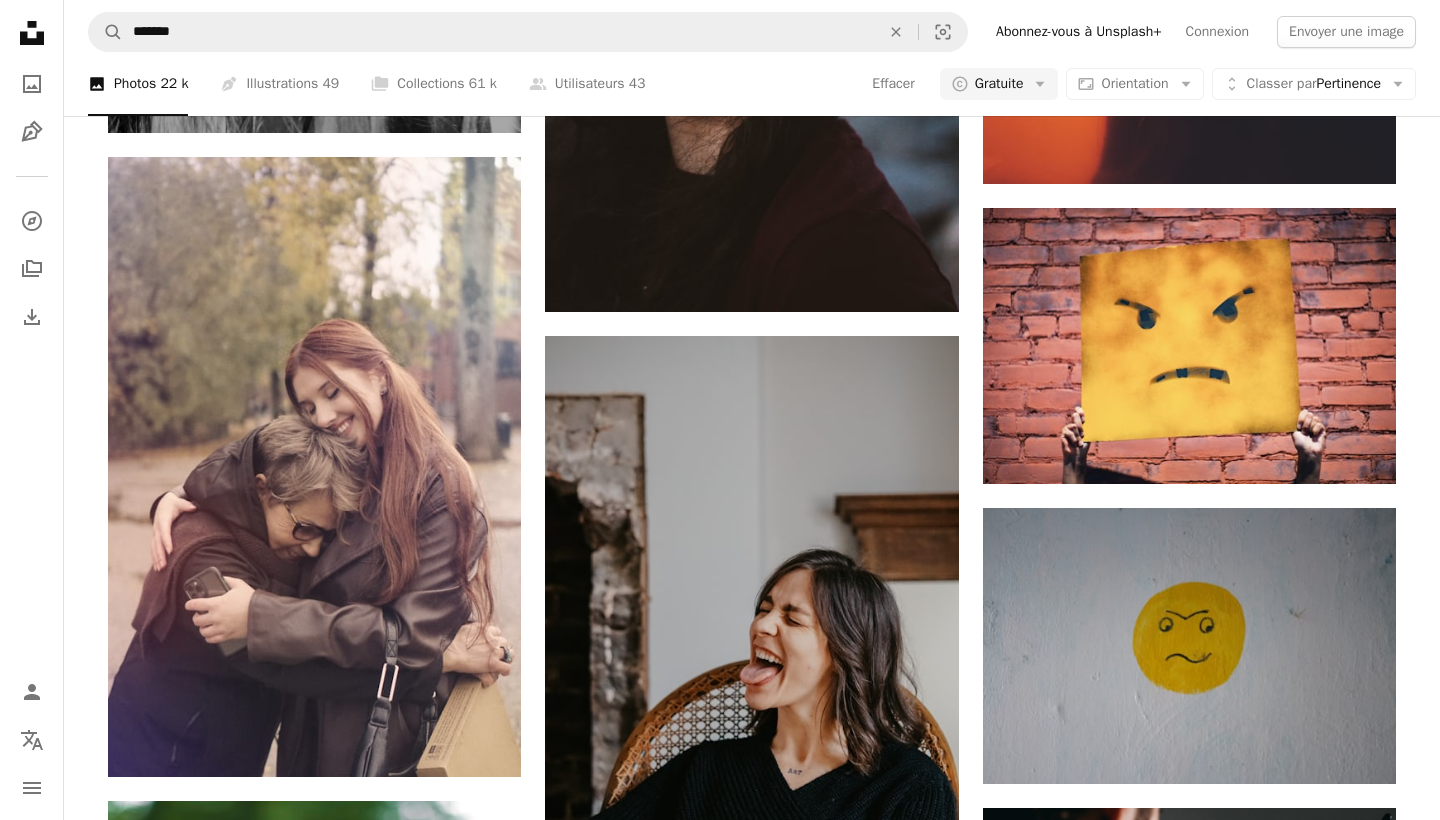 scroll, scrollTop: 8577, scrollLeft: 0, axis: vertical 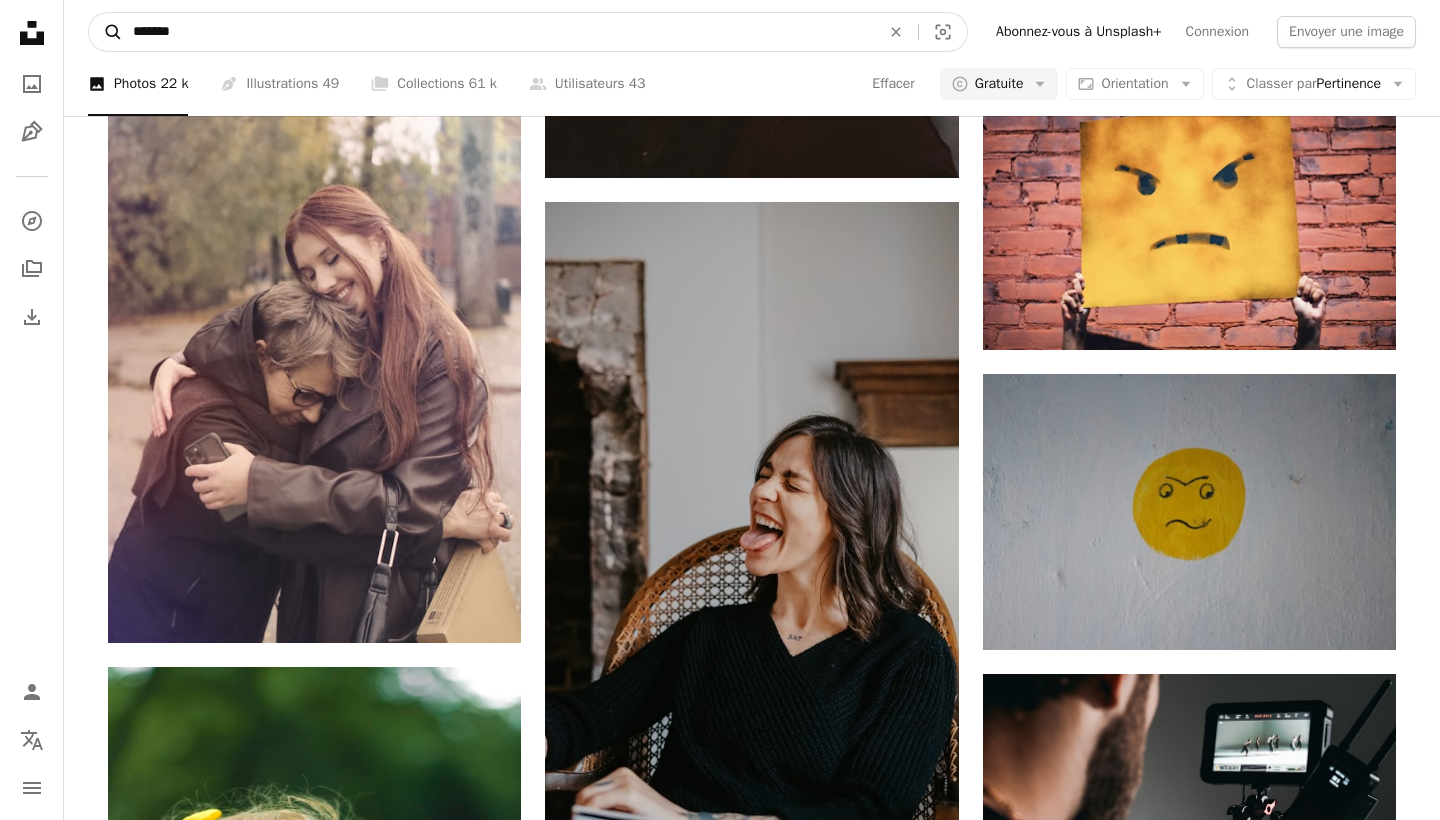 drag, startPoint x: 303, startPoint y: 31, endPoint x: 108, endPoint y: 33, distance: 195.01025 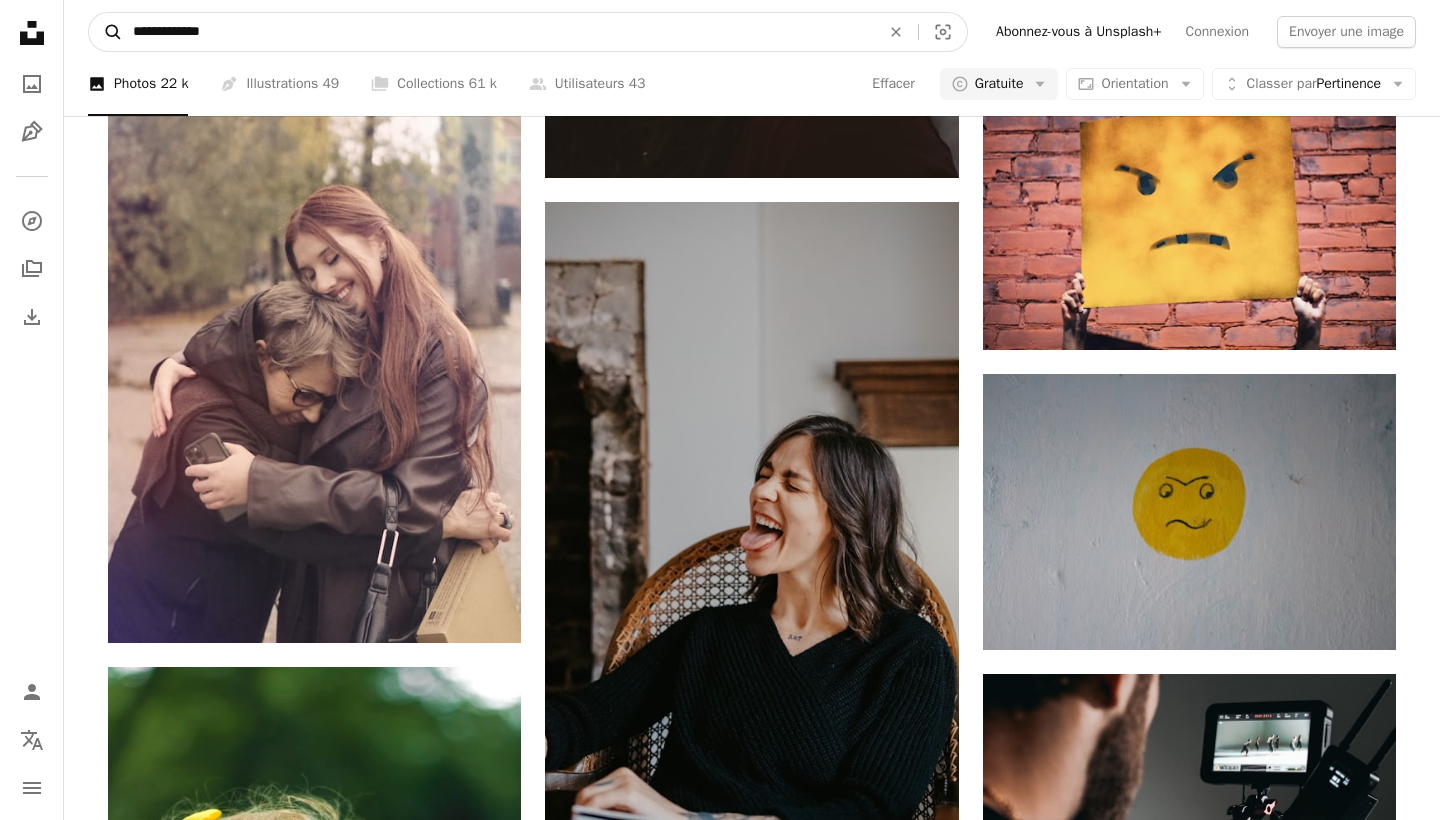 type on "**********" 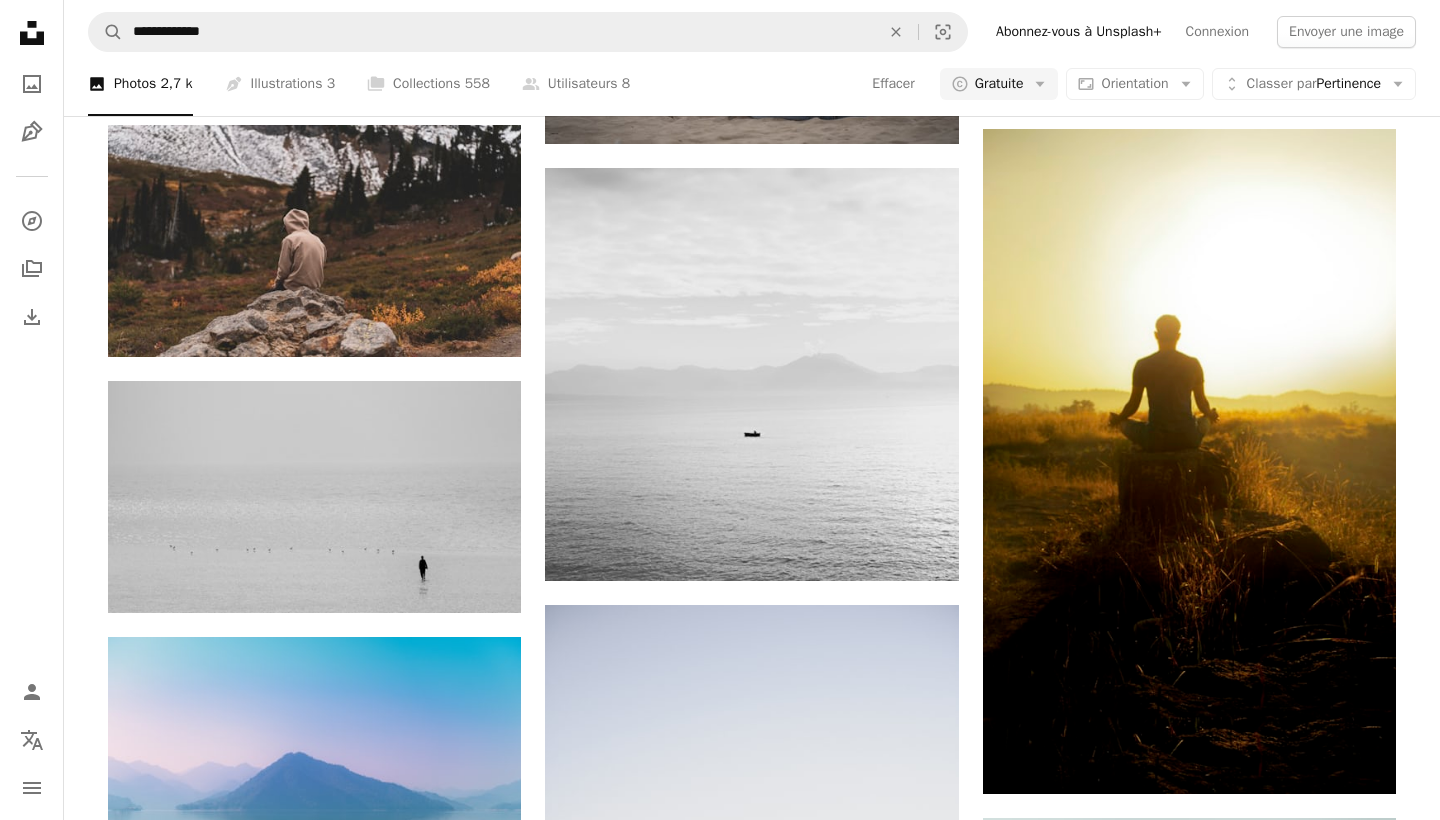 scroll, scrollTop: 701, scrollLeft: 0, axis: vertical 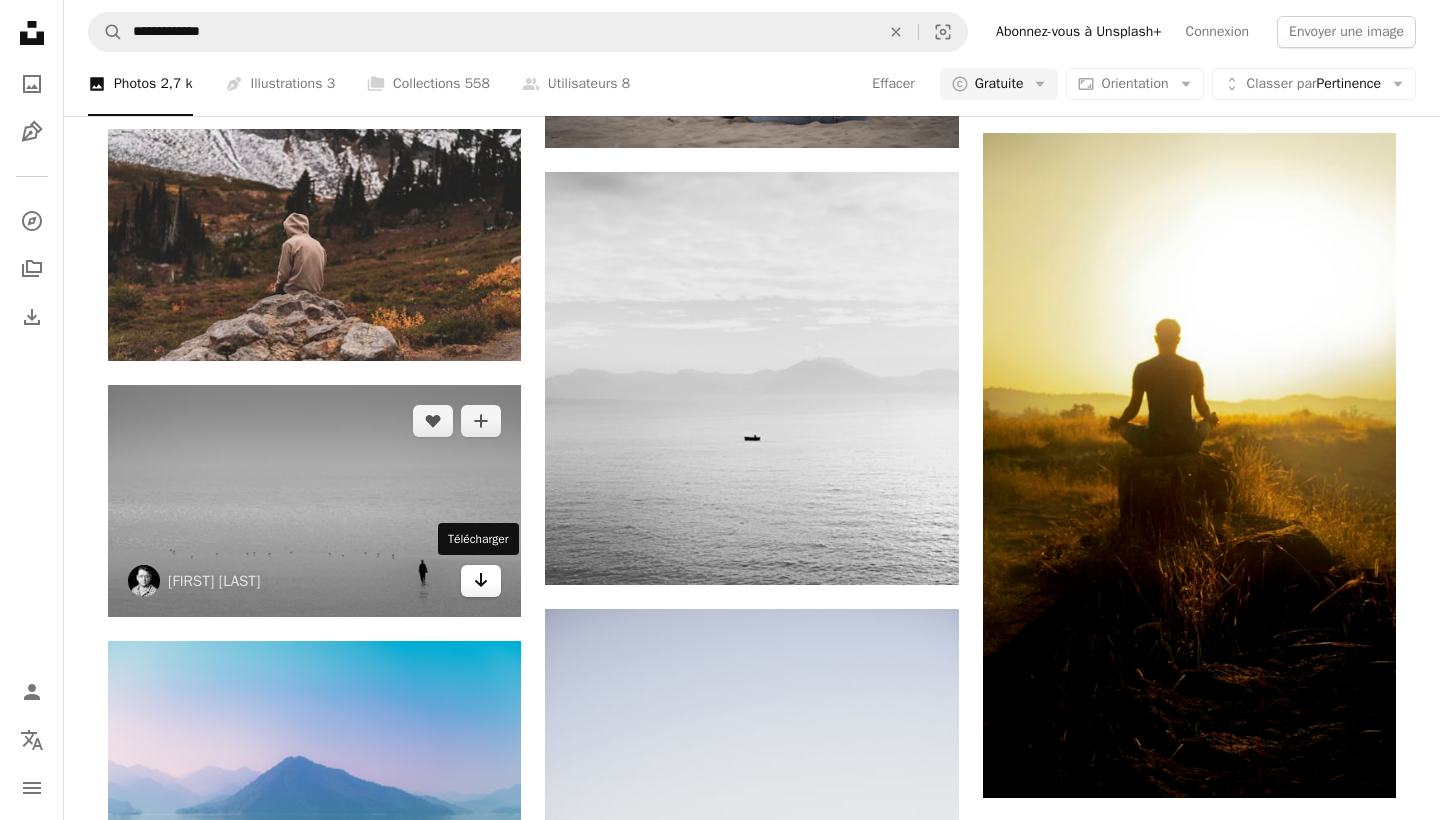 click 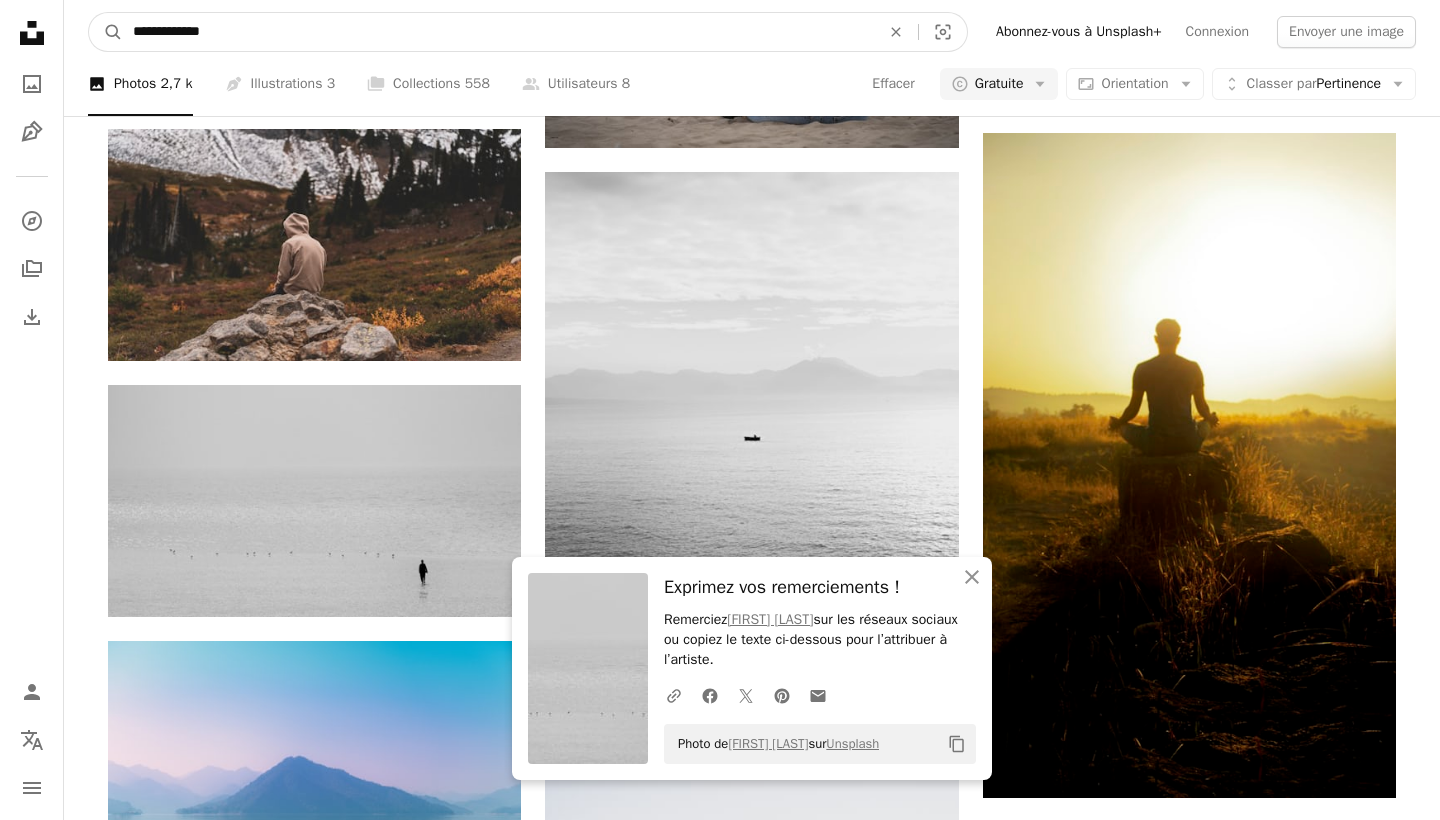 drag, startPoint x: 250, startPoint y: 20, endPoint x: 267, endPoint y: 34, distance: 22.022715 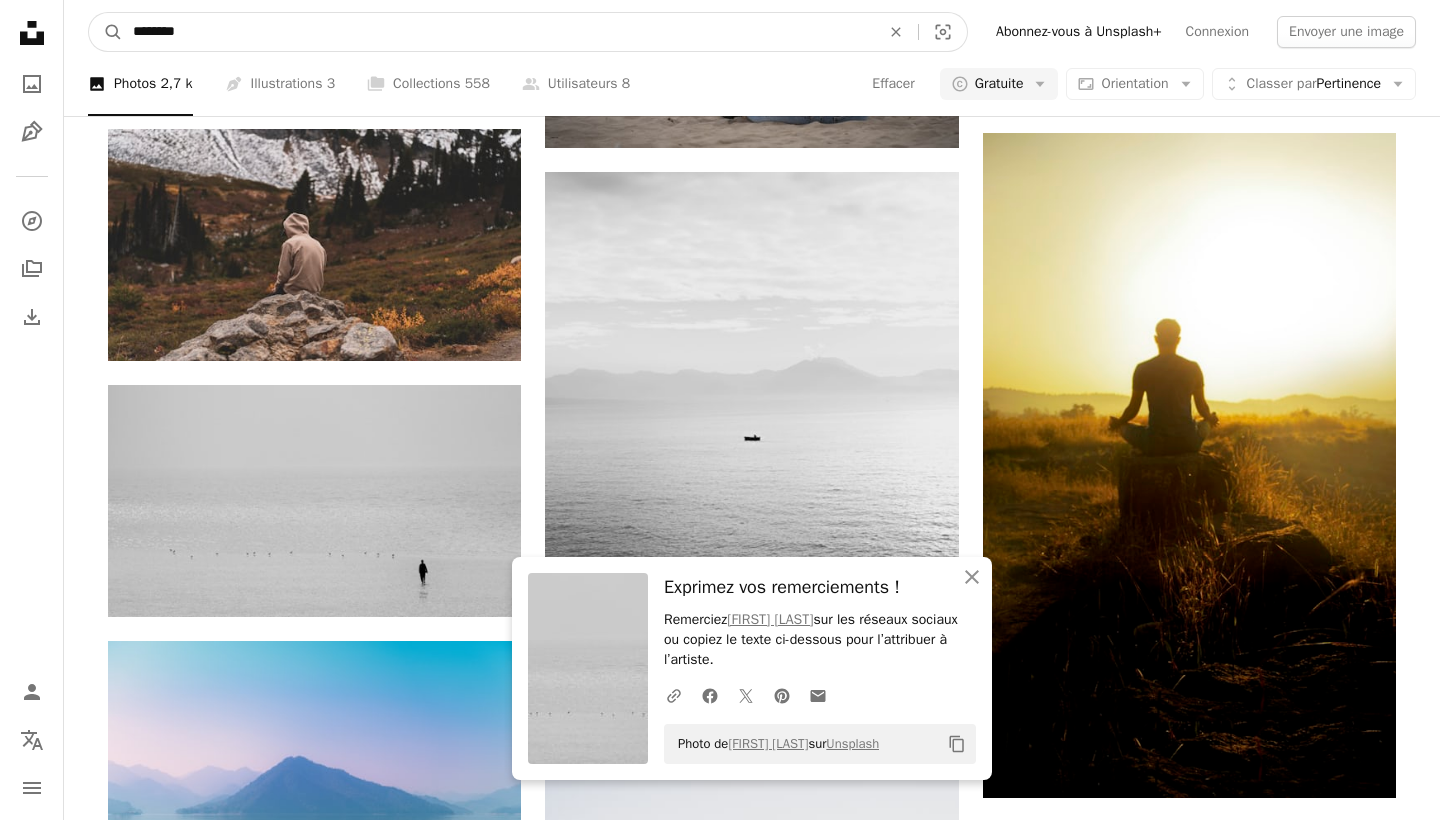type on "********" 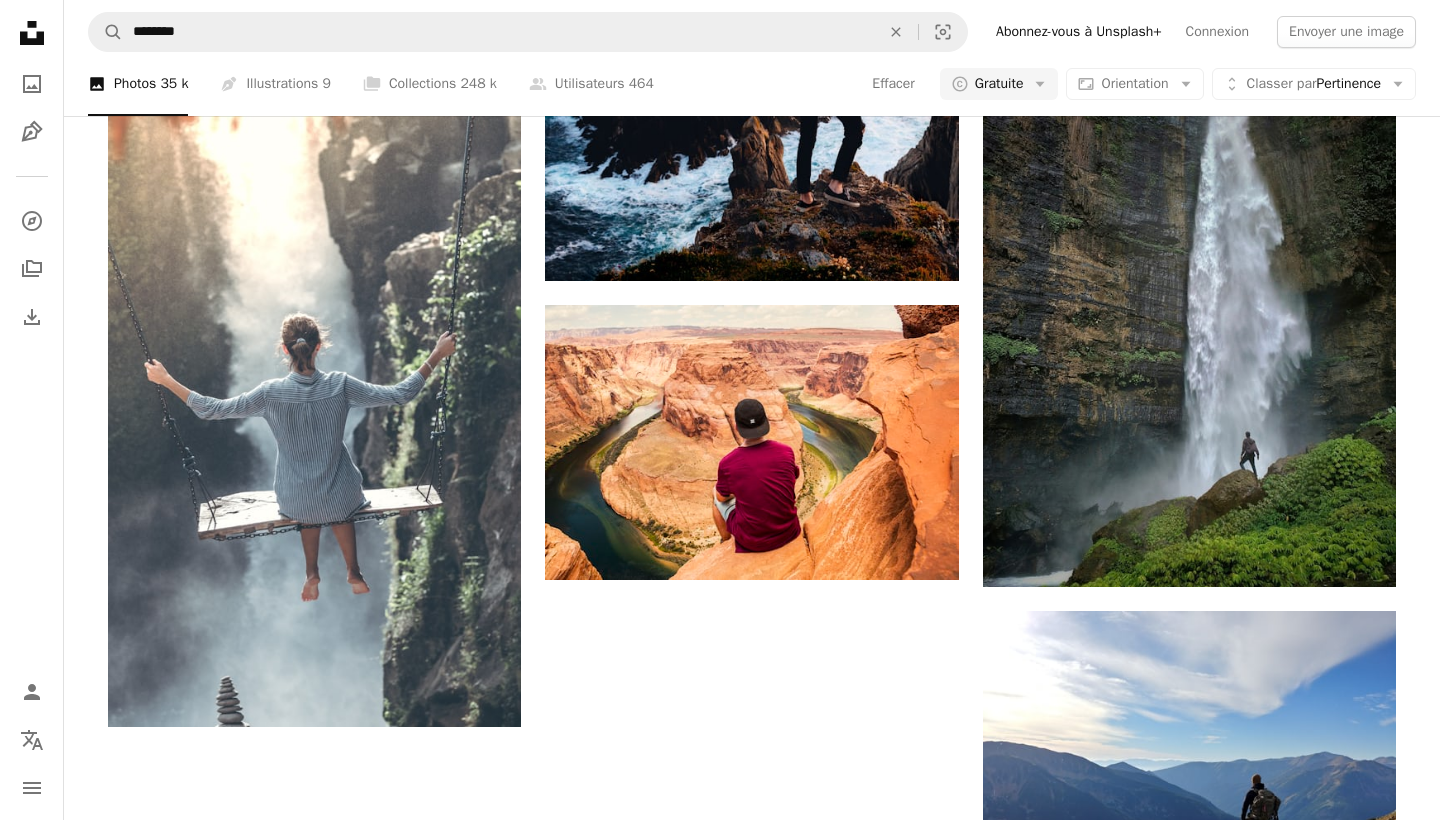 scroll, scrollTop: 2322, scrollLeft: 0, axis: vertical 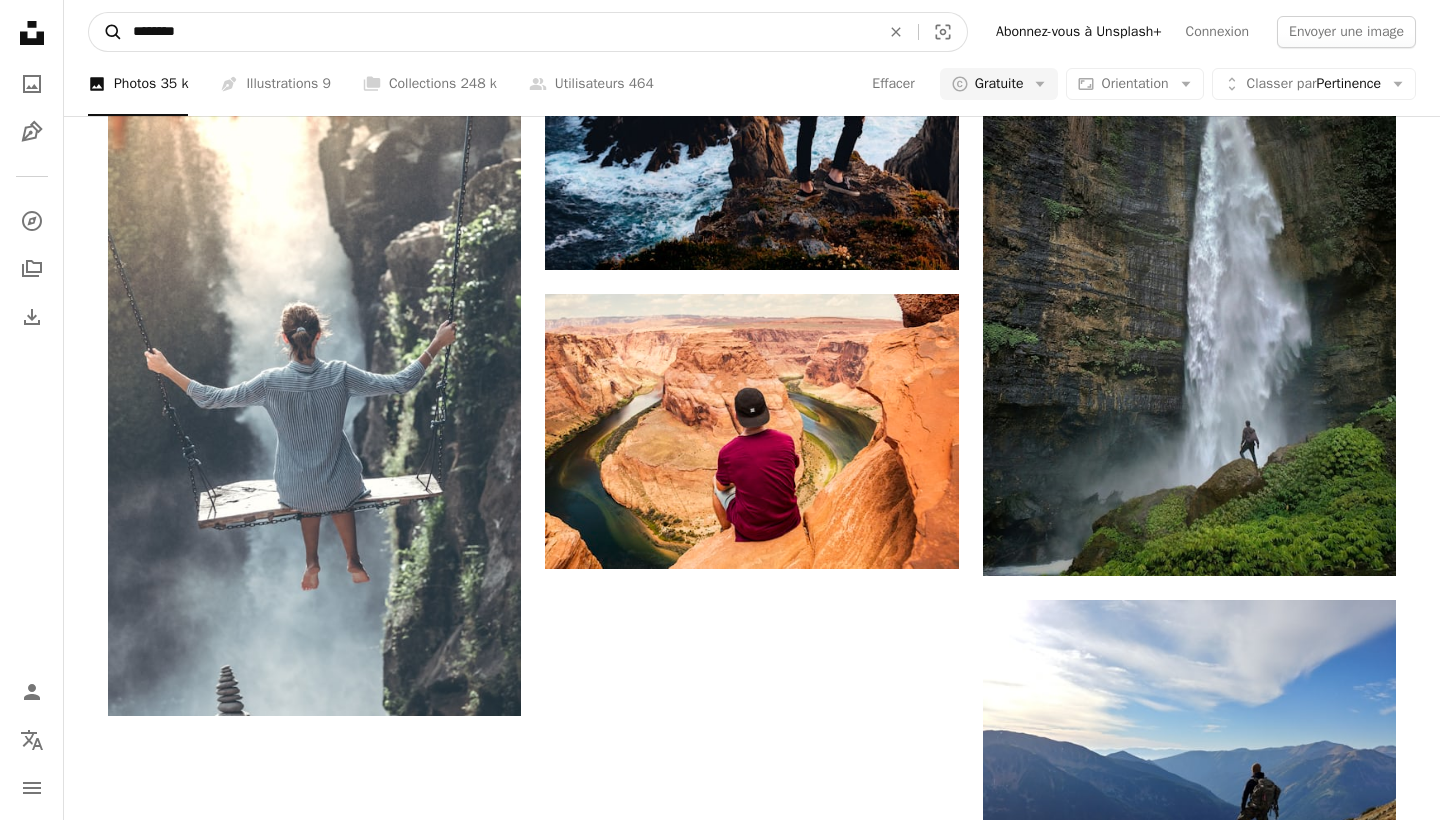 drag, startPoint x: 206, startPoint y: 32, endPoint x: 98, endPoint y: 32, distance: 108 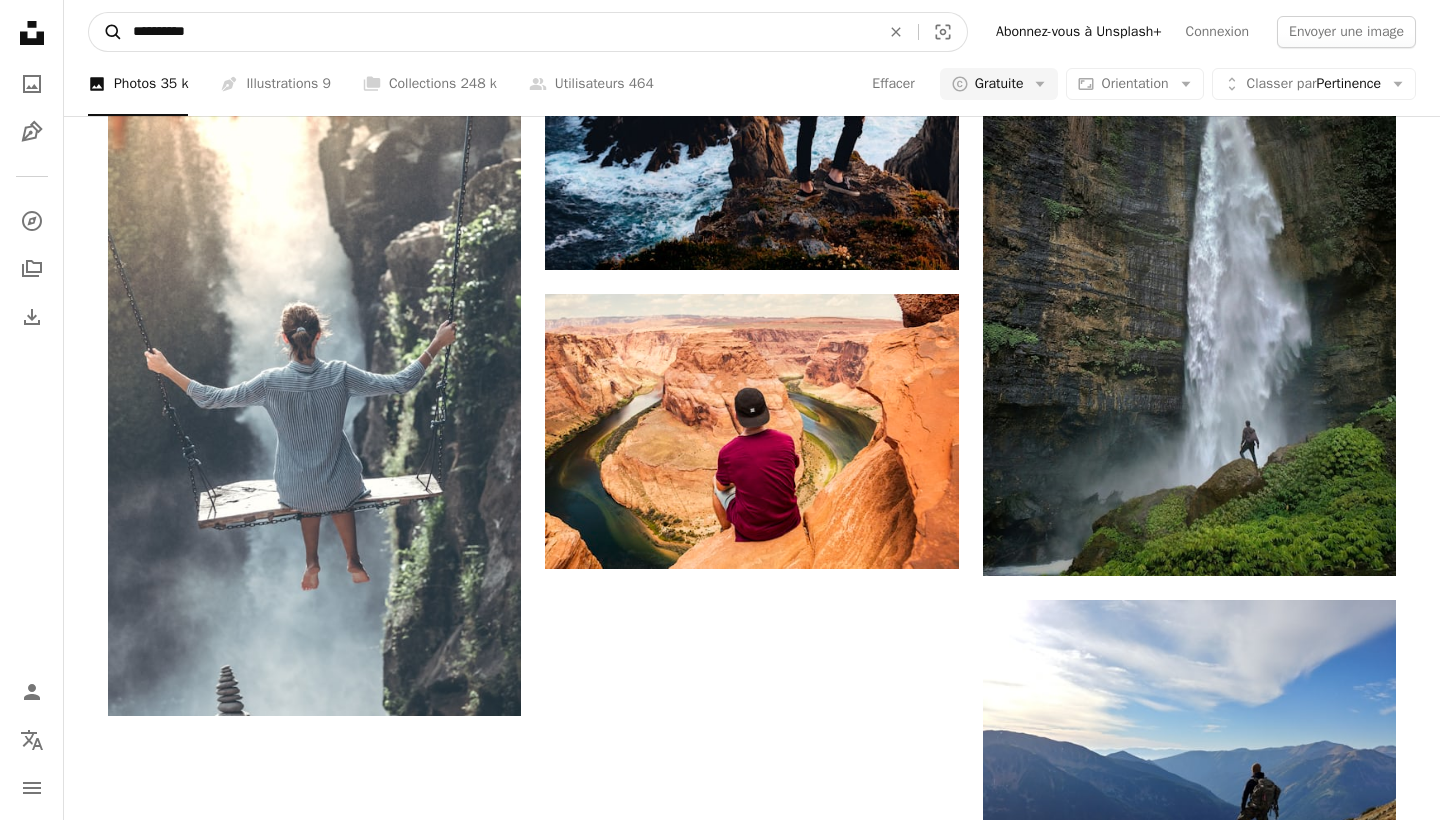 type on "**********" 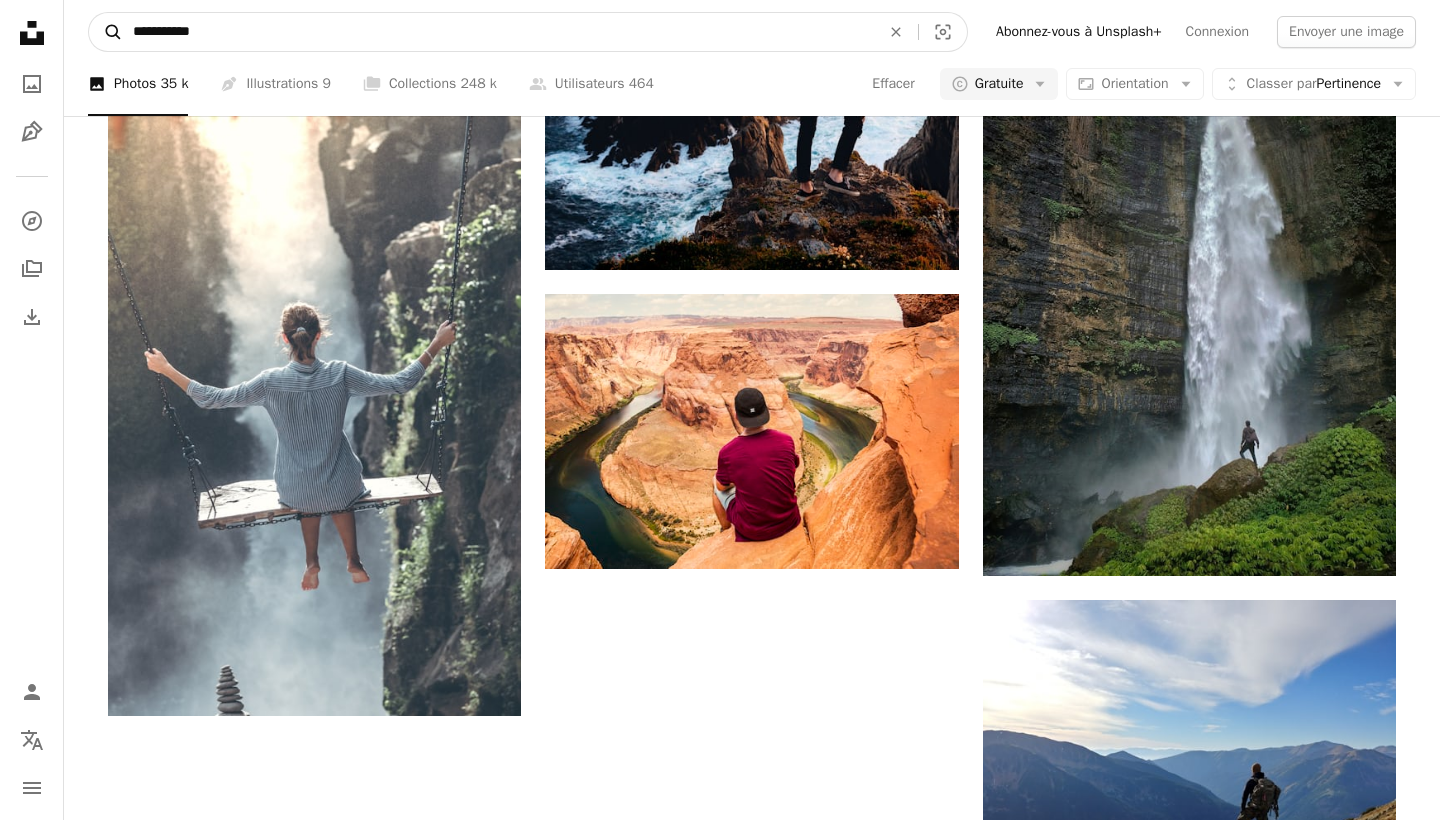 click on "A magnifying glass" at bounding box center [106, 32] 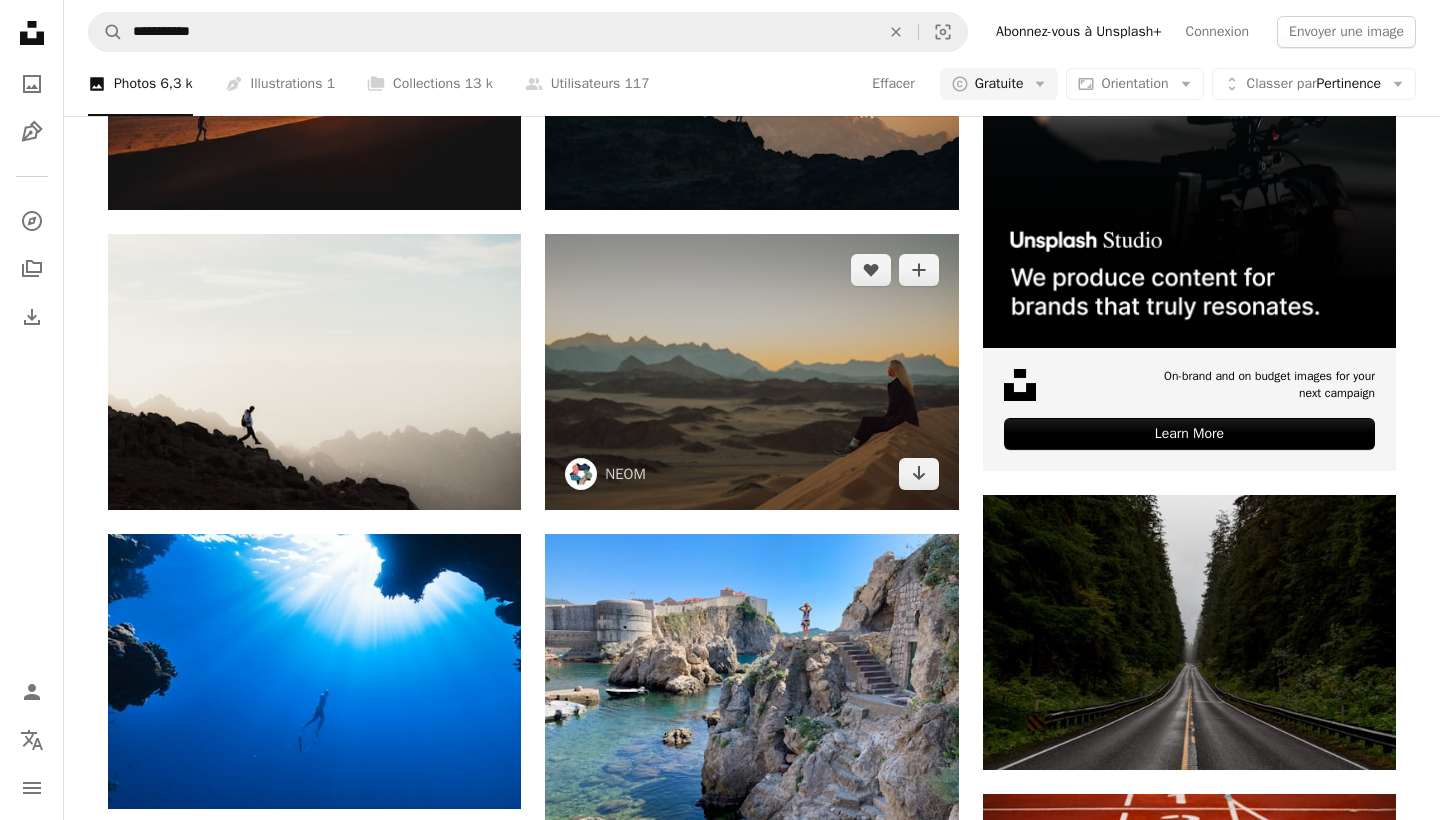 scroll, scrollTop: 361, scrollLeft: 0, axis: vertical 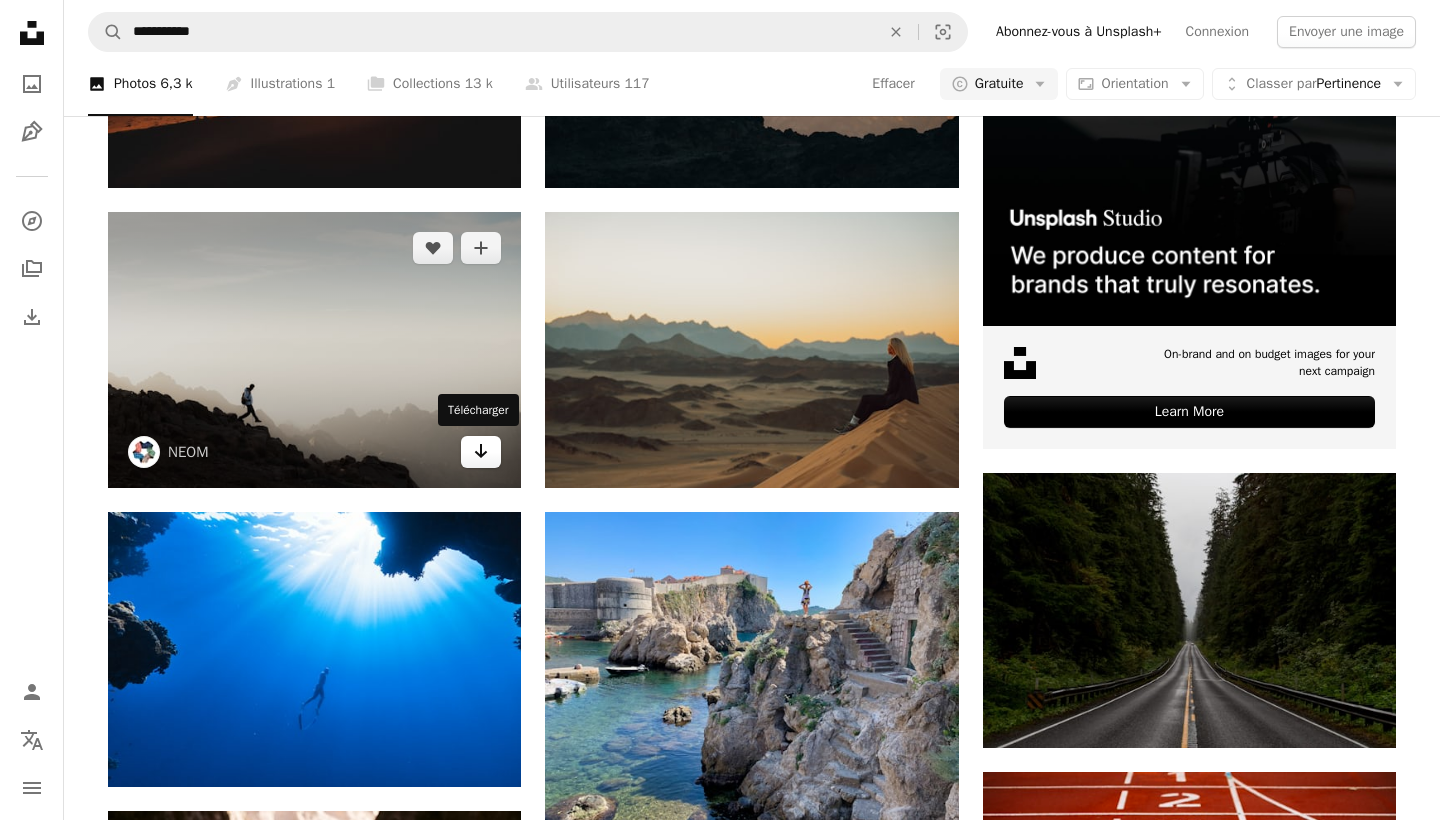 click 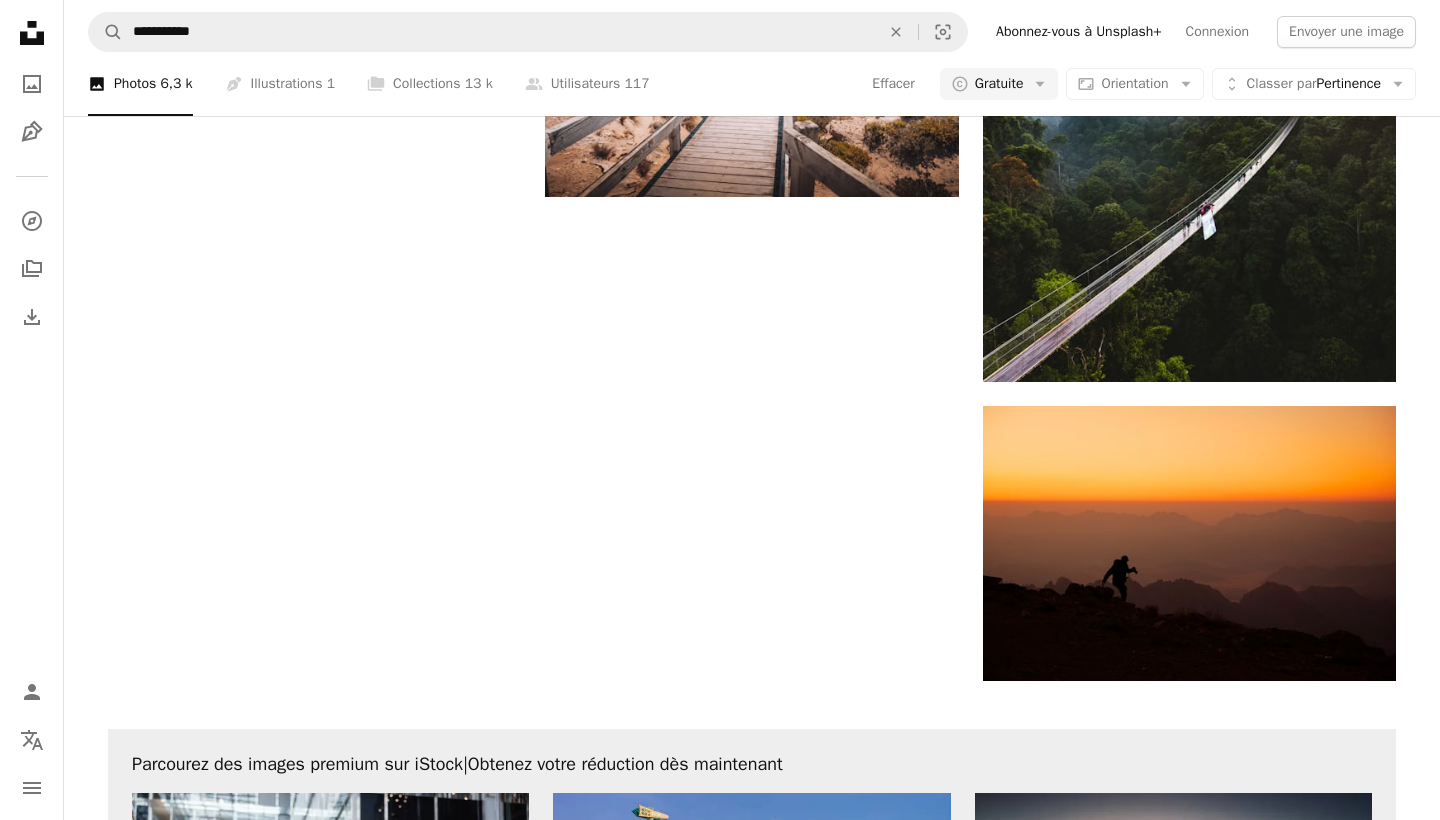 scroll, scrollTop: 2529, scrollLeft: 0, axis: vertical 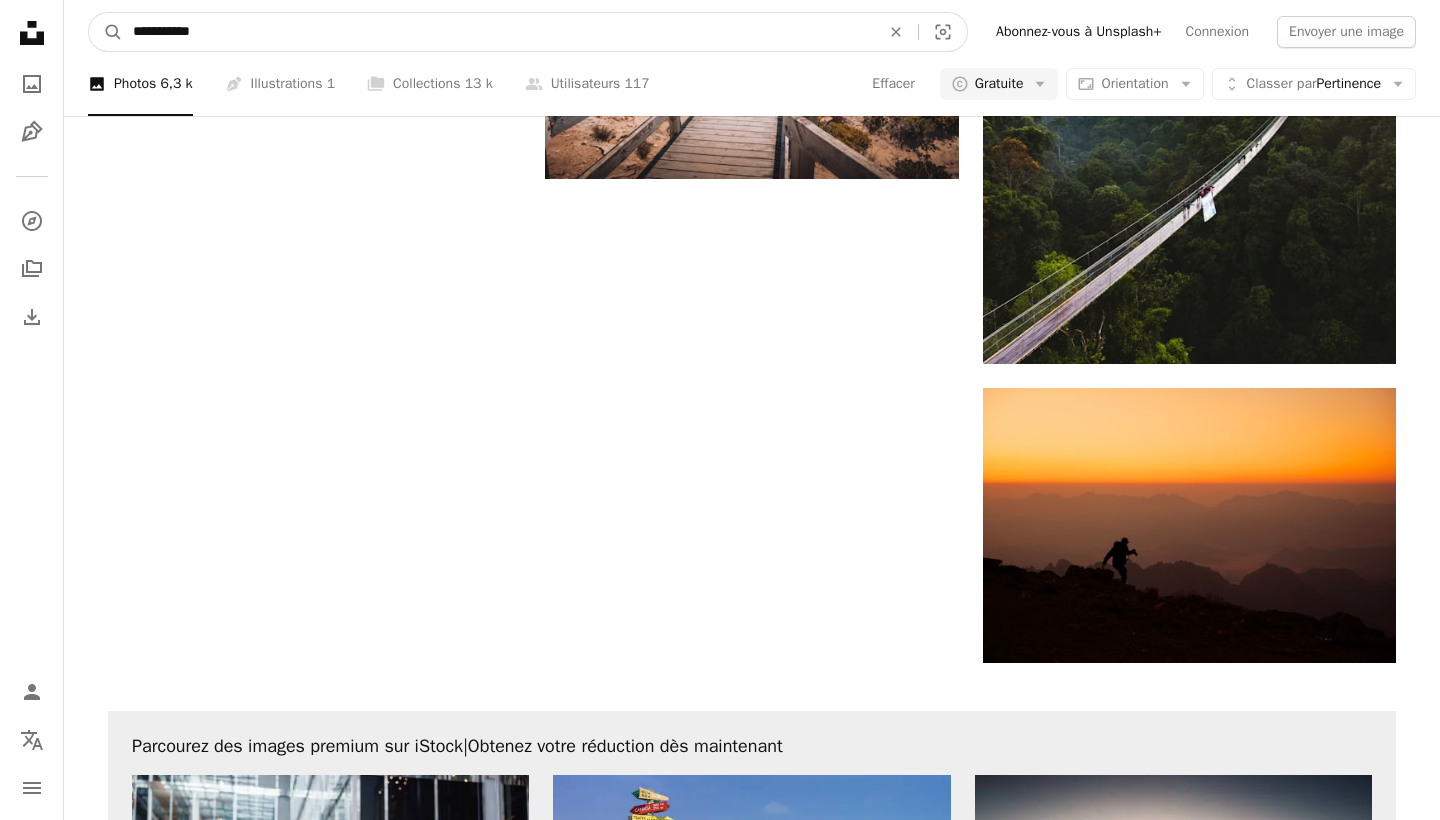 drag, startPoint x: 258, startPoint y: 29, endPoint x: 125, endPoint y: 20, distance: 133.30417 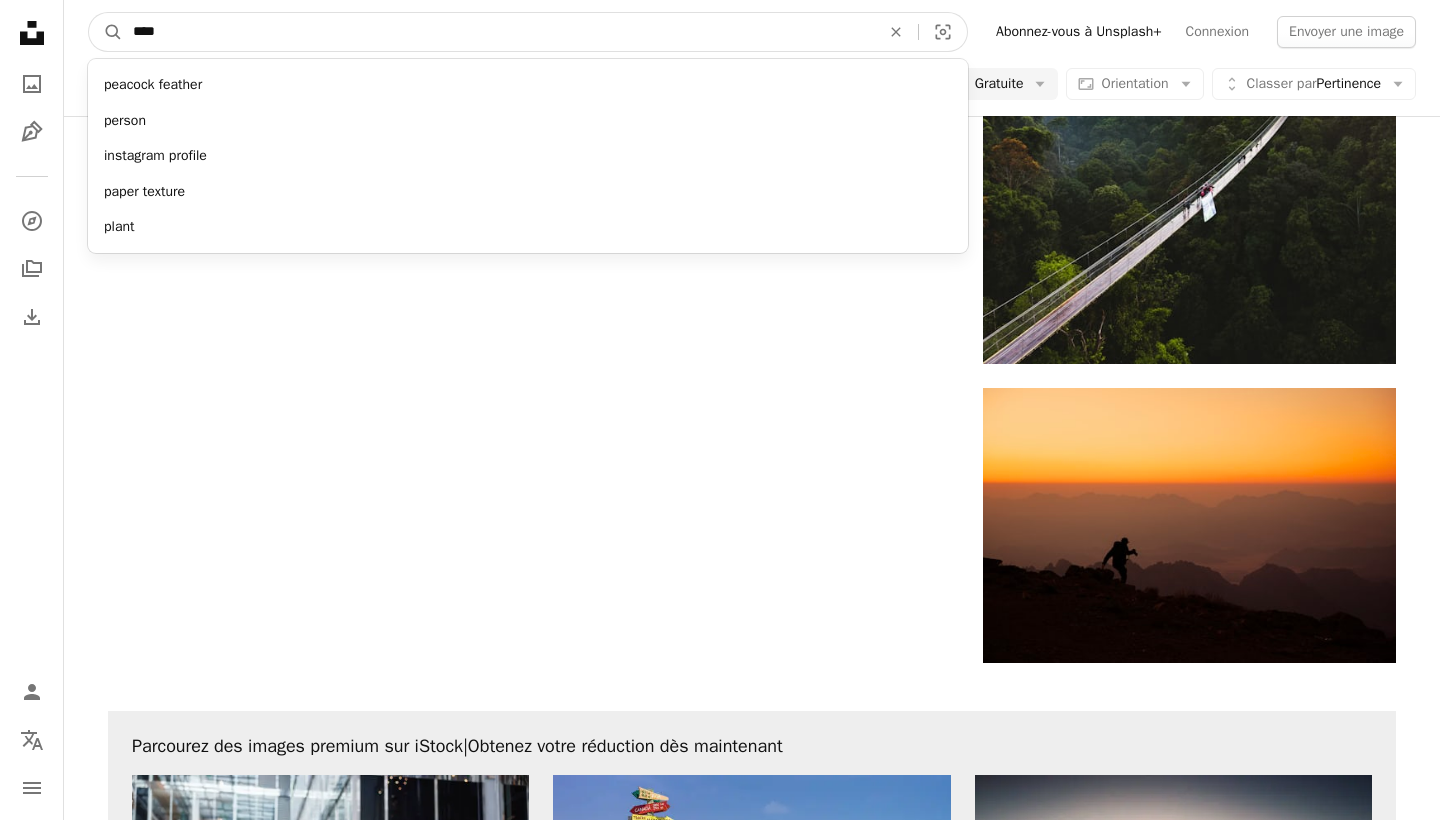 type on "****" 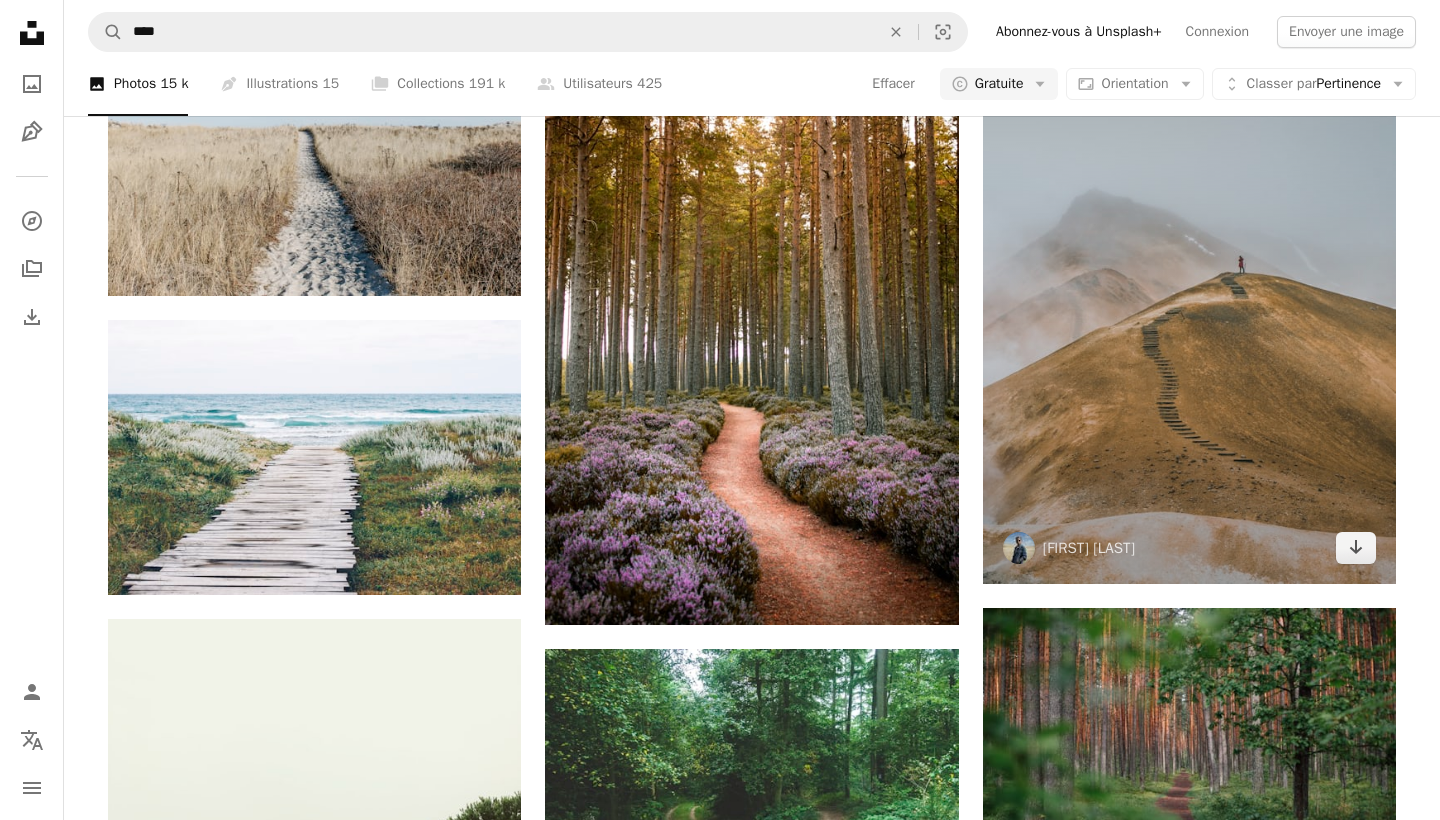 scroll, scrollTop: 870, scrollLeft: 0, axis: vertical 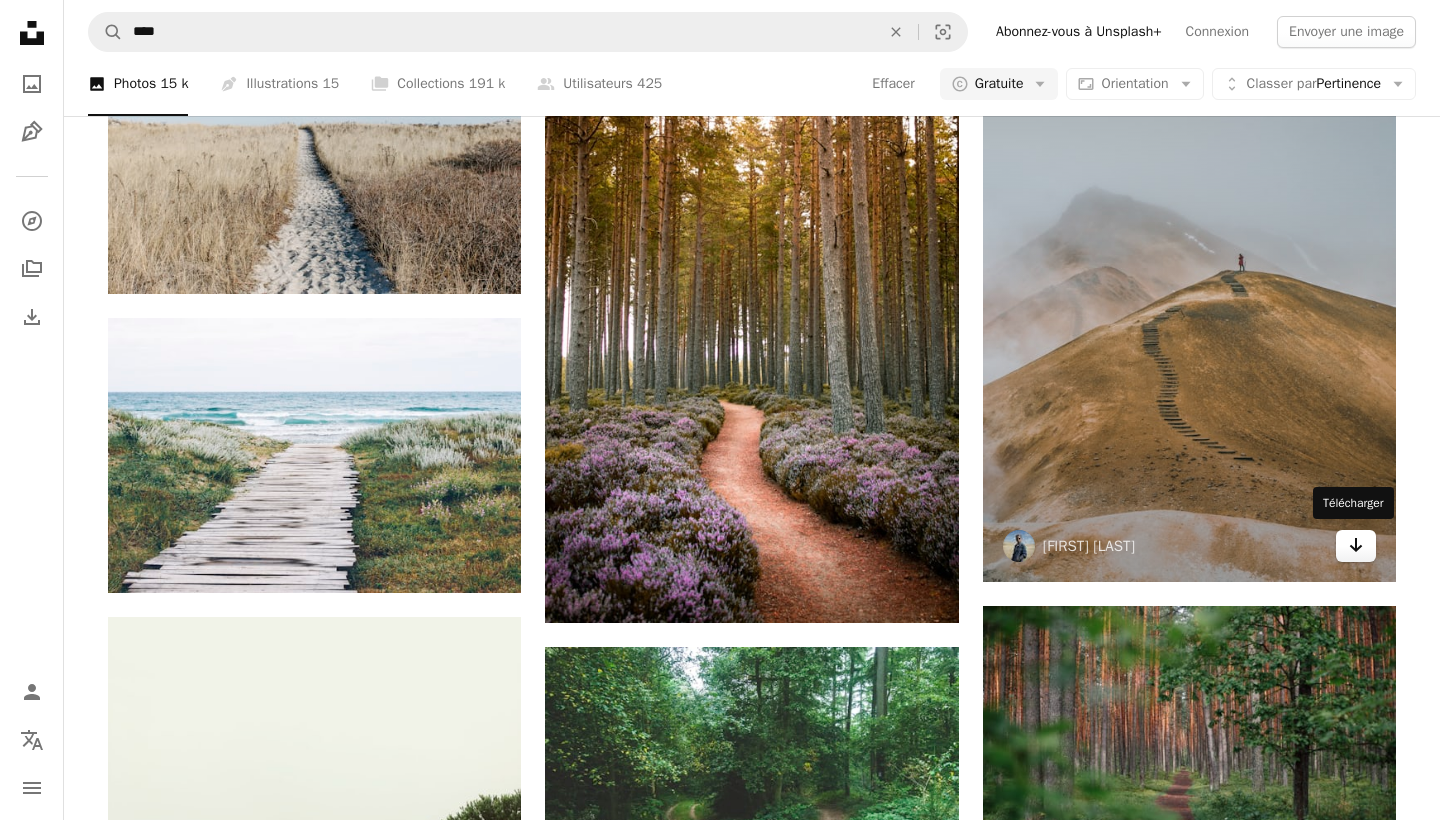 click on "Arrow pointing down" 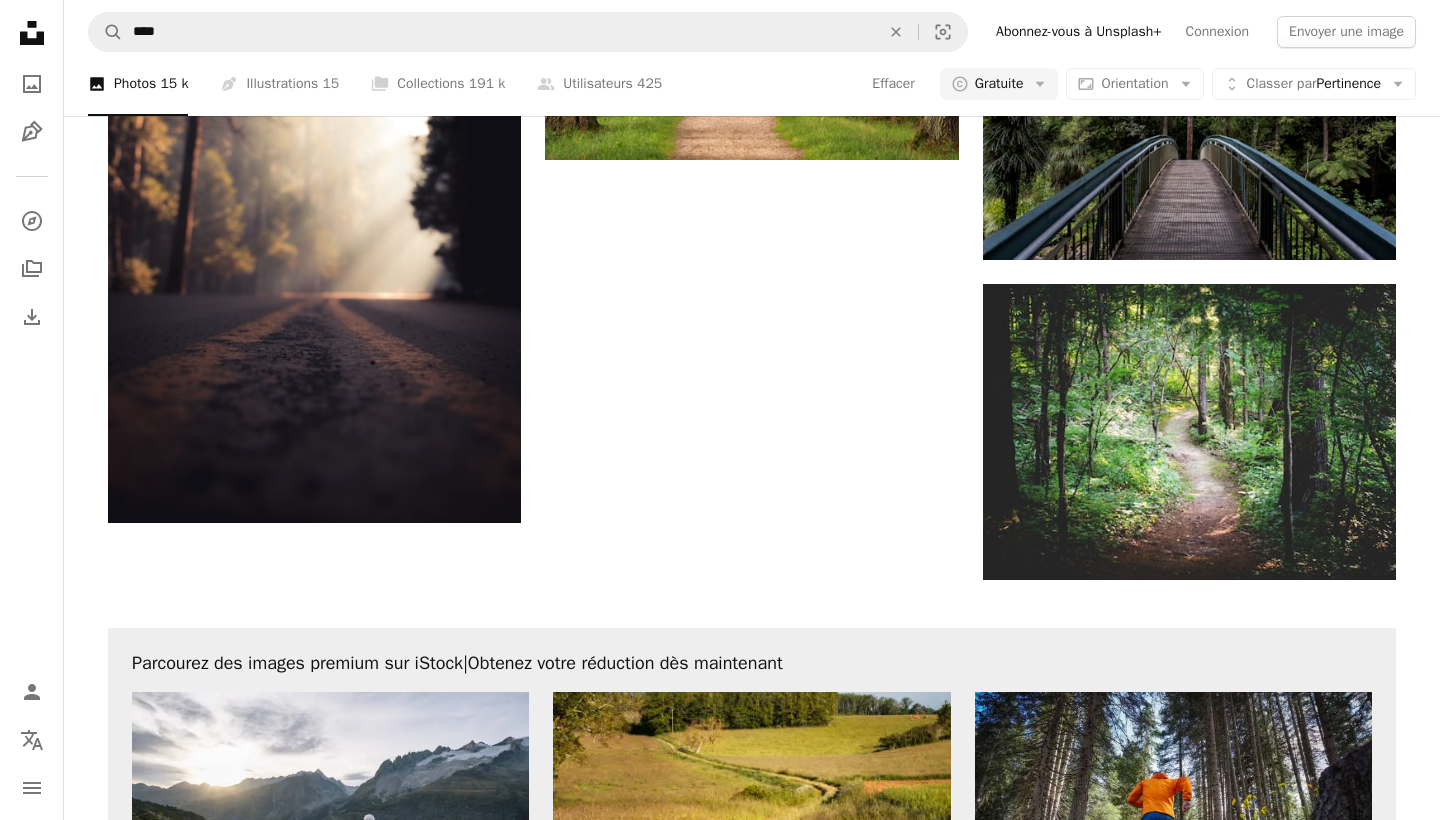 scroll, scrollTop: 2857, scrollLeft: 0, axis: vertical 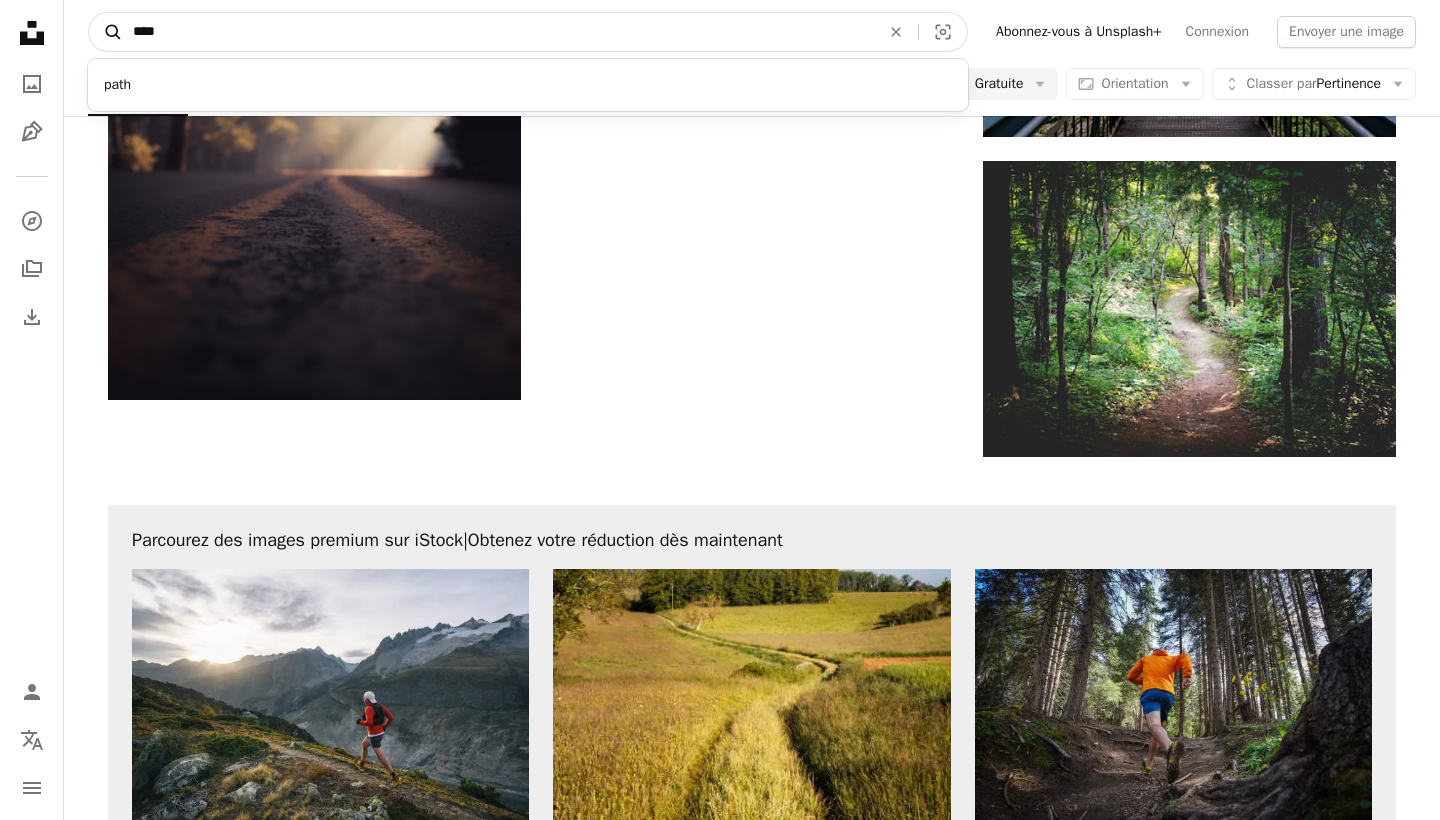 drag, startPoint x: 212, startPoint y: 23, endPoint x: 95, endPoint y: 16, distance: 117.20921 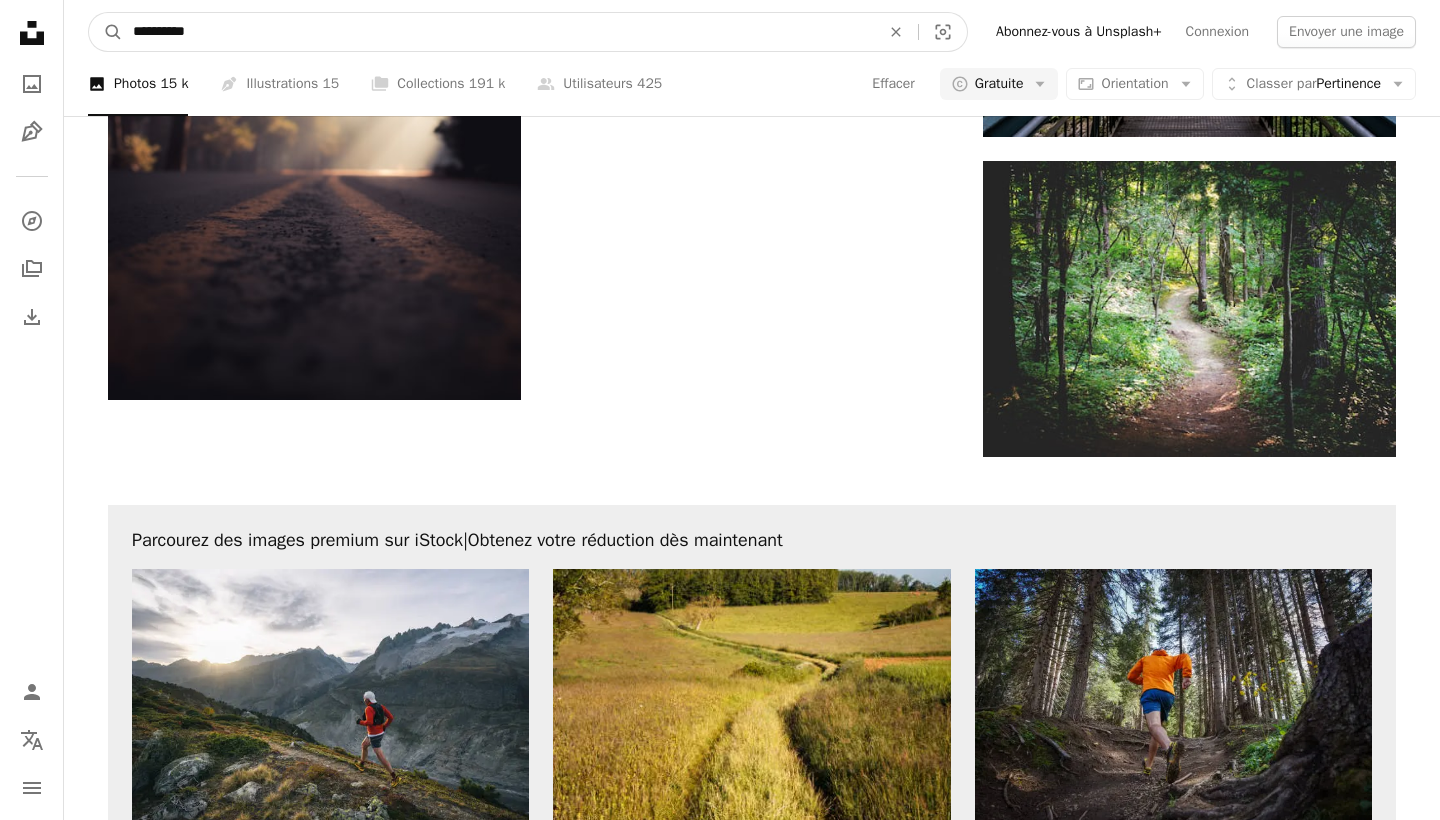 click on "**********" at bounding box center (498, 32) 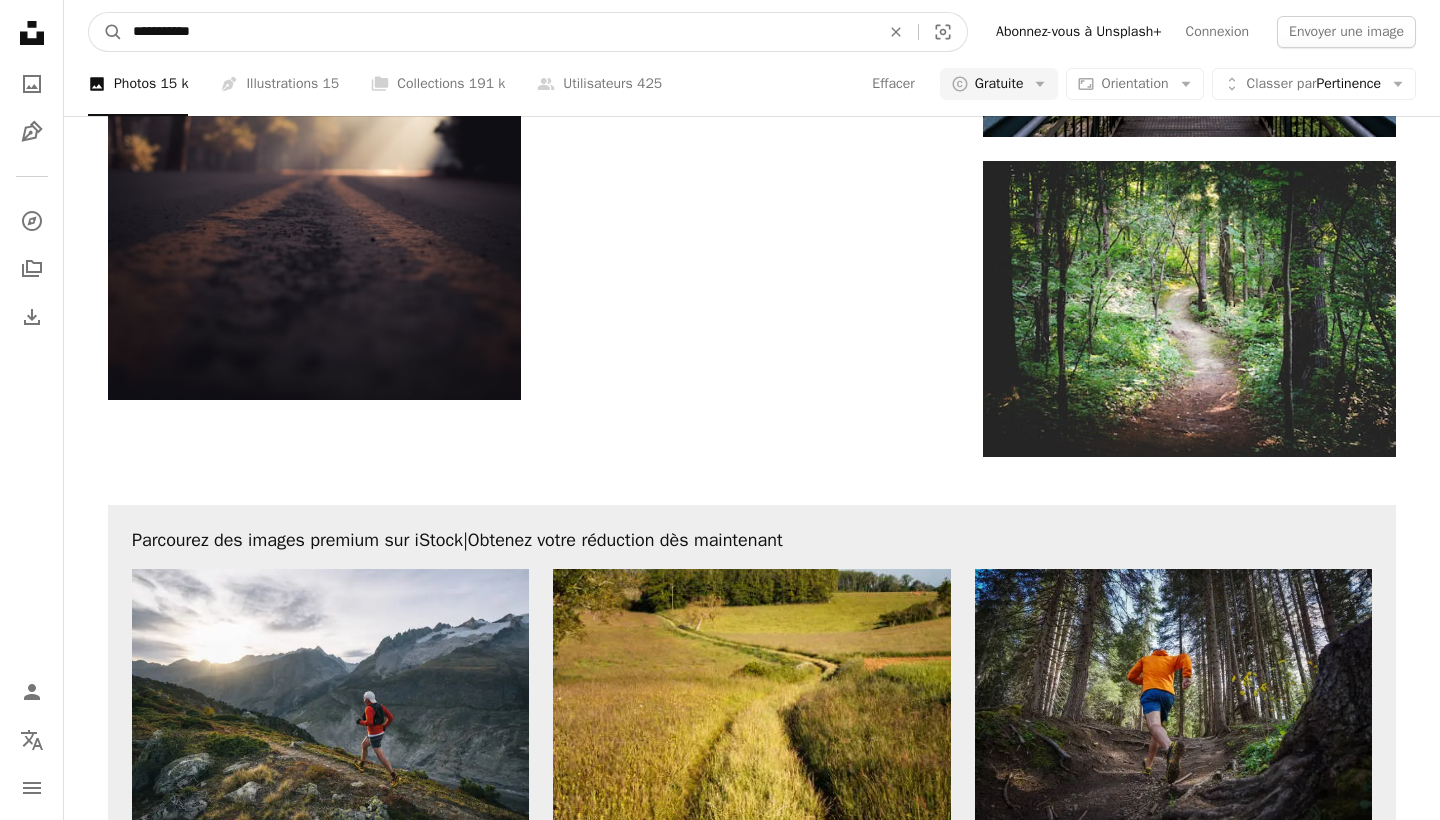 click on "A magnifying glass" at bounding box center (106, 32) 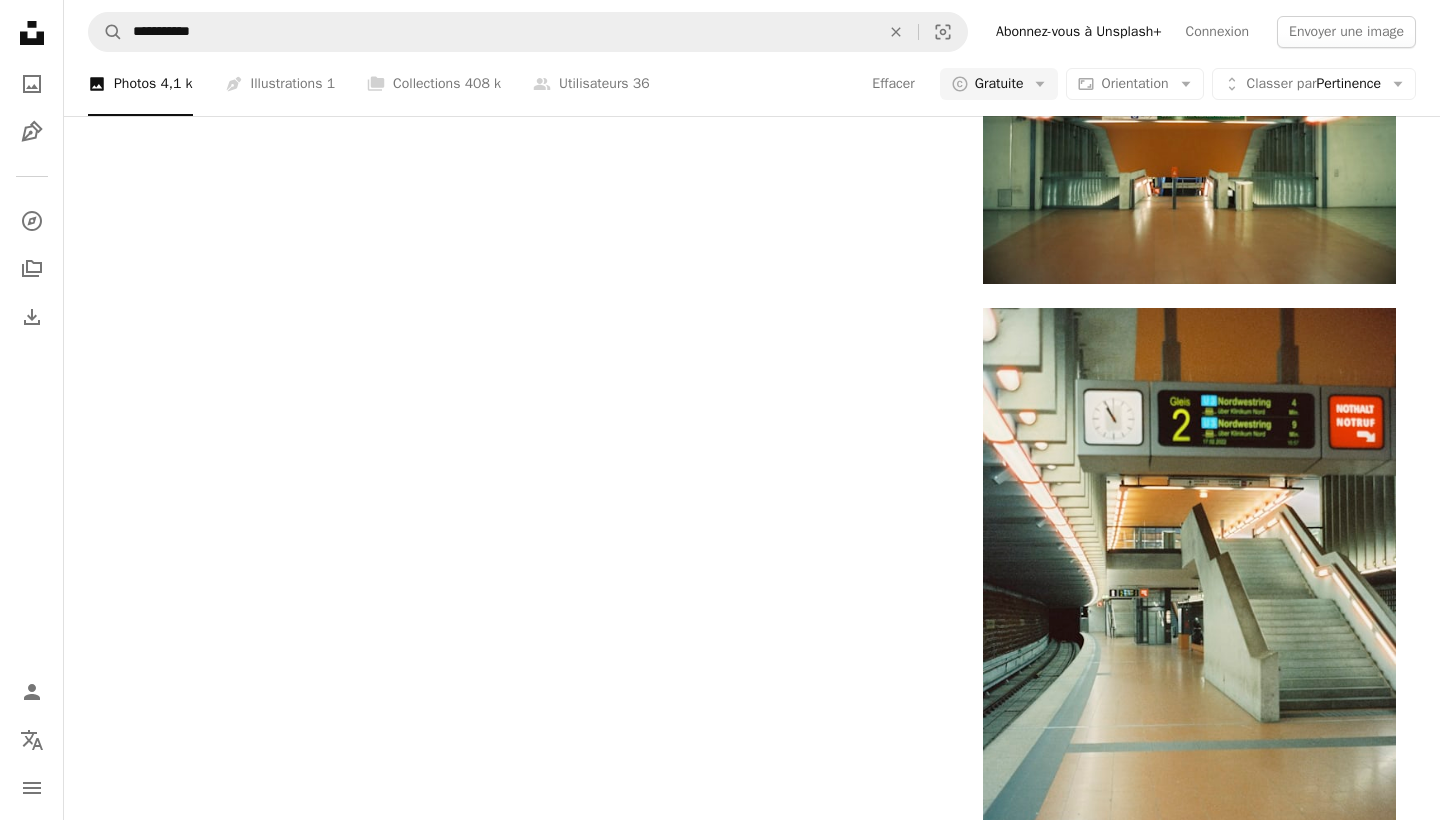 scroll, scrollTop: 3011, scrollLeft: 0, axis: vertical 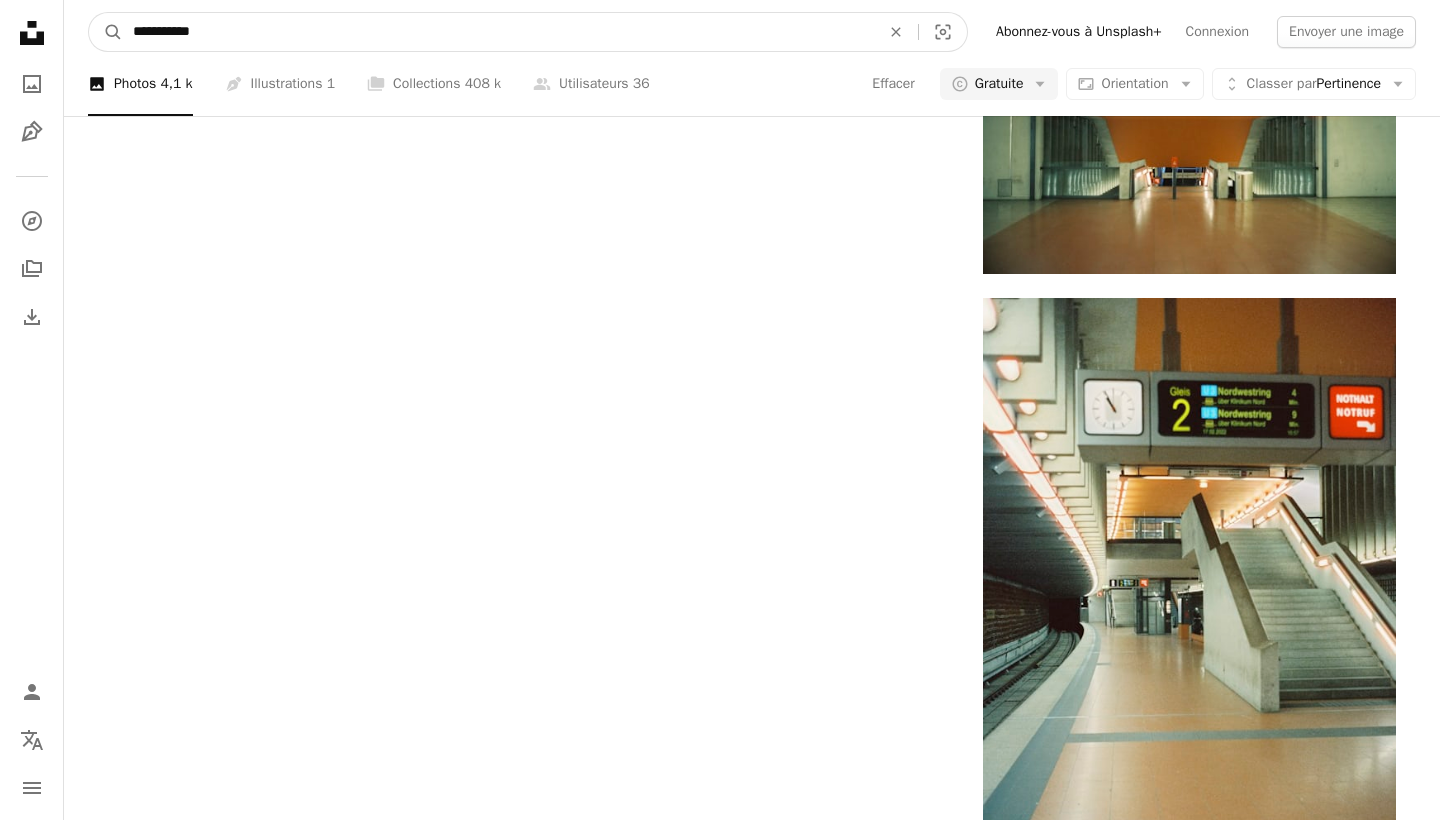 drag, startPoint x: 239, startPoint y: 38, endPoint x: 87, endPoint y: 30, distance: 152.21039 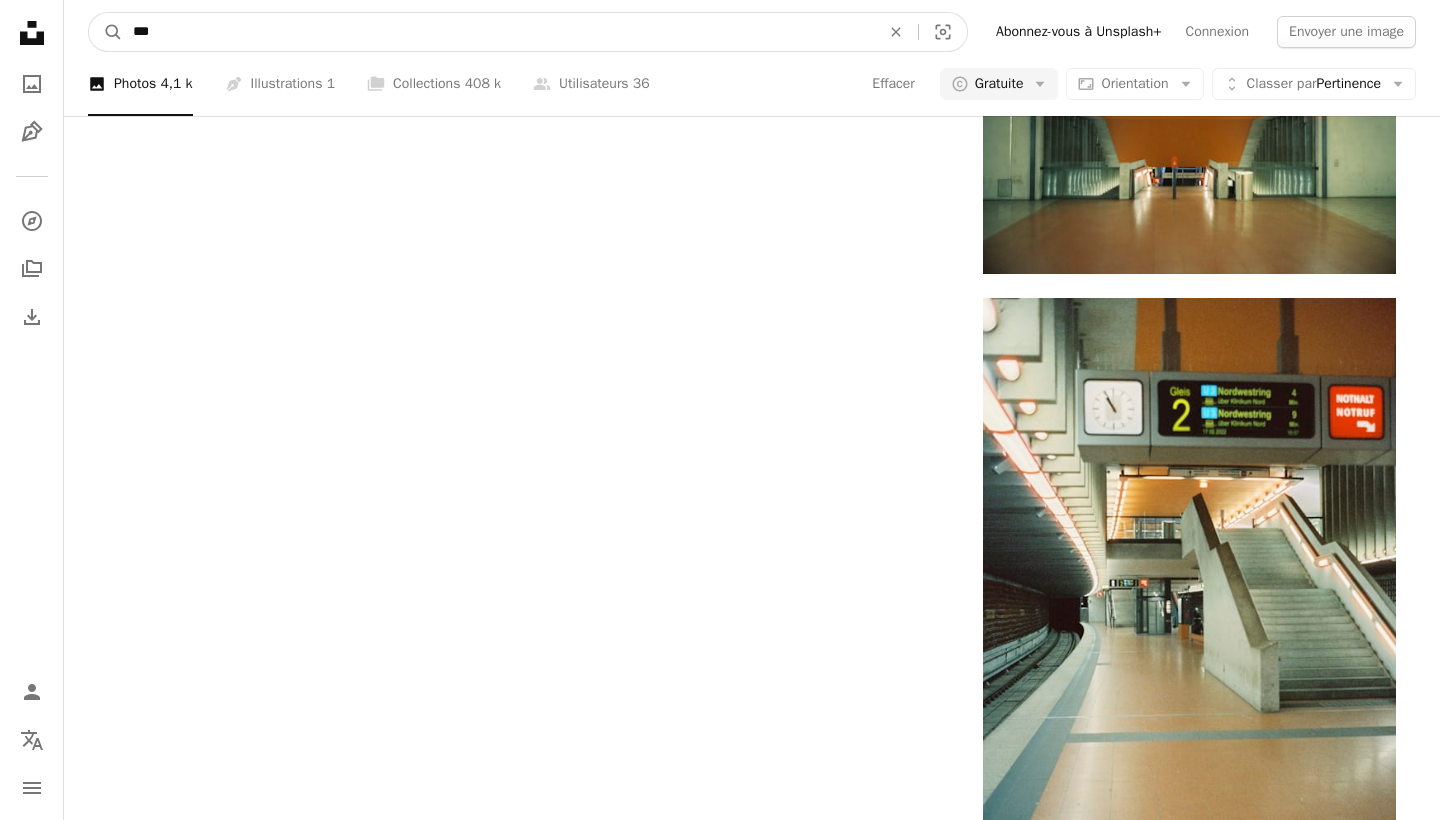 type on "***" 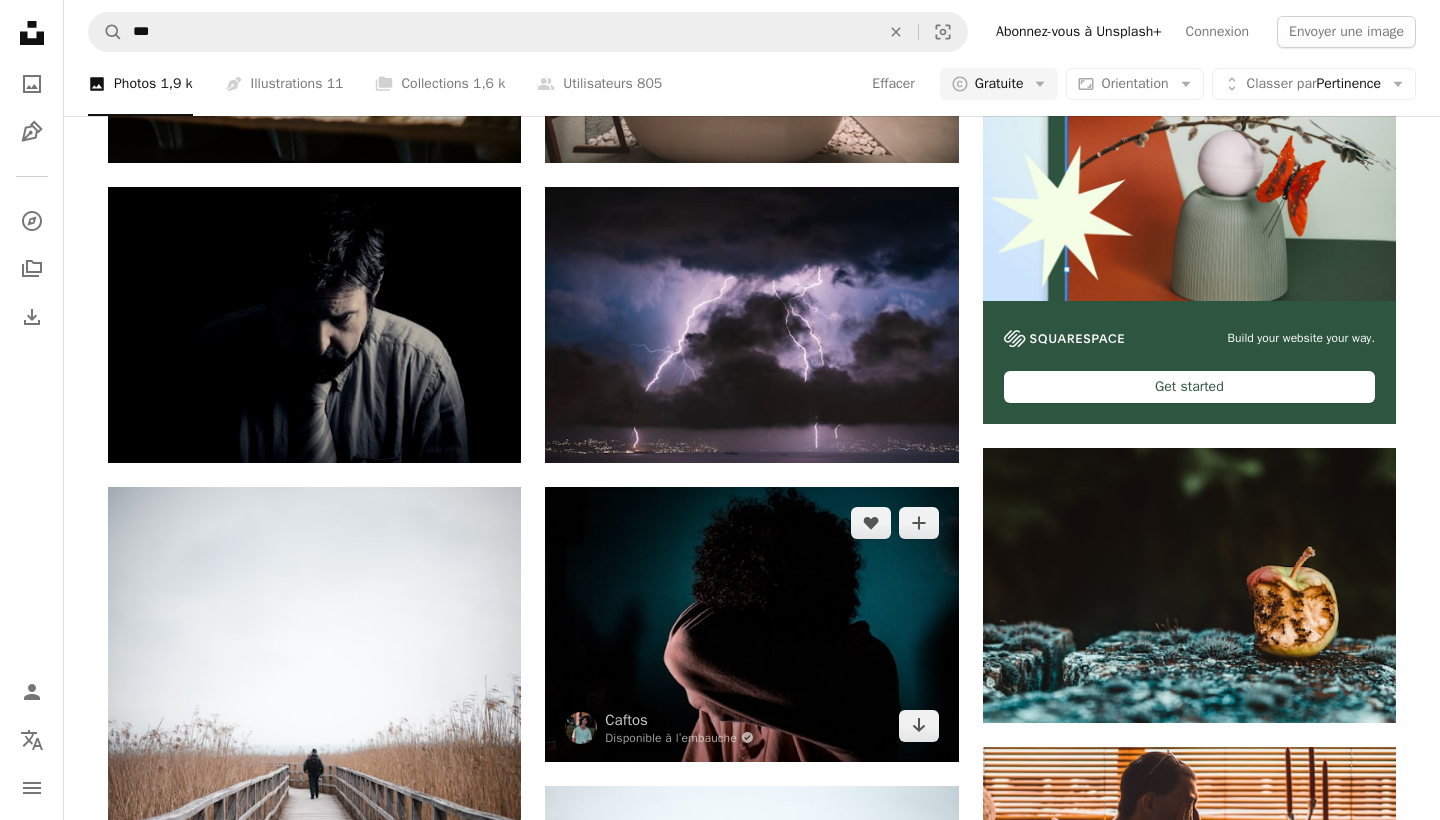 scroll, scrollTop: 379, scrollLeft: 0, axis: vertical 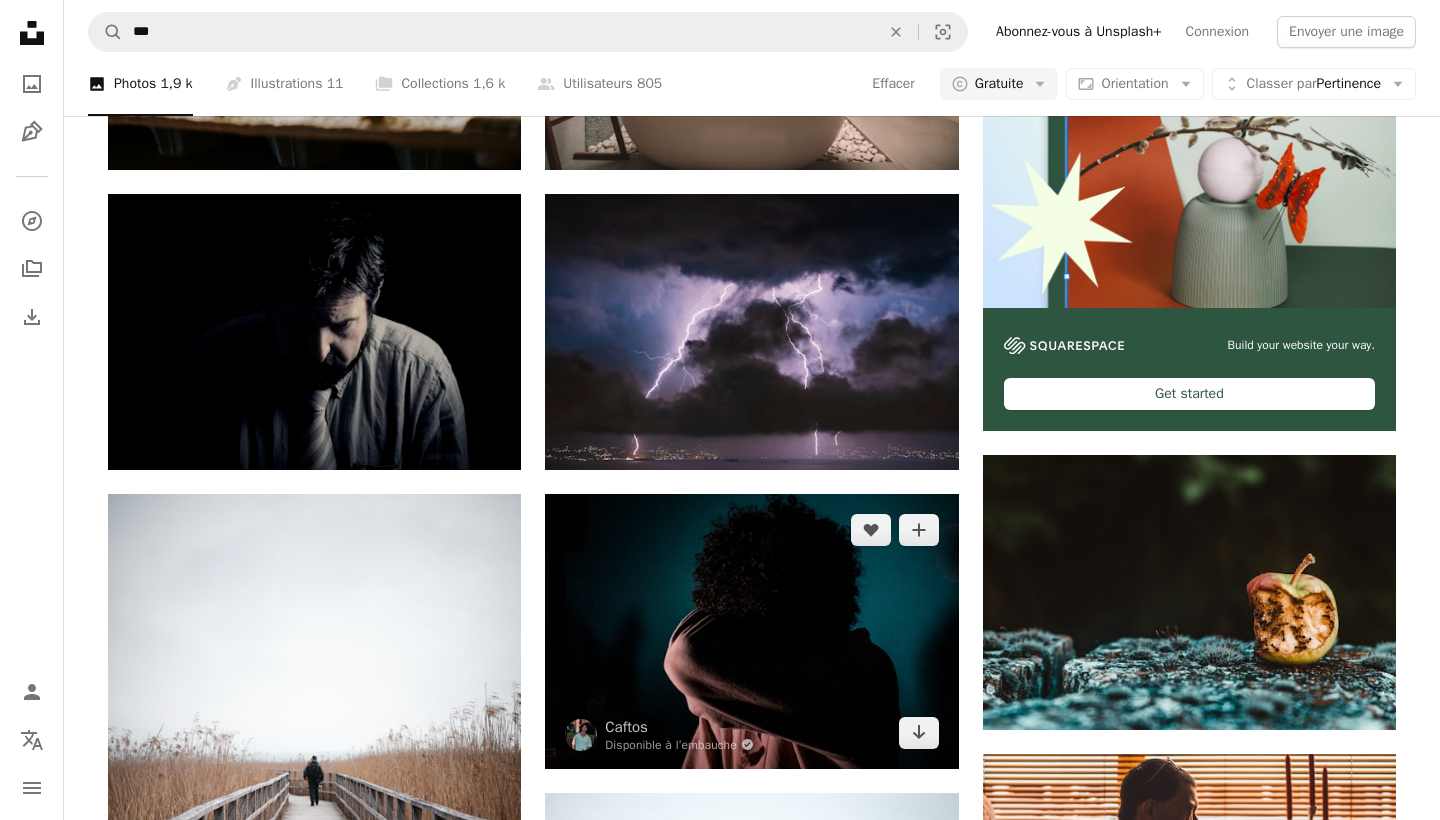 click at bounding box center (751, 631) 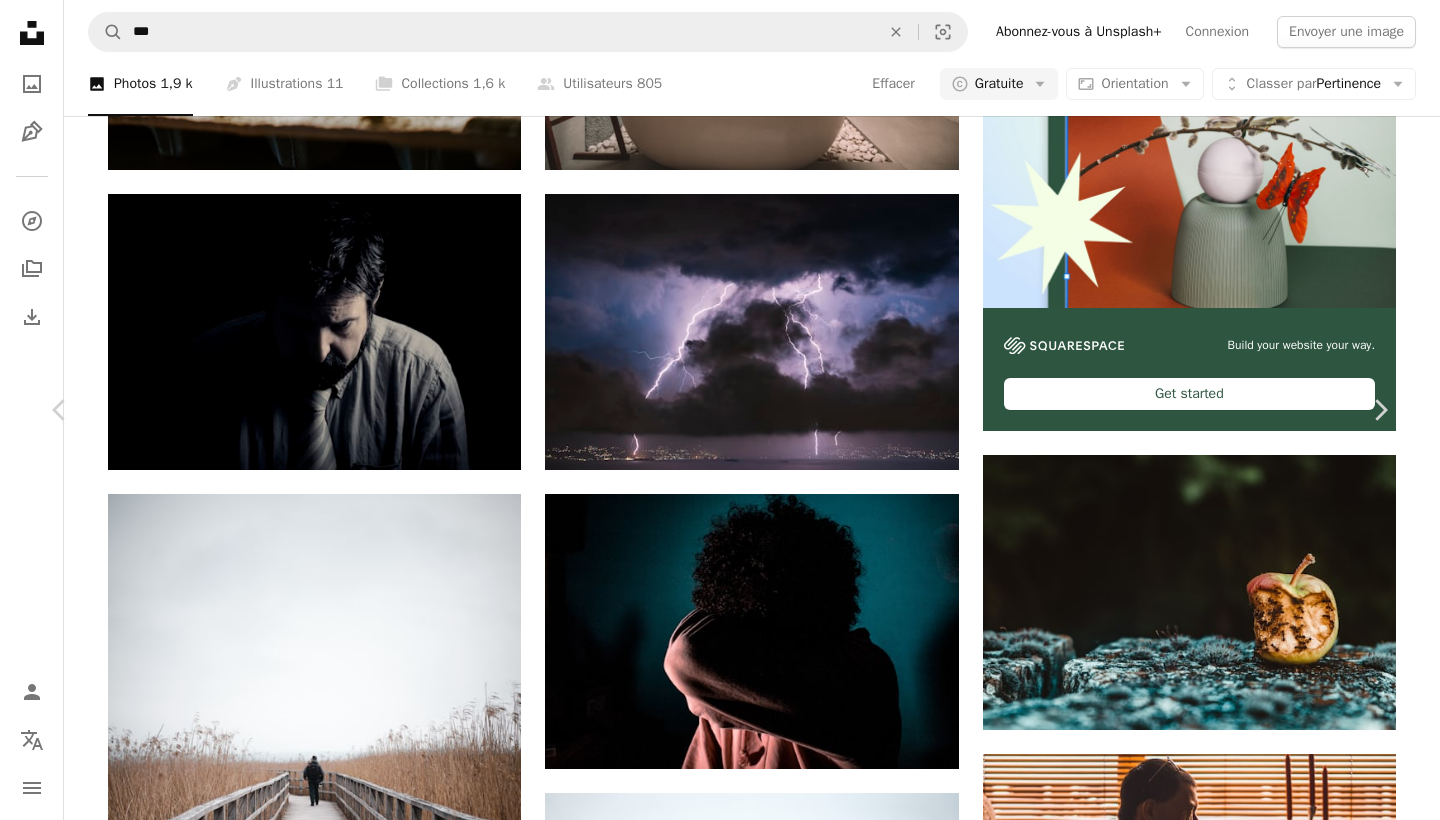 scroll, scrollTop: 2766, scrollLeft: 0, axis: vertical 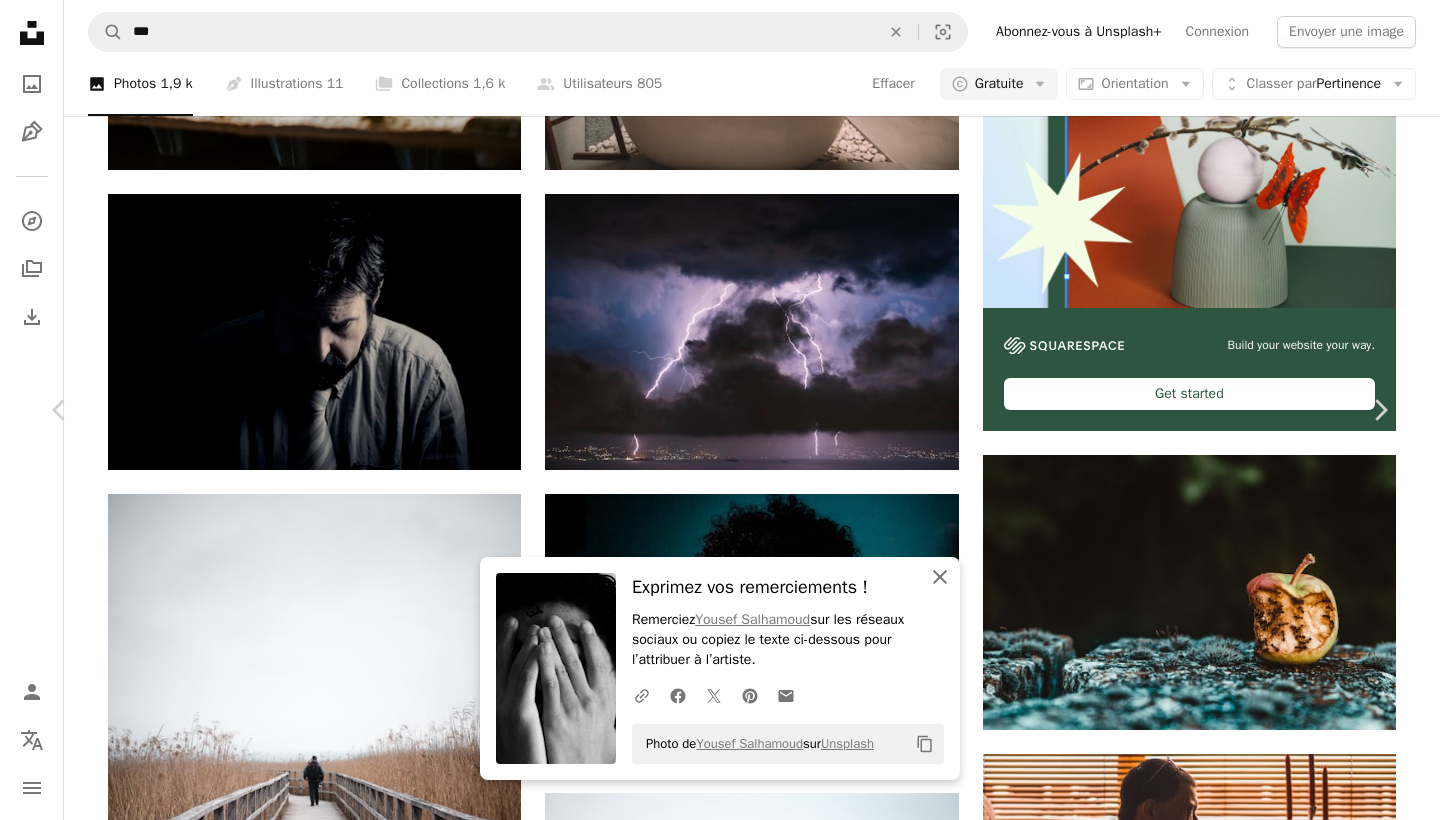 click on "An X shape" 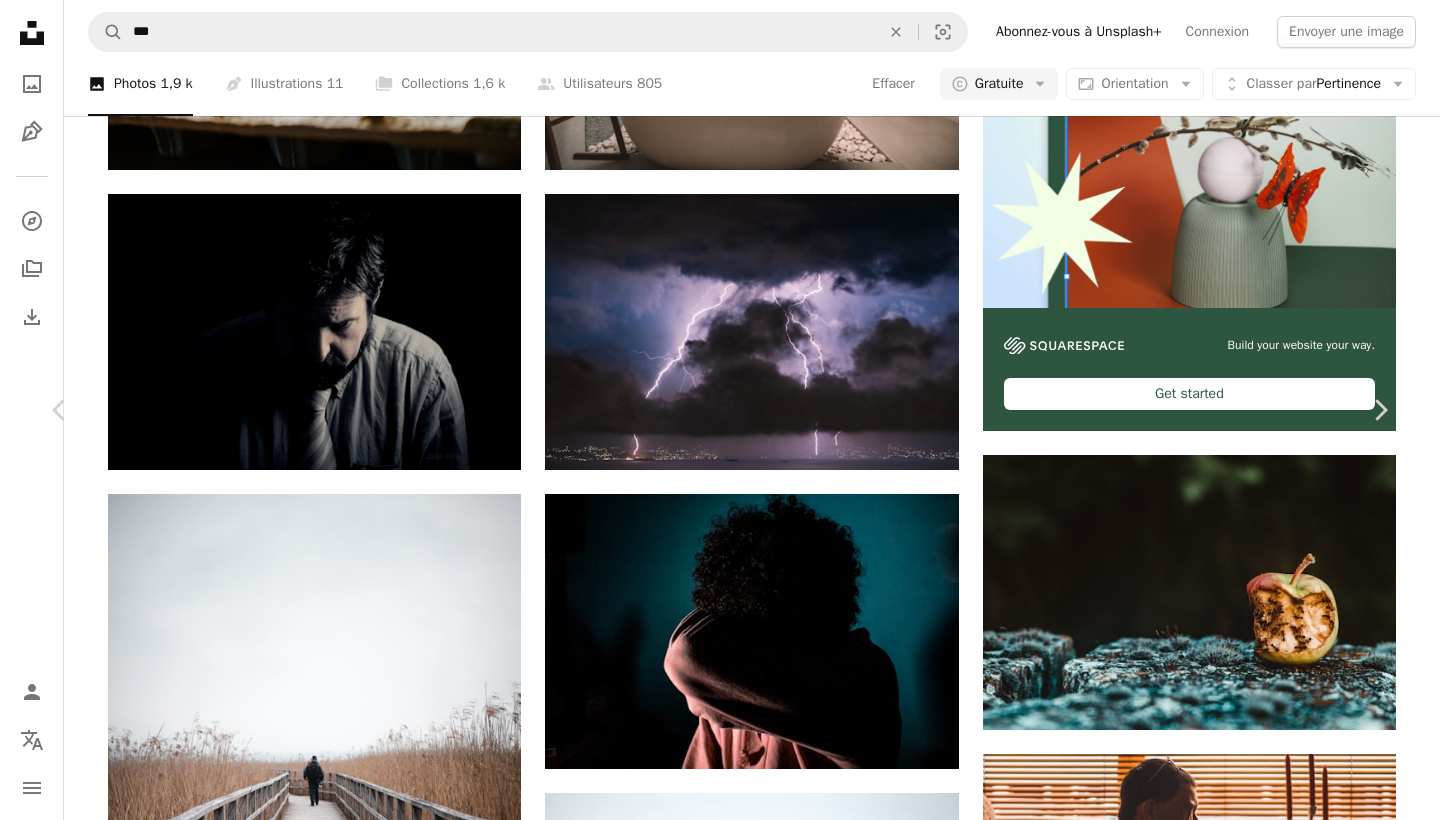 scroll, scrollTop: 11947, scrollLeft: 0, axis: vertical 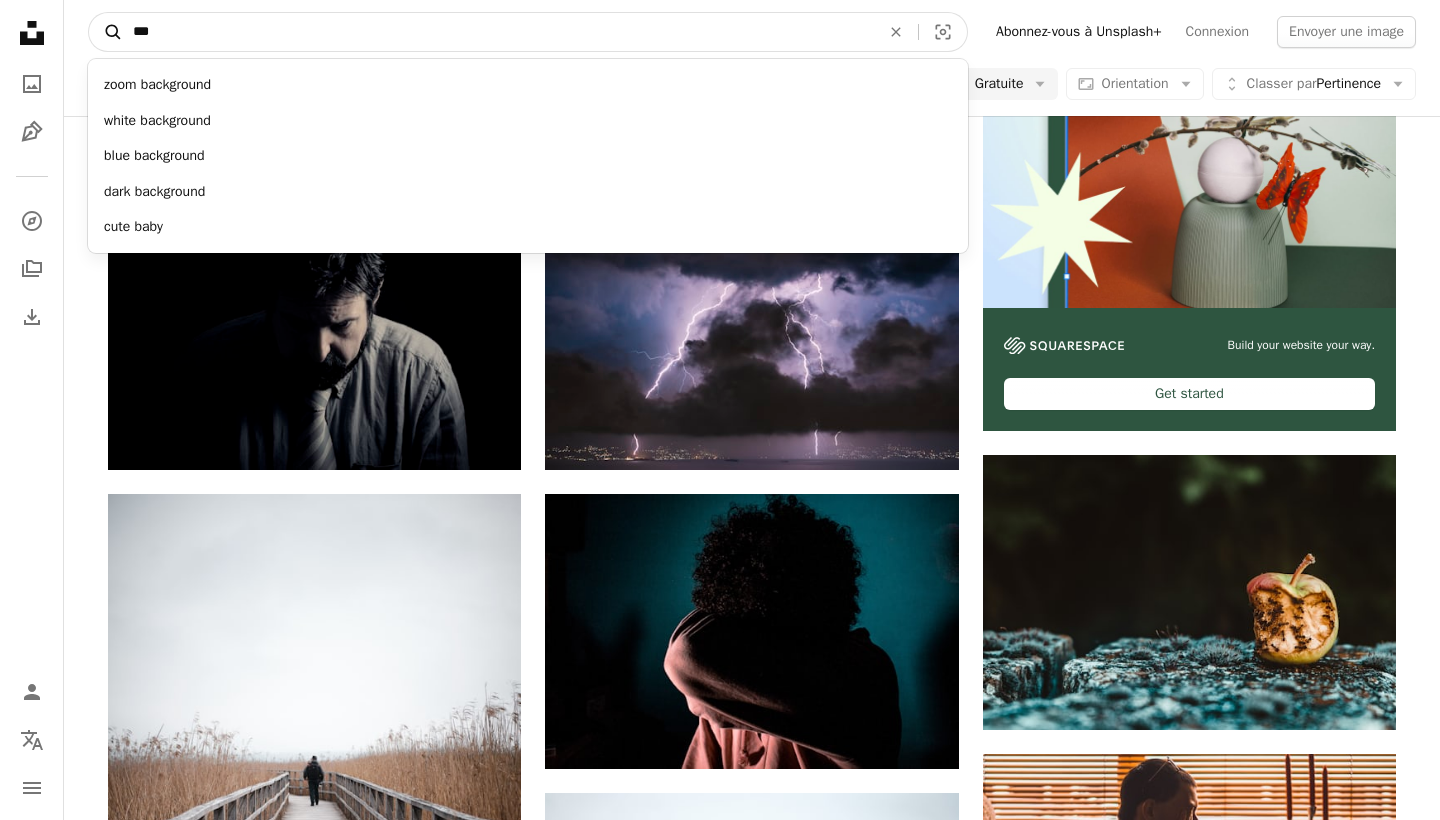 drag, startPoint x: 172, startPoint y: 38, endPoint x: 94, endPoint y: 31, distance: 78.31347 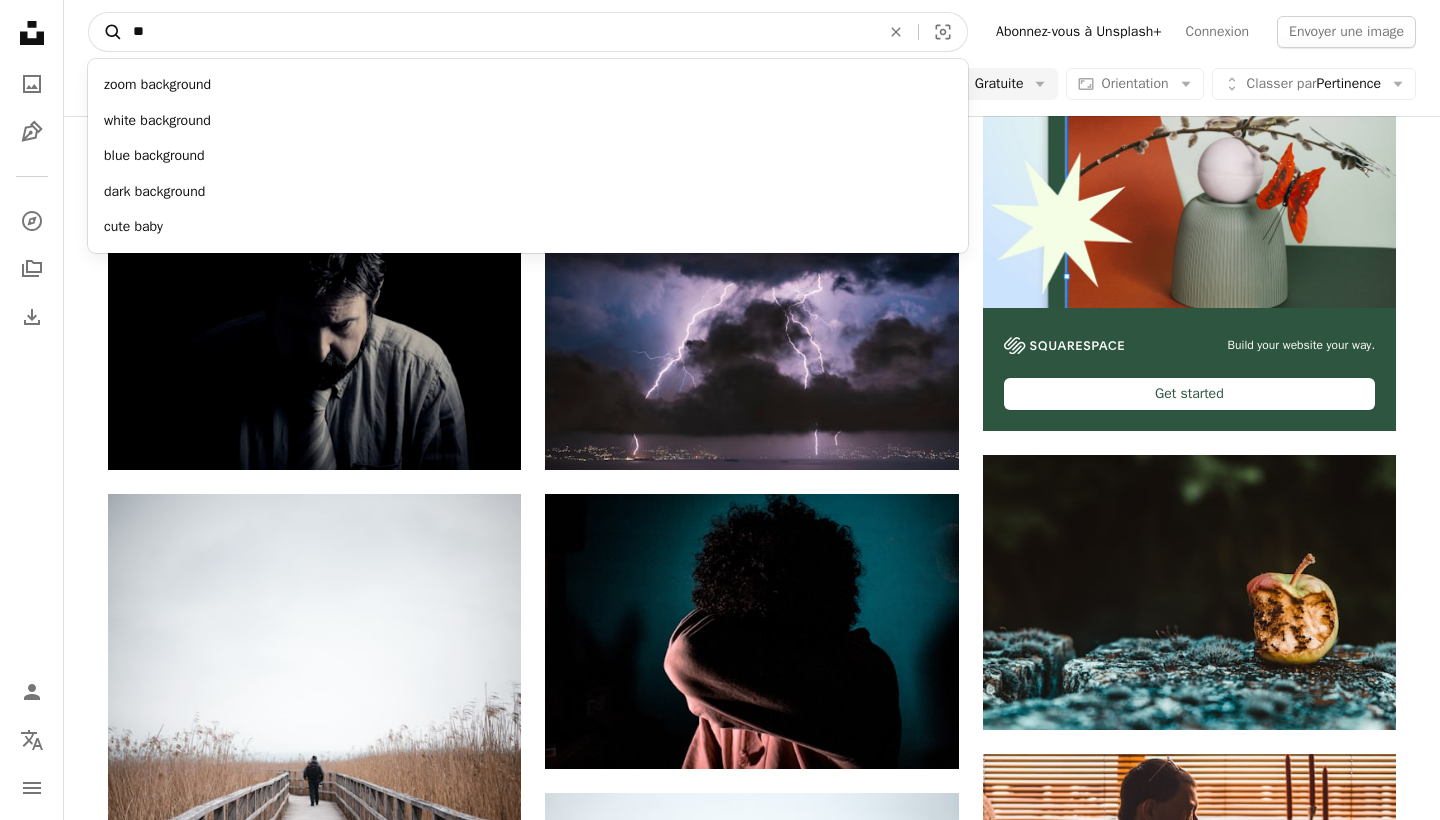 type on "***" 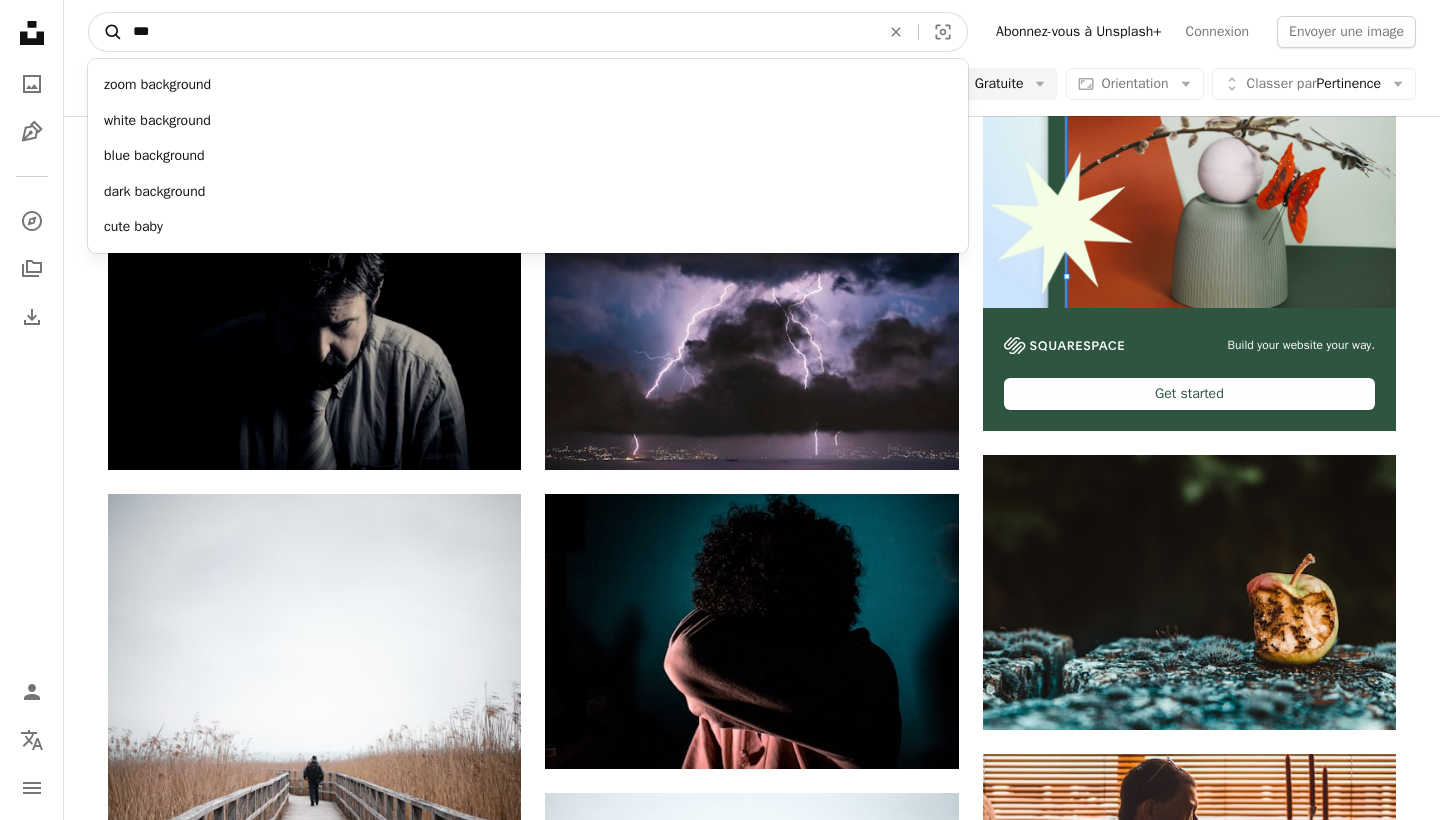 click on "A magnifying glass" at bounding box center [106, 32] 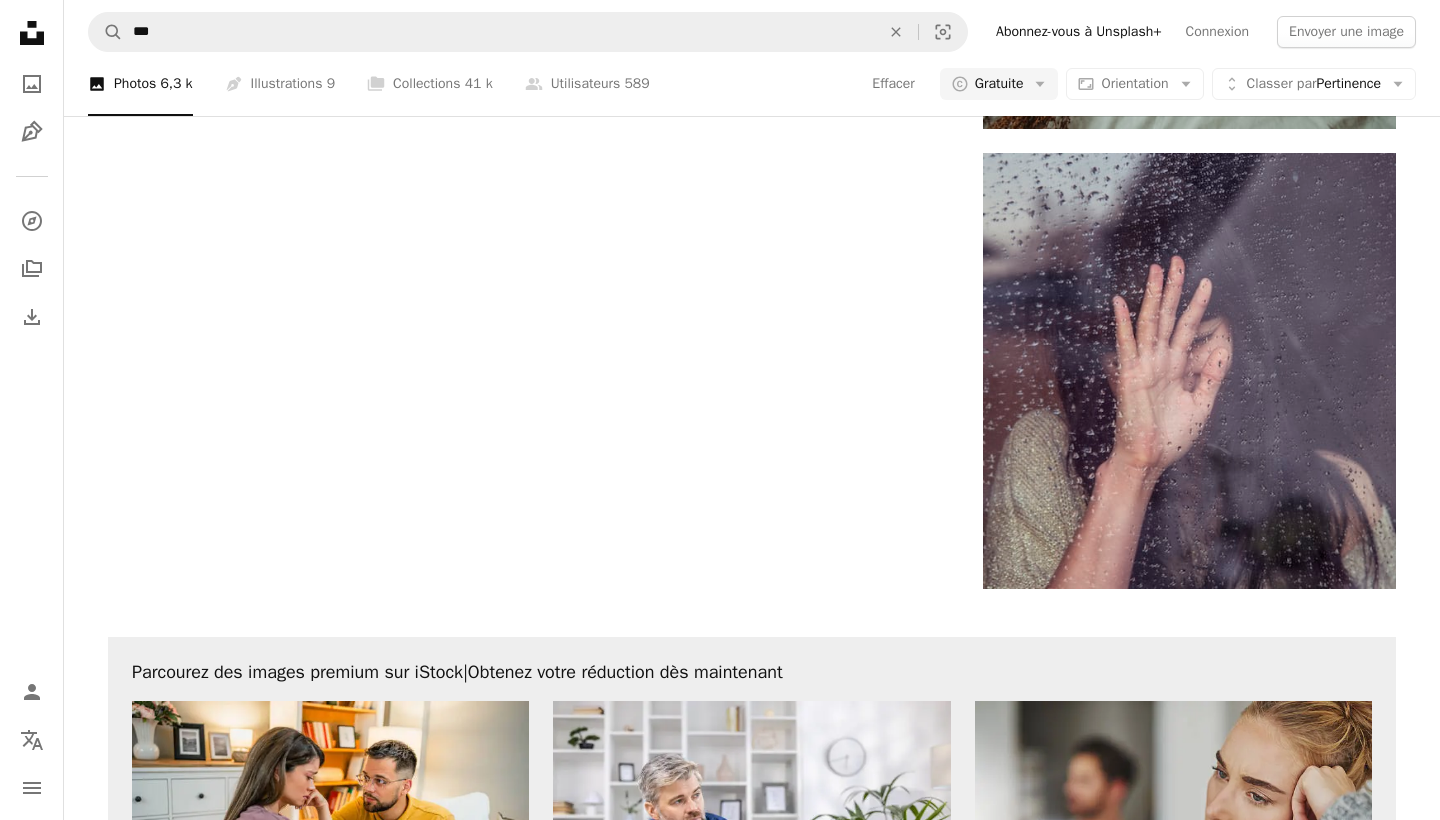 scroll, scrollTop: 3450, scrollLeft: 0, axis: vertical 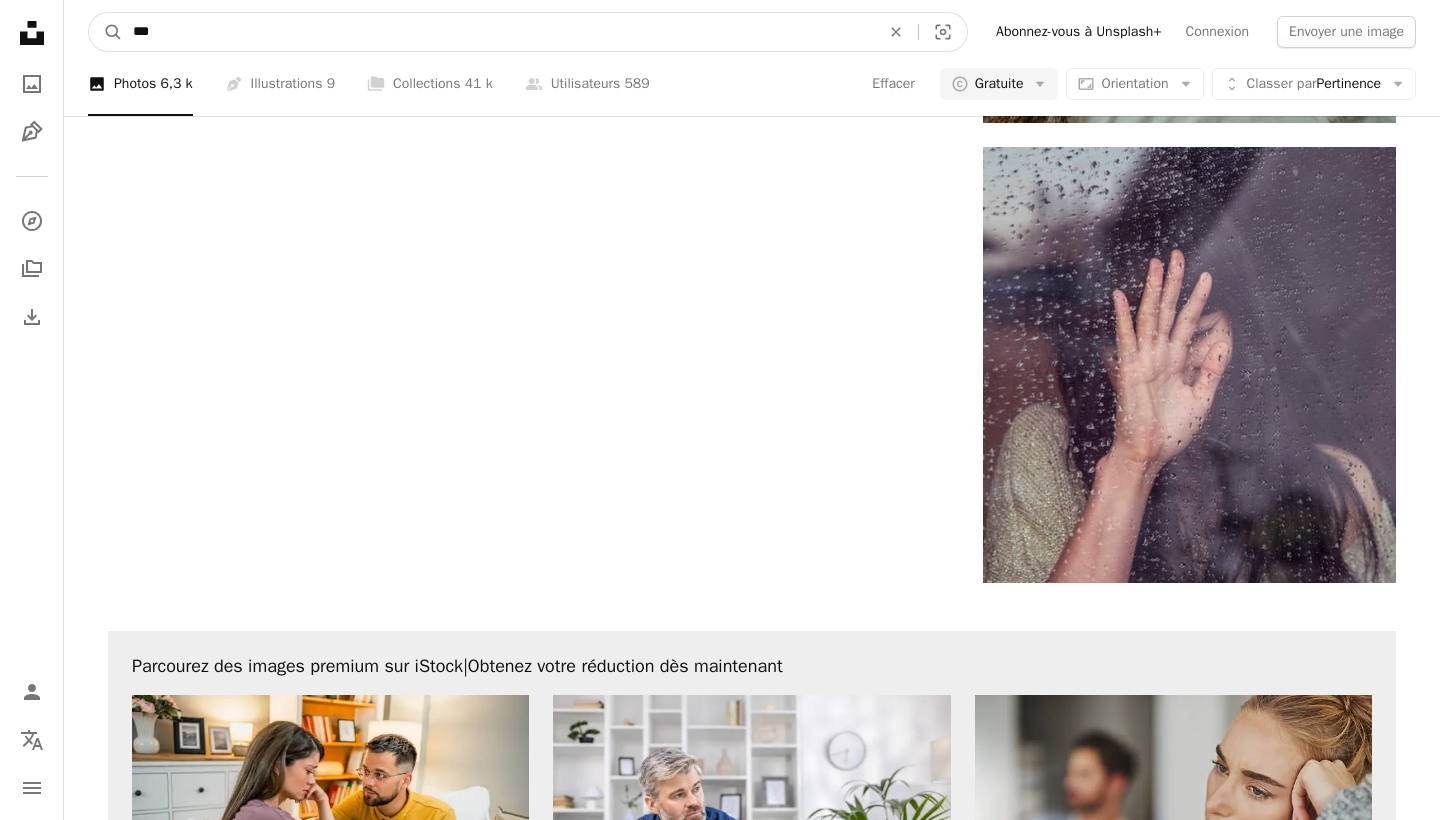 click on "***" at bounding box center [498, 32] 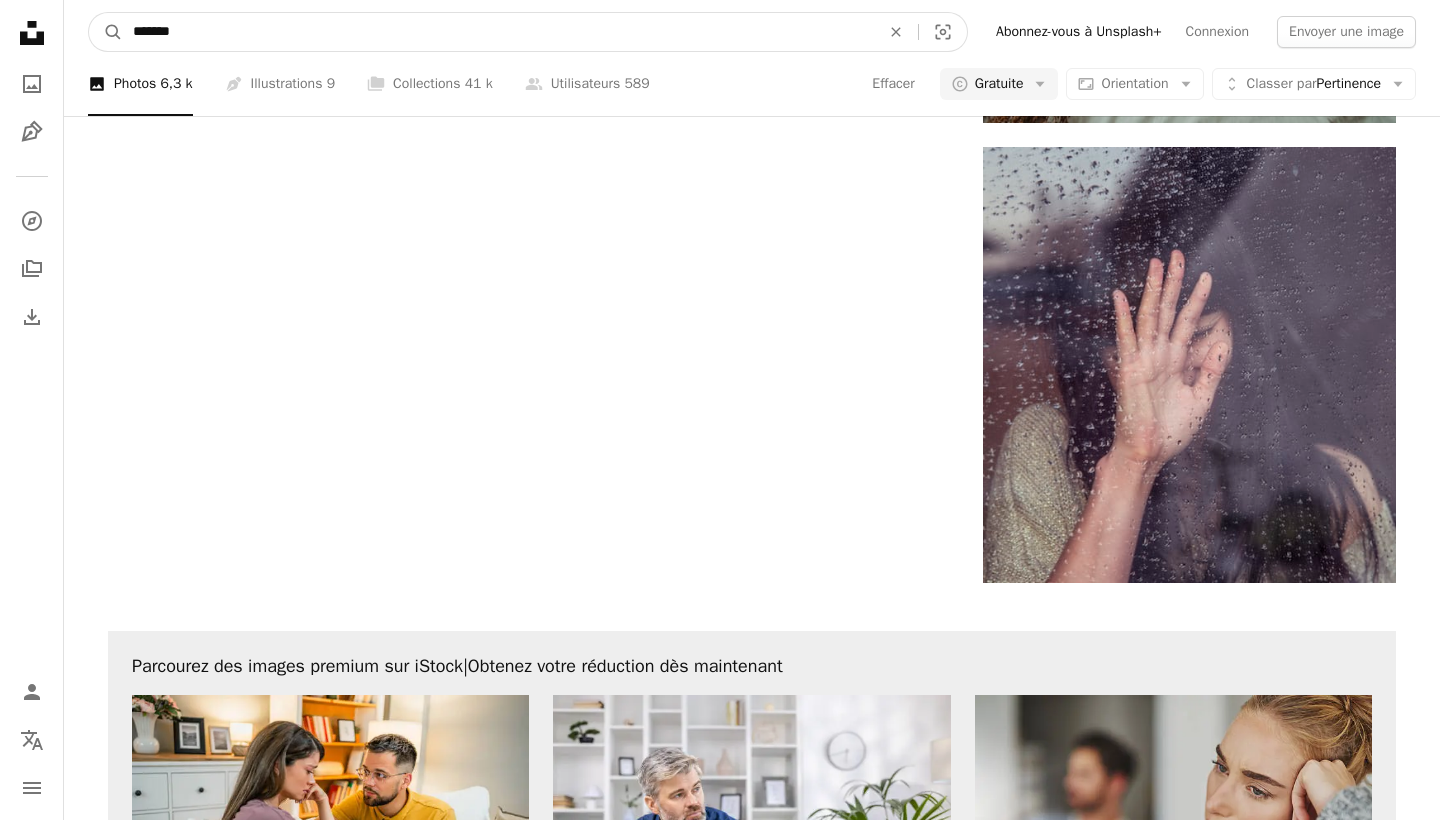 type on "*******" 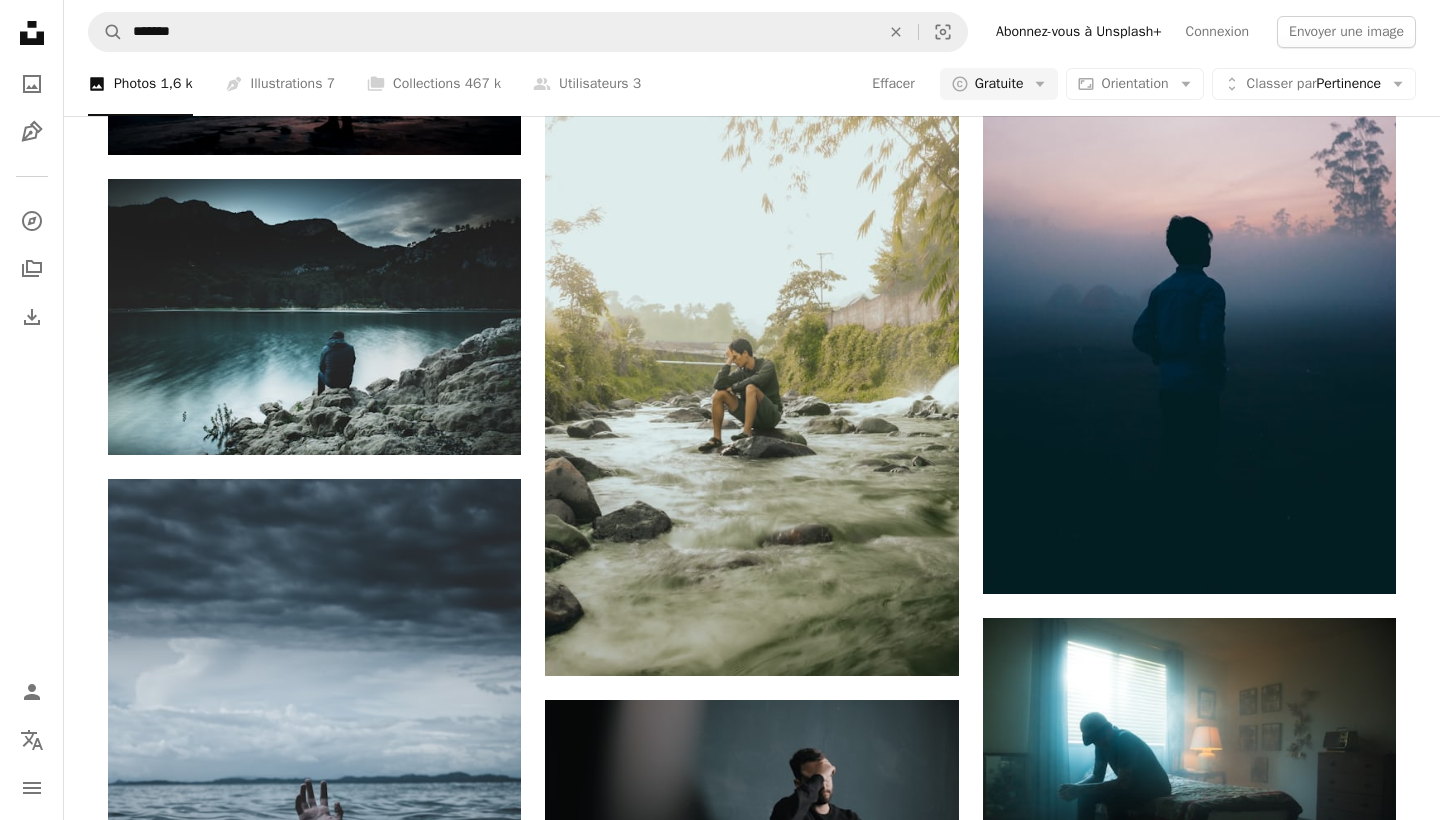 scroll, scrollTop: 863, scrollLeft: 0, axis: vertical 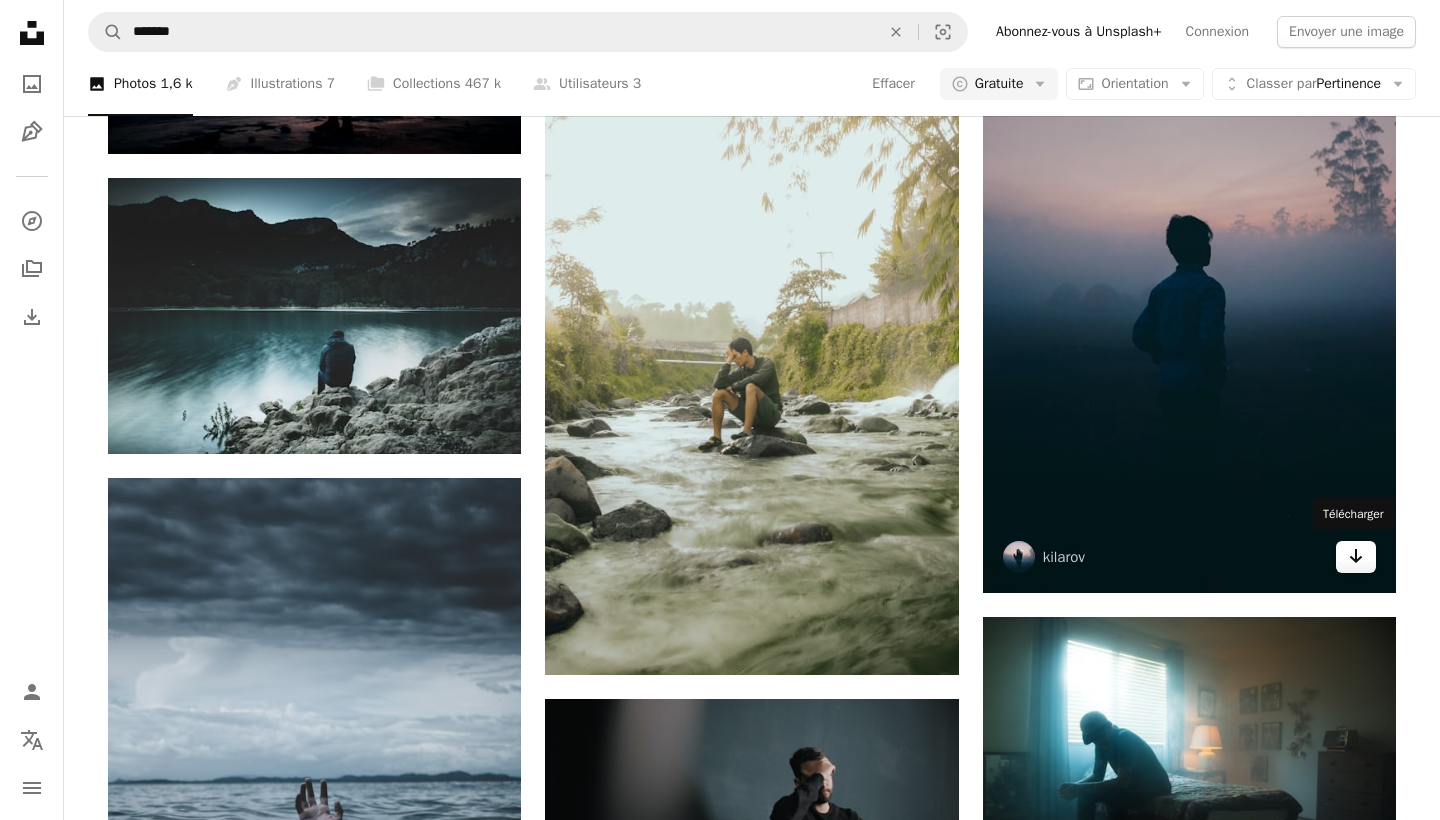 click on "Arrow pointing down" 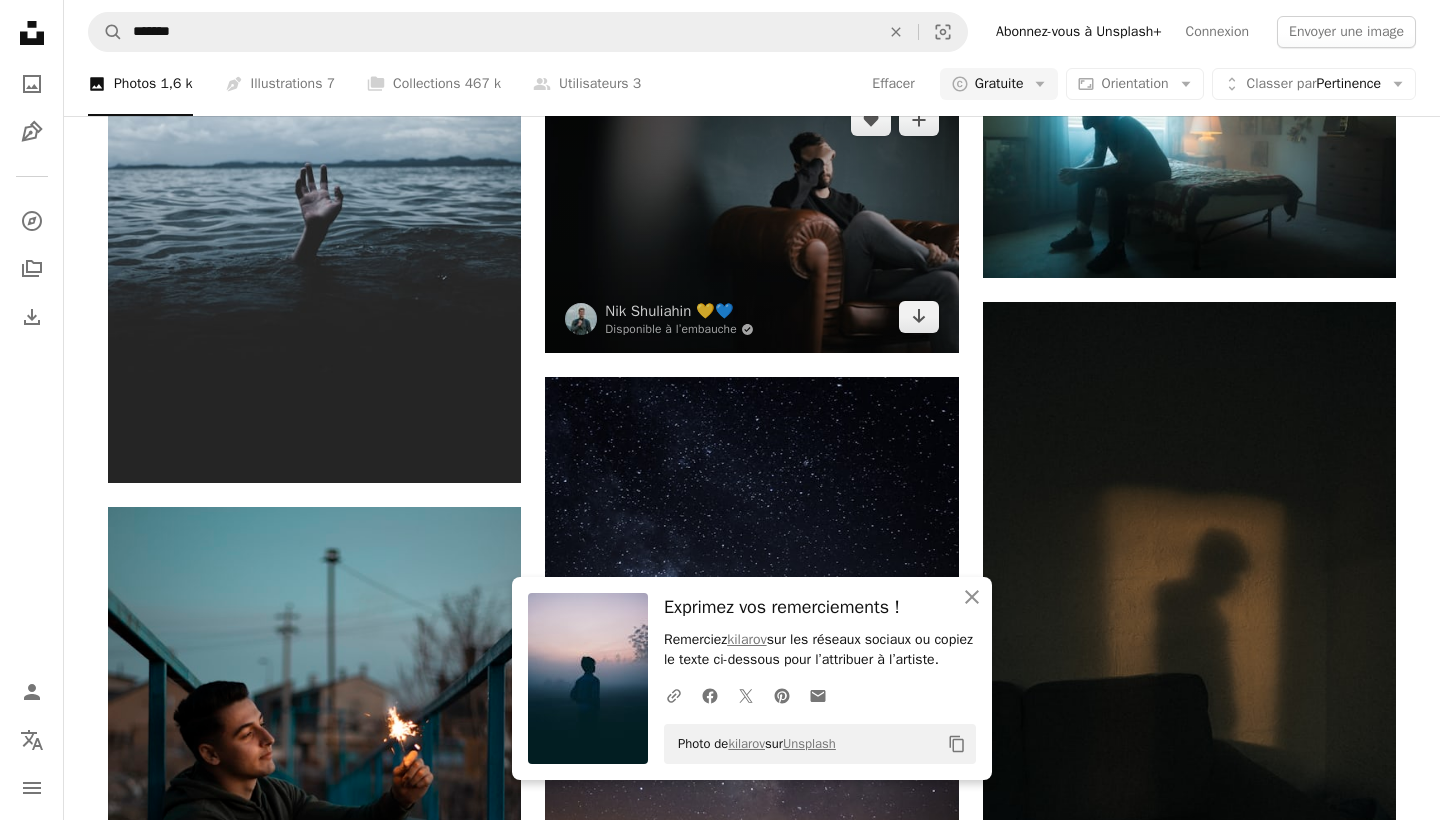 scroll, scrollTop: 1475, scrollLeft: 0, axis: vertical 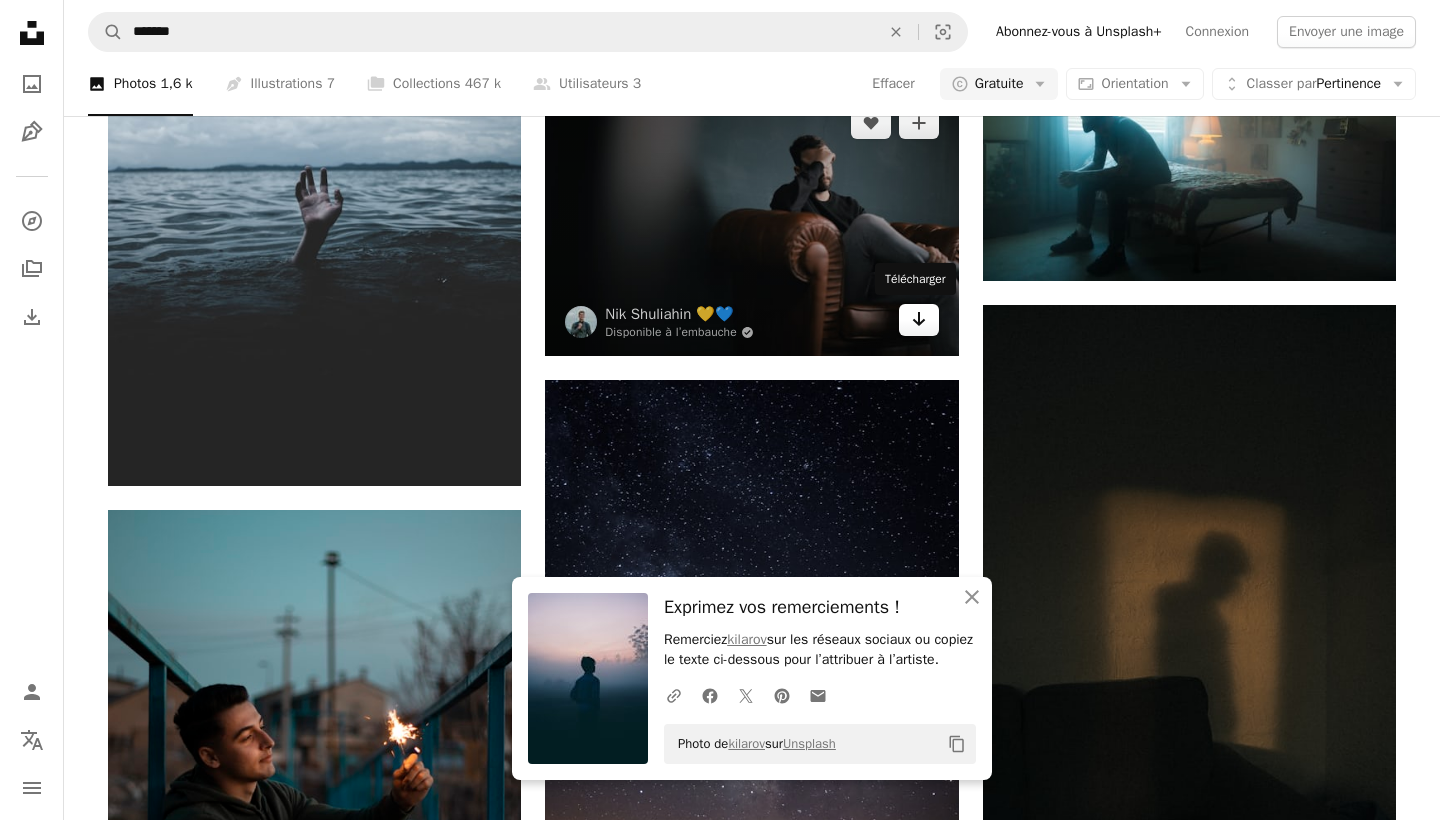 click on "Arrow pointing down" 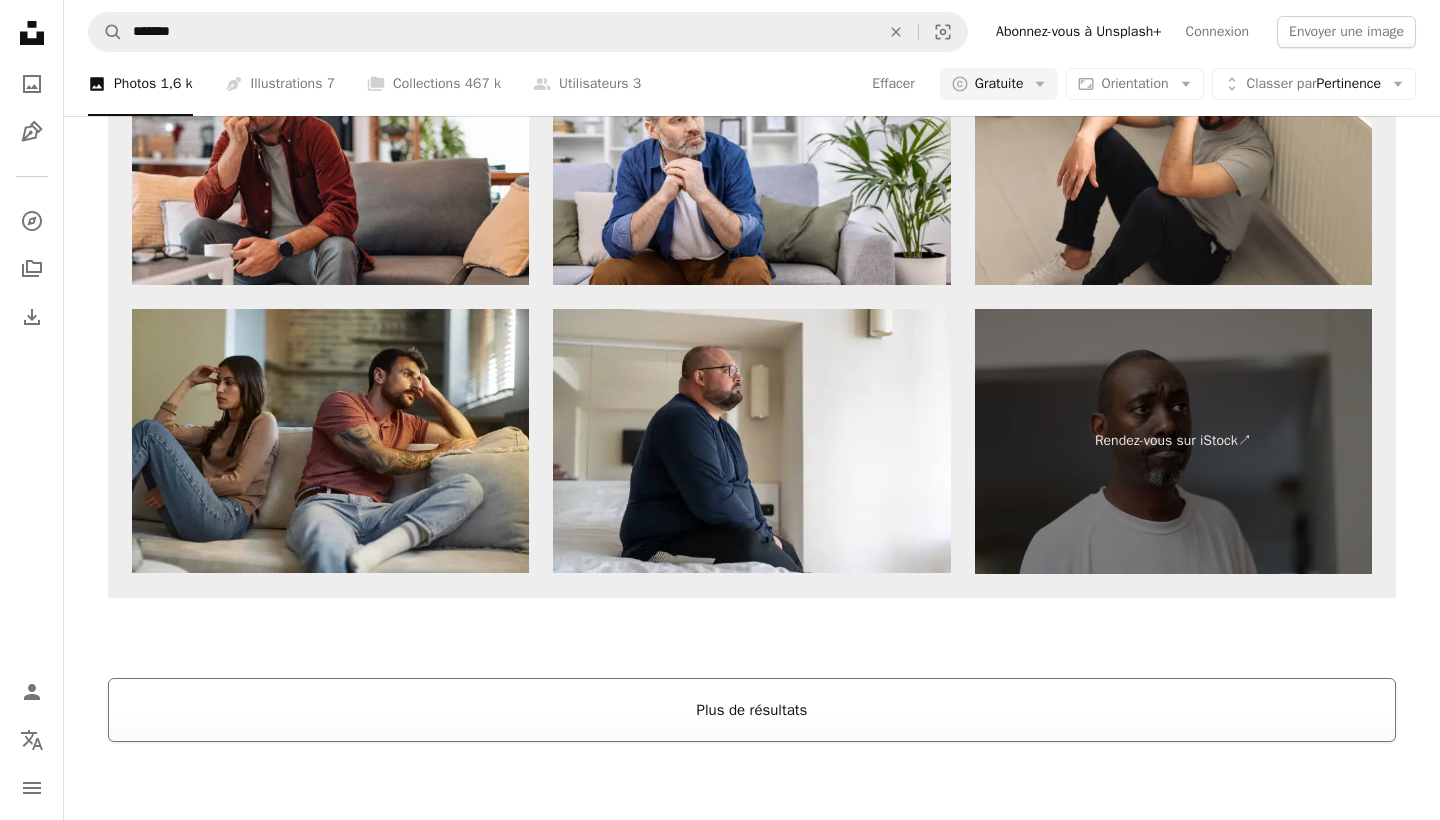 click on "Plus de résultats" at bounding box center (752, 710) 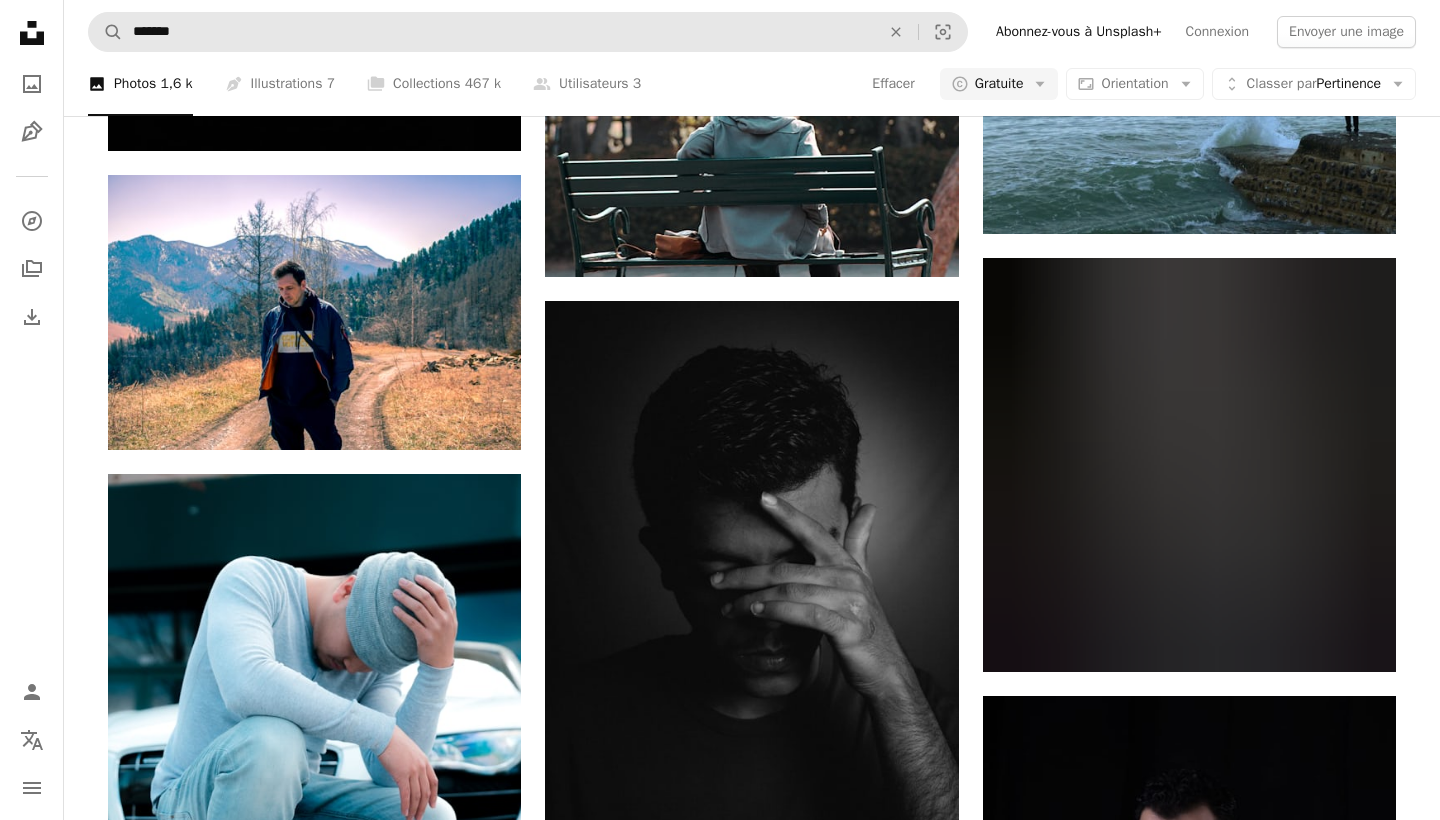 scroll, scrollTop: 8161, scrollLeft: 0, axis: vertical 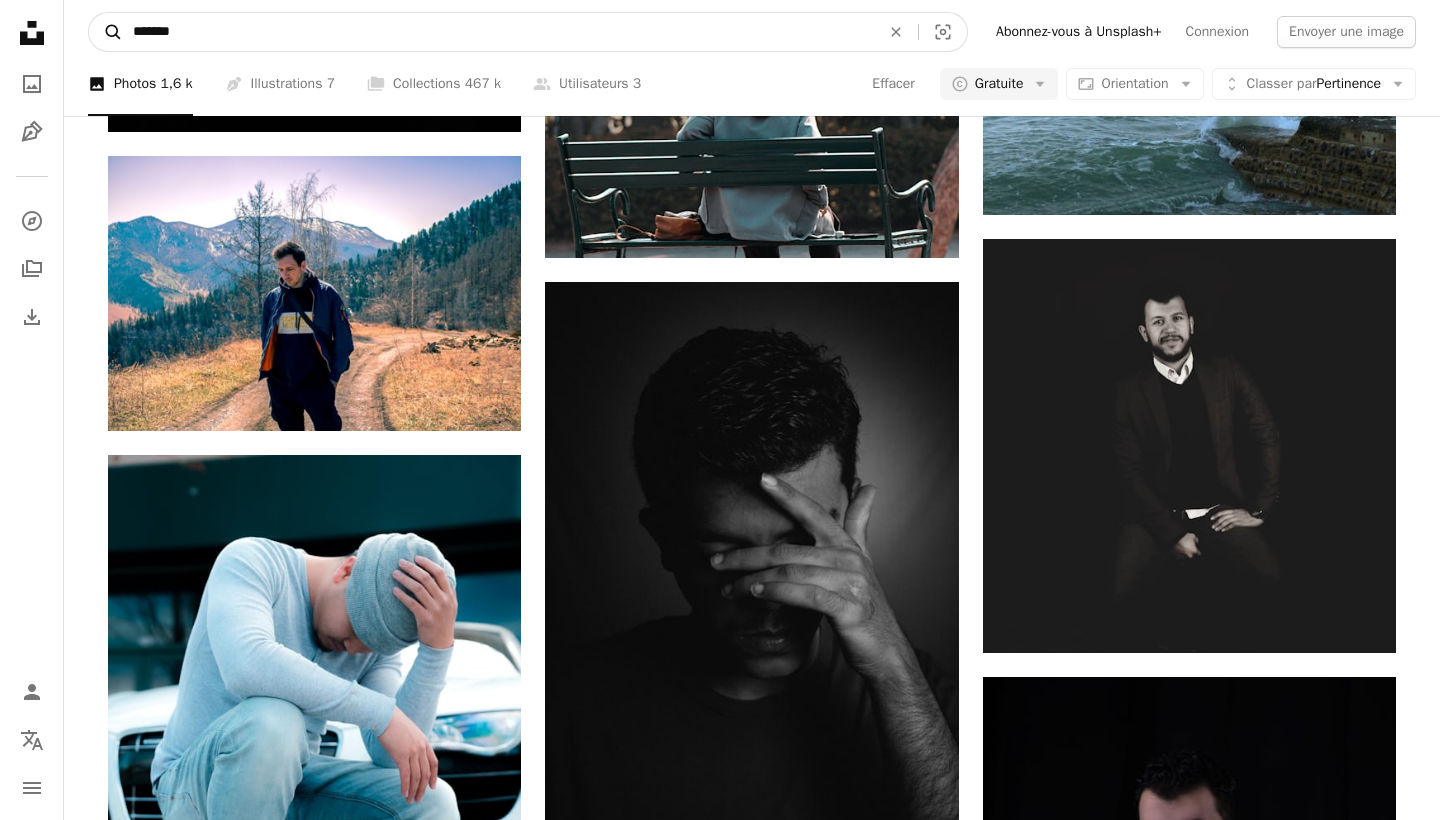 drag, startPoint x: 291, startPoint y: 45, endPoint x: 117, endPoint y: 29, distance: 174.73409 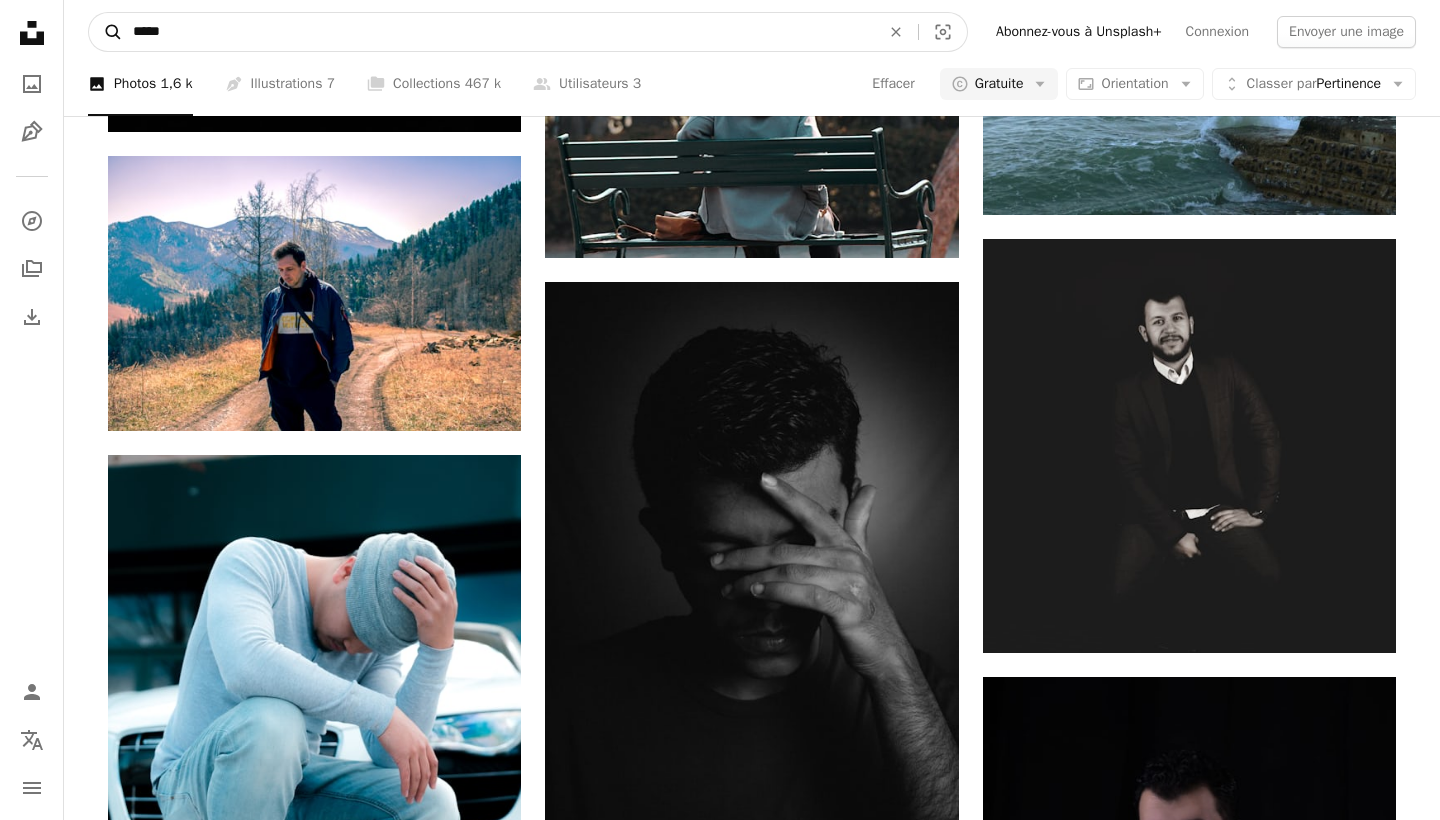 type on "*****" 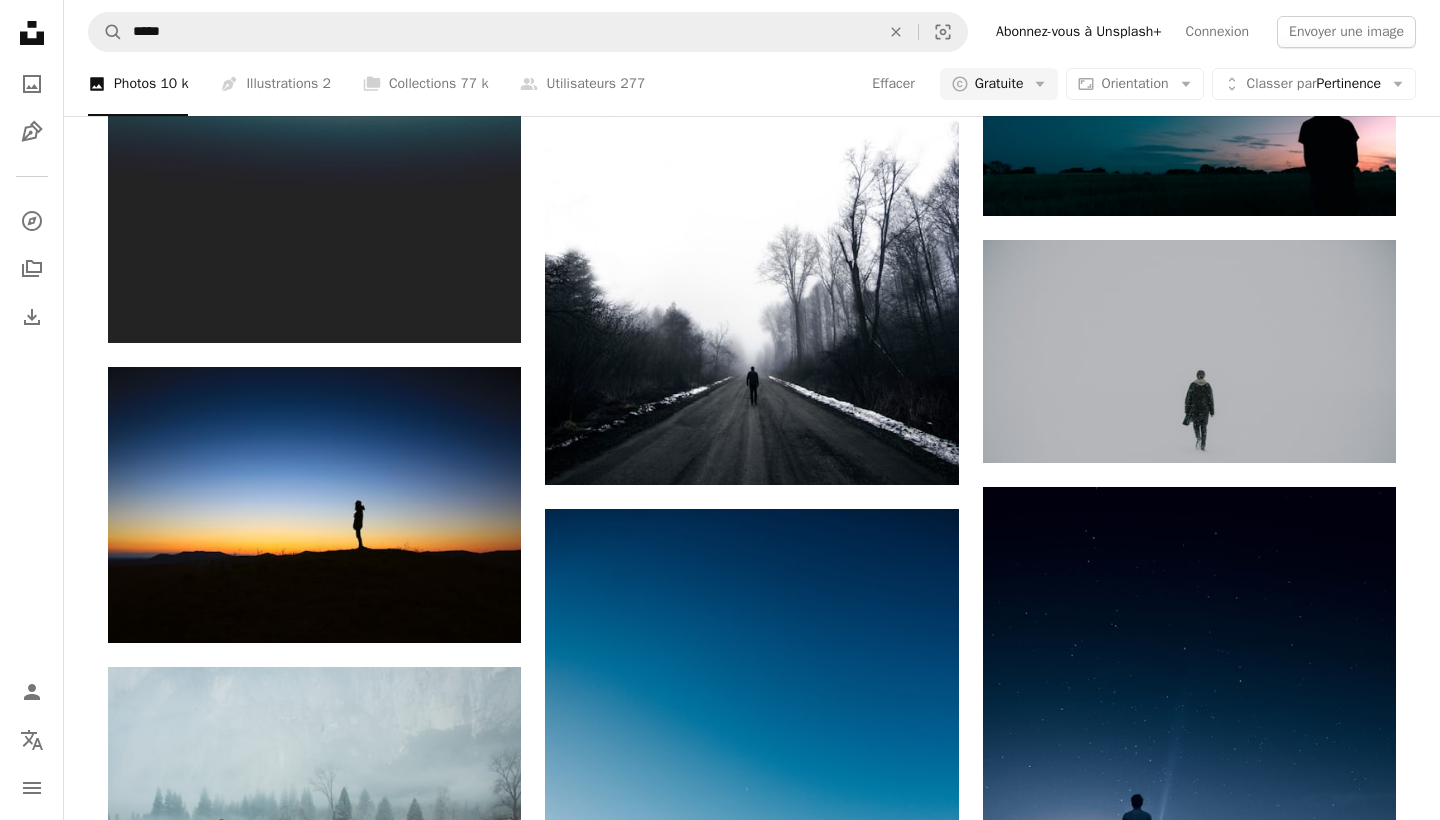 scroll, scrollTop: 817, scrollLeft: 0, axis: vertical 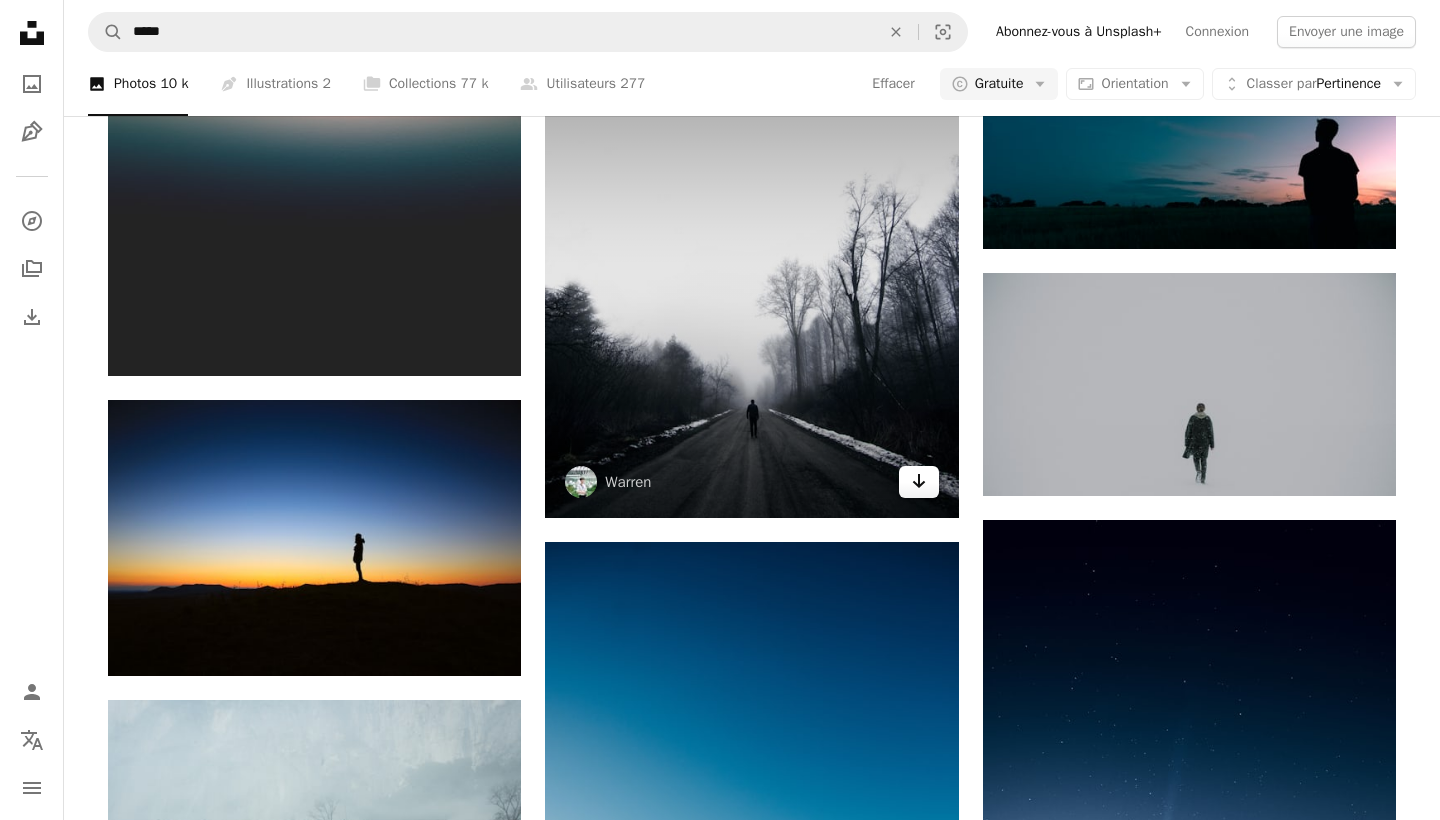 click on "Arrow pointing down" 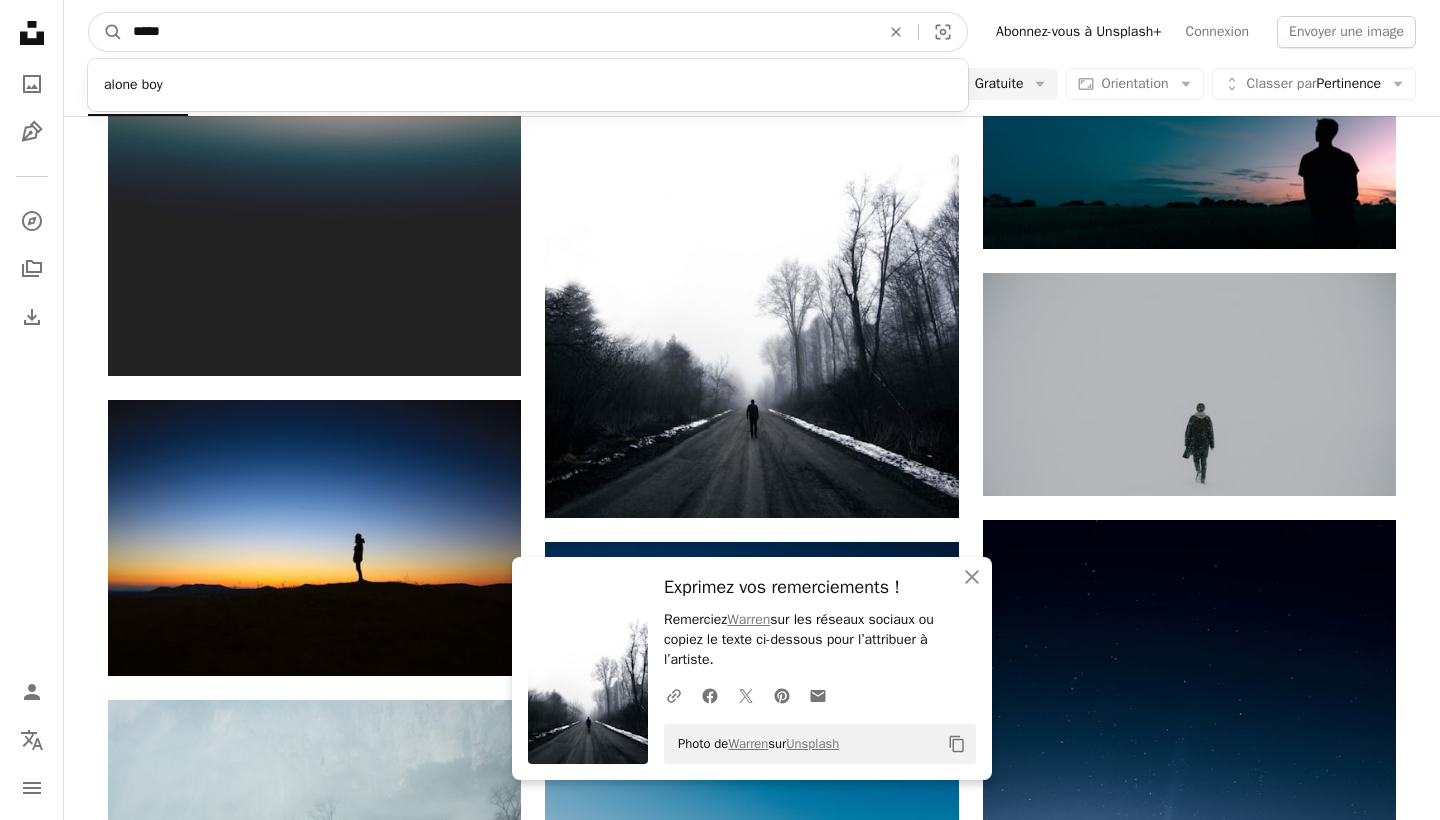 drag, startPoint x: 184, startPoint y: 44, endPoint x: 82, endPoint y: 25, distance: 103.75452 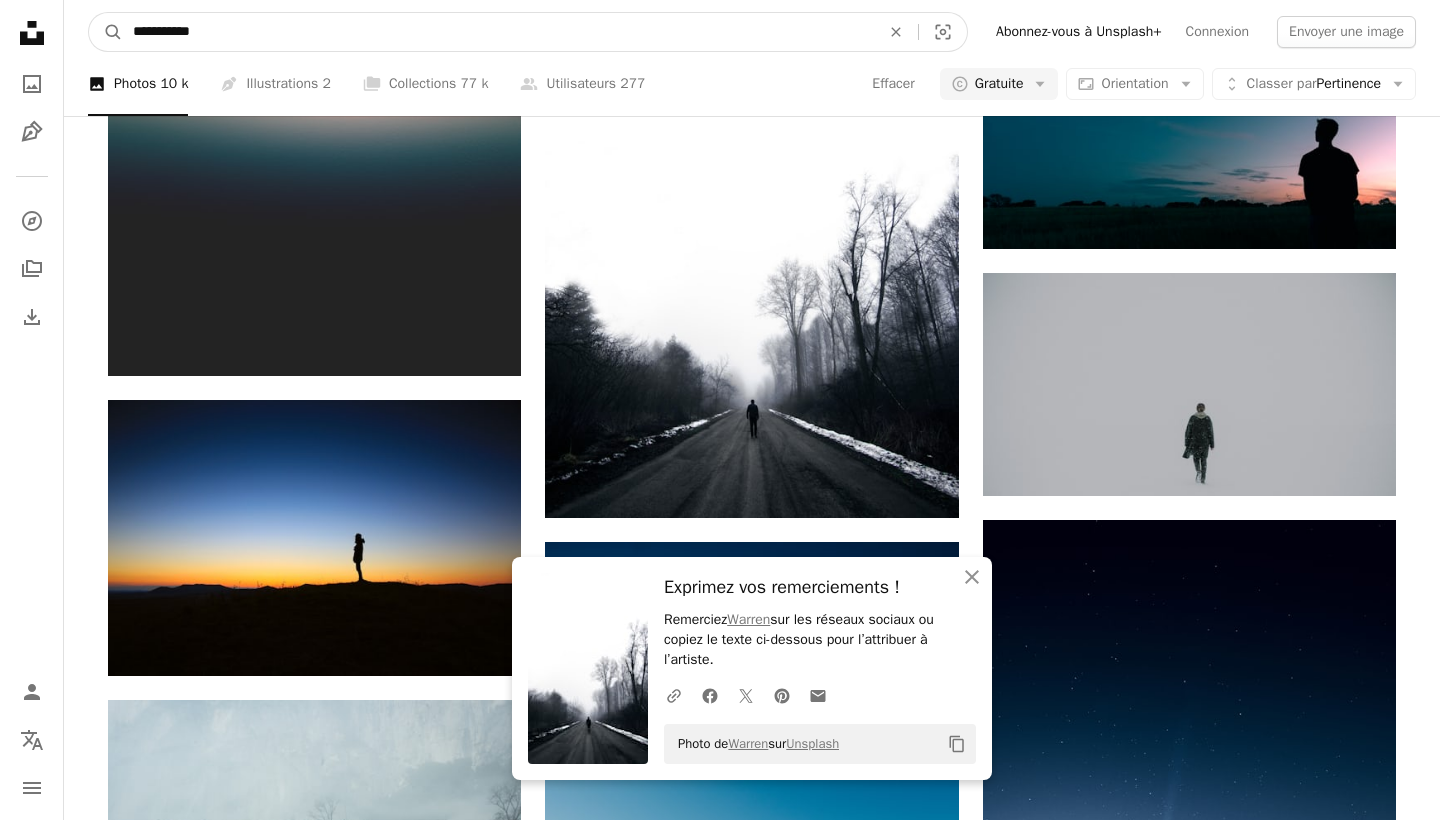 type on "**********" 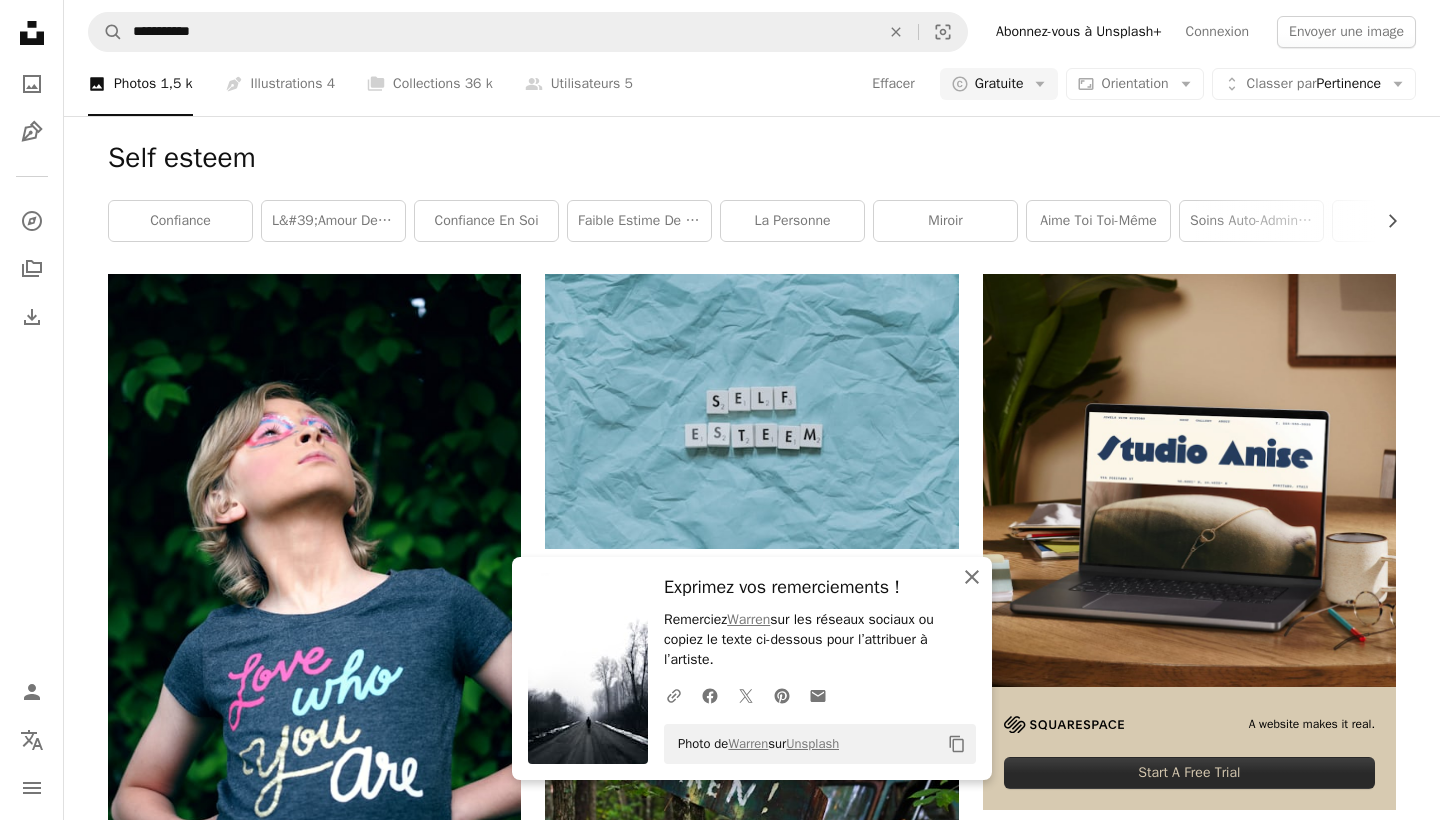 click on "An X shape" 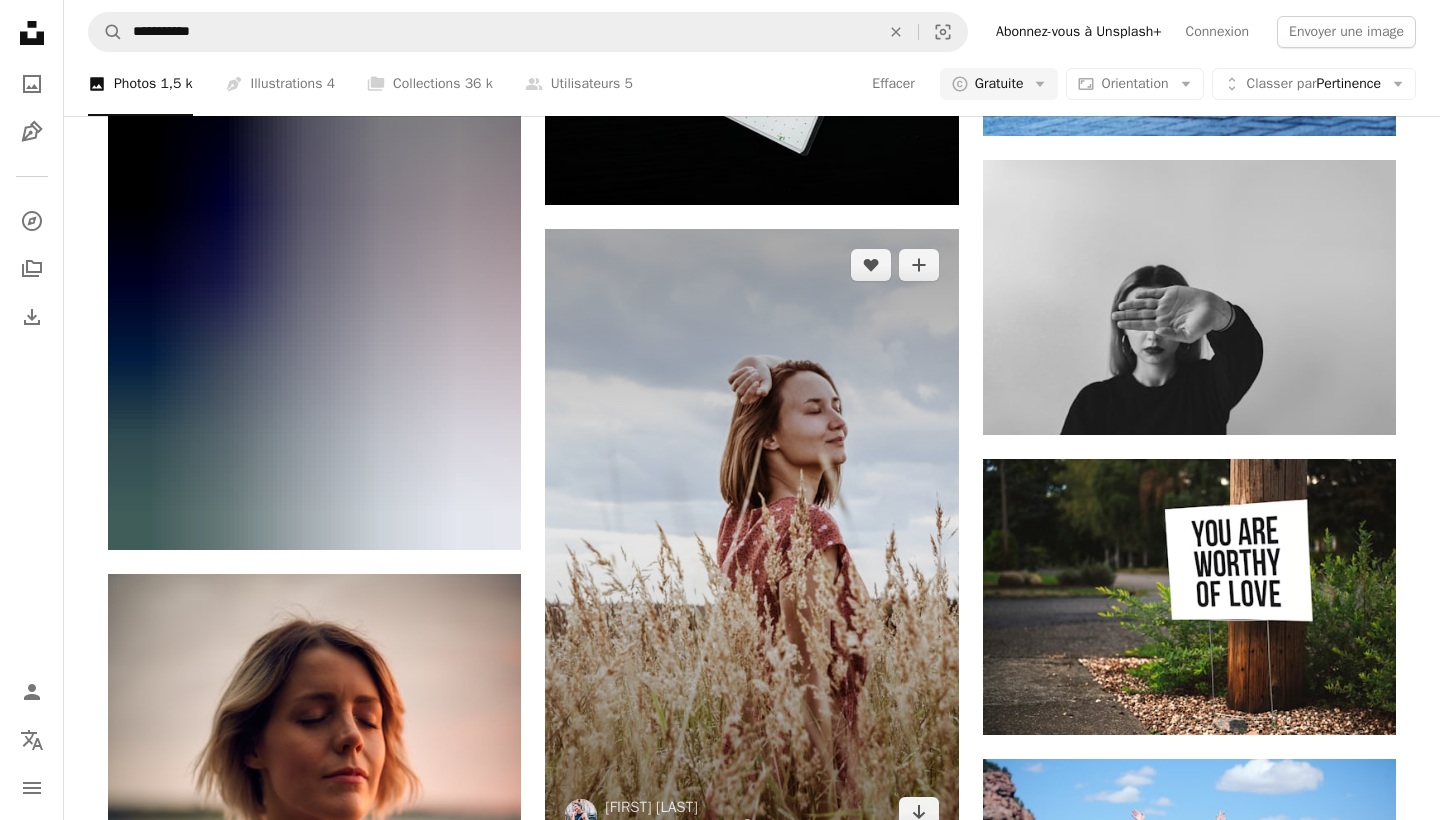 scroll, scrollTop: 1901, scrollLeft: 0, axis: vertical 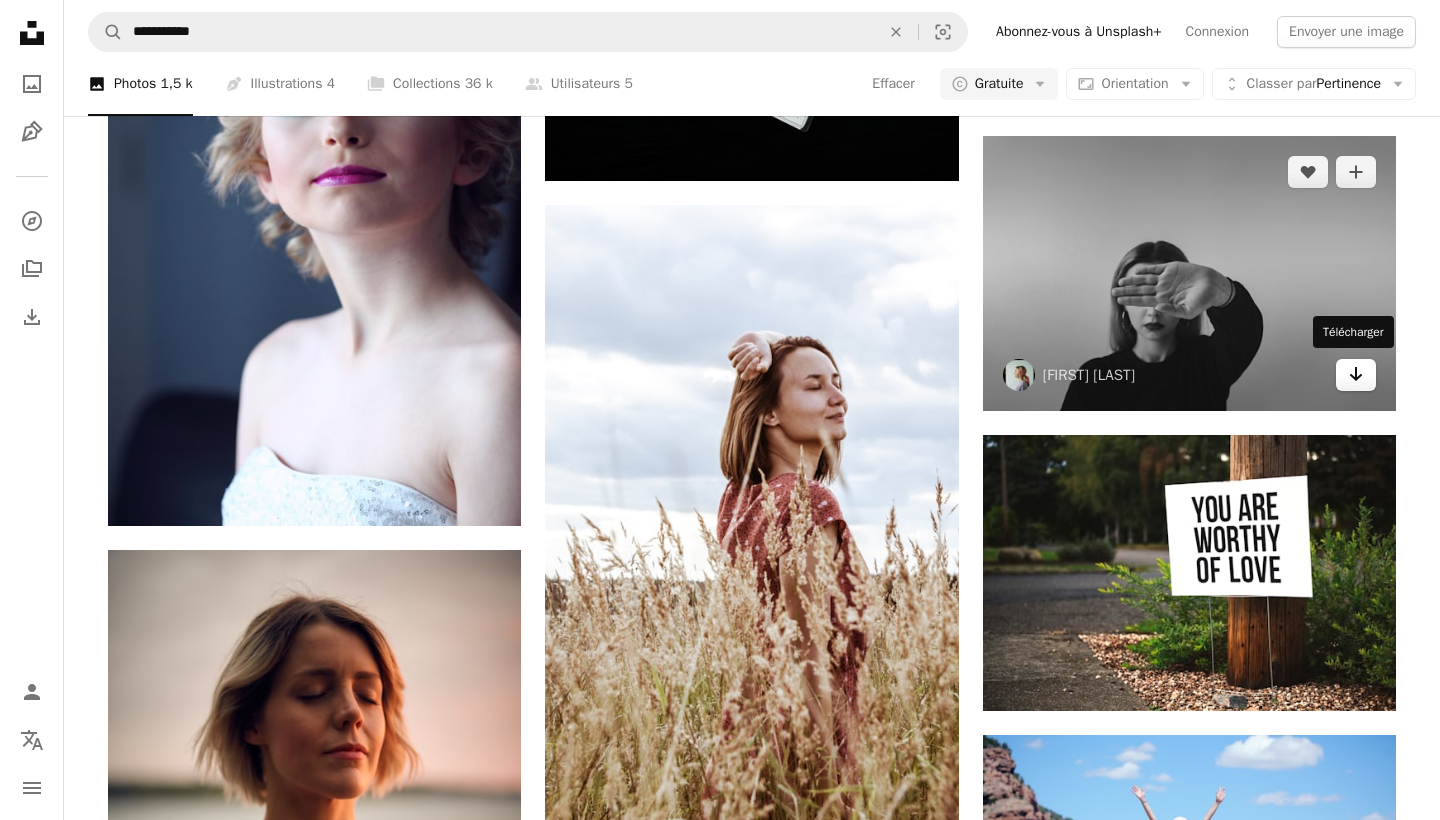 click 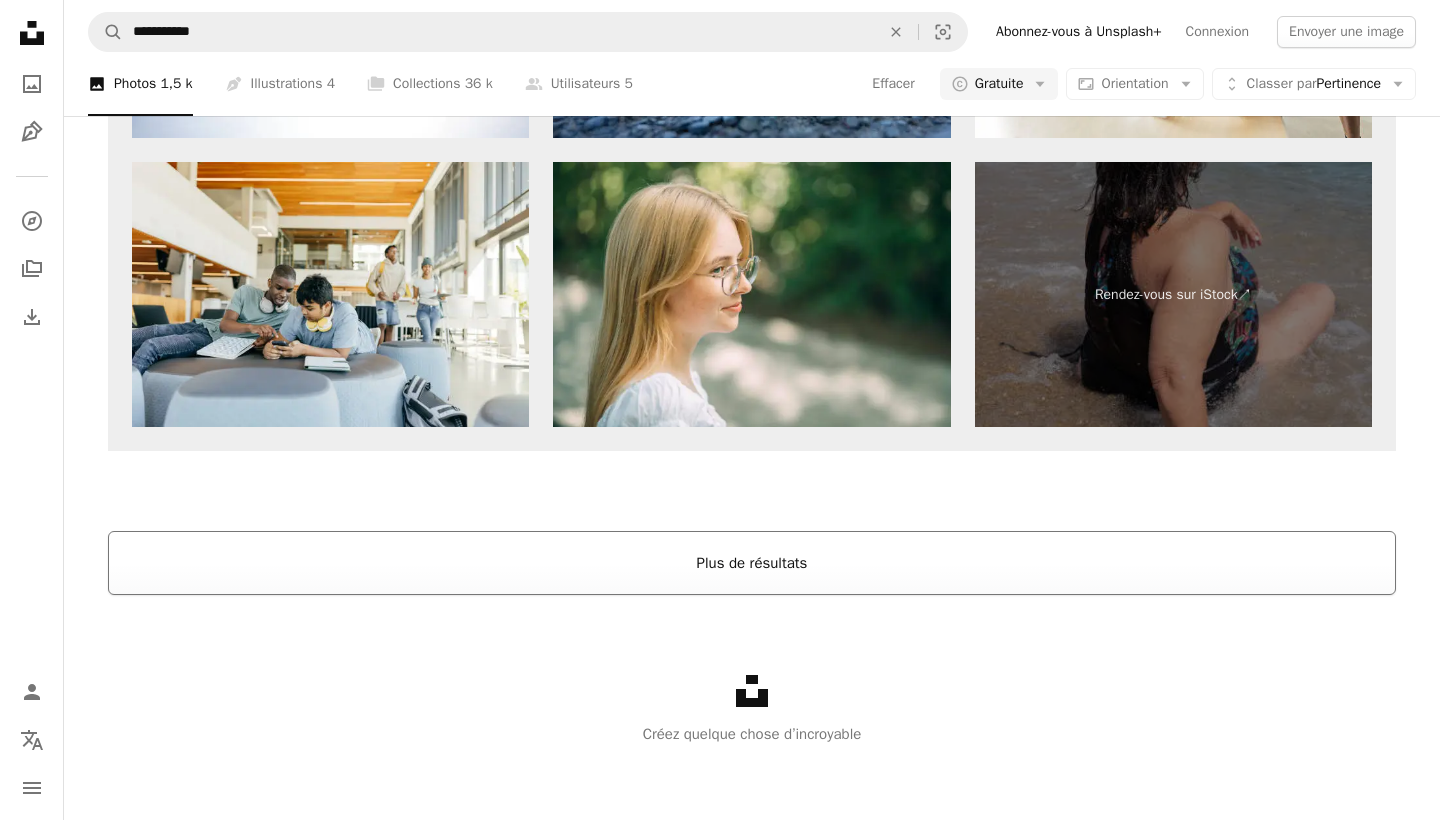 click on "Plus de résultats" at bounding box center (752, 563) 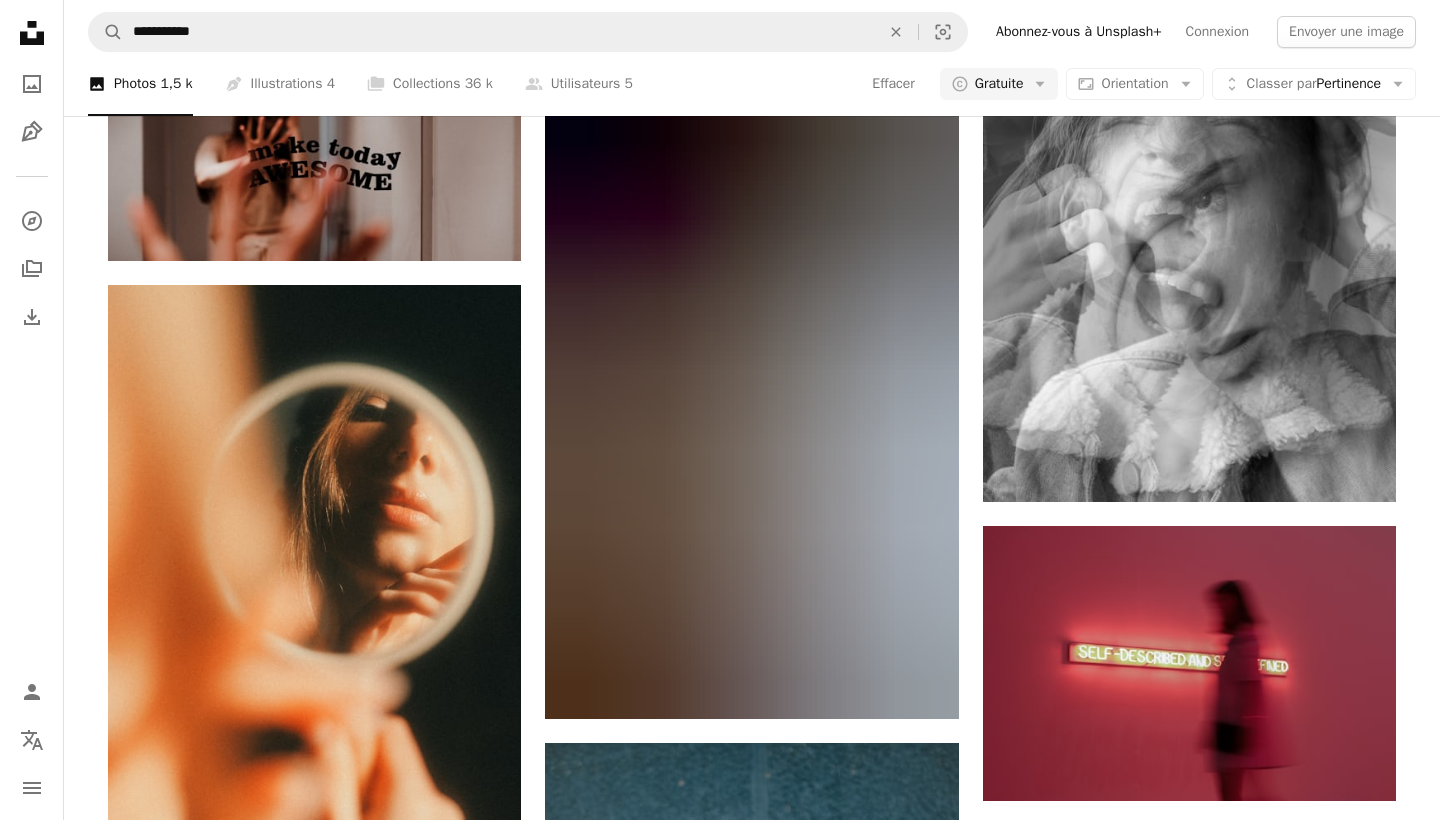 scroll, scrollTop: 3387, scrollLeft: 0, axis: vertical 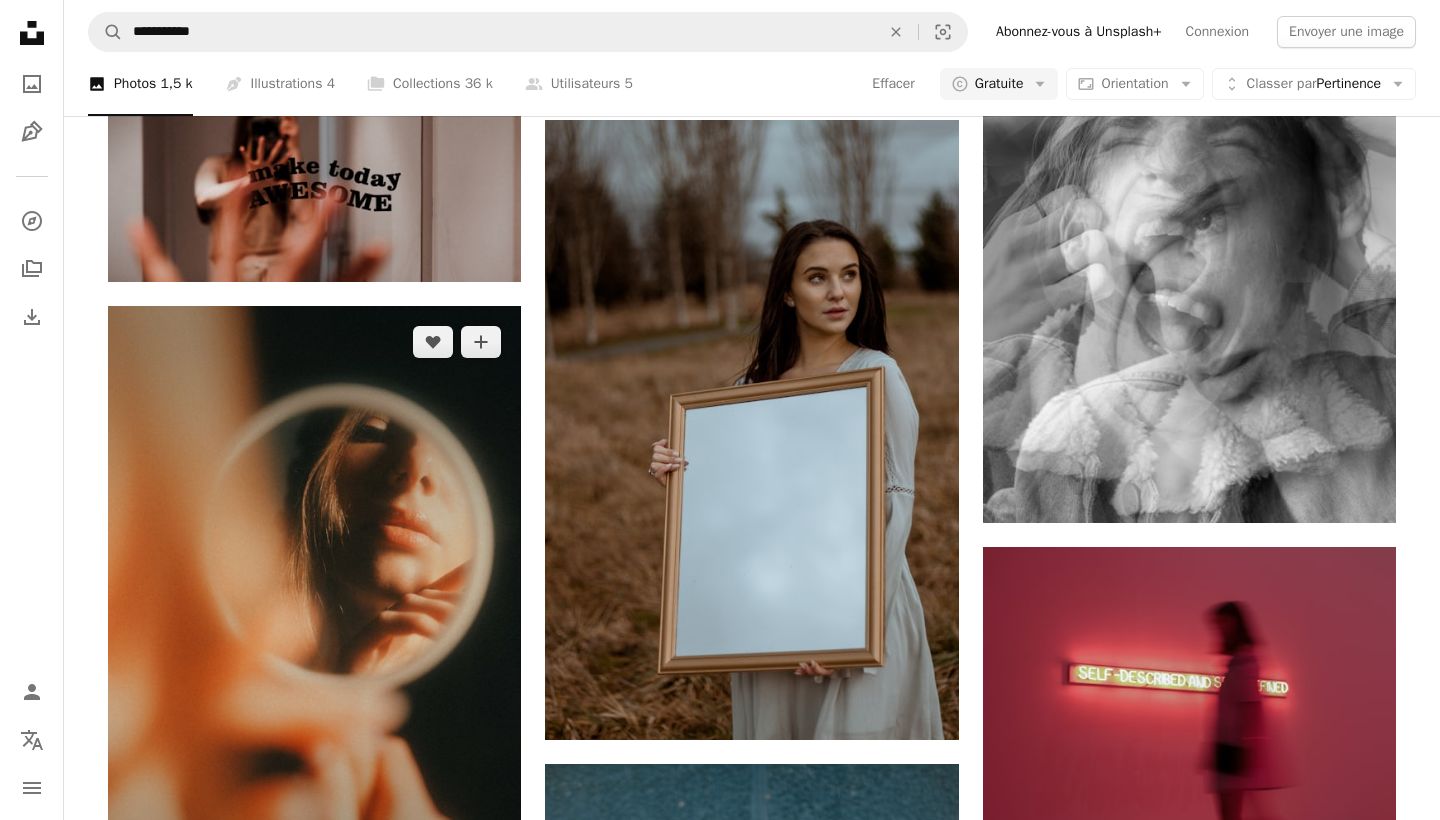 click at bounding box center [314, 615] 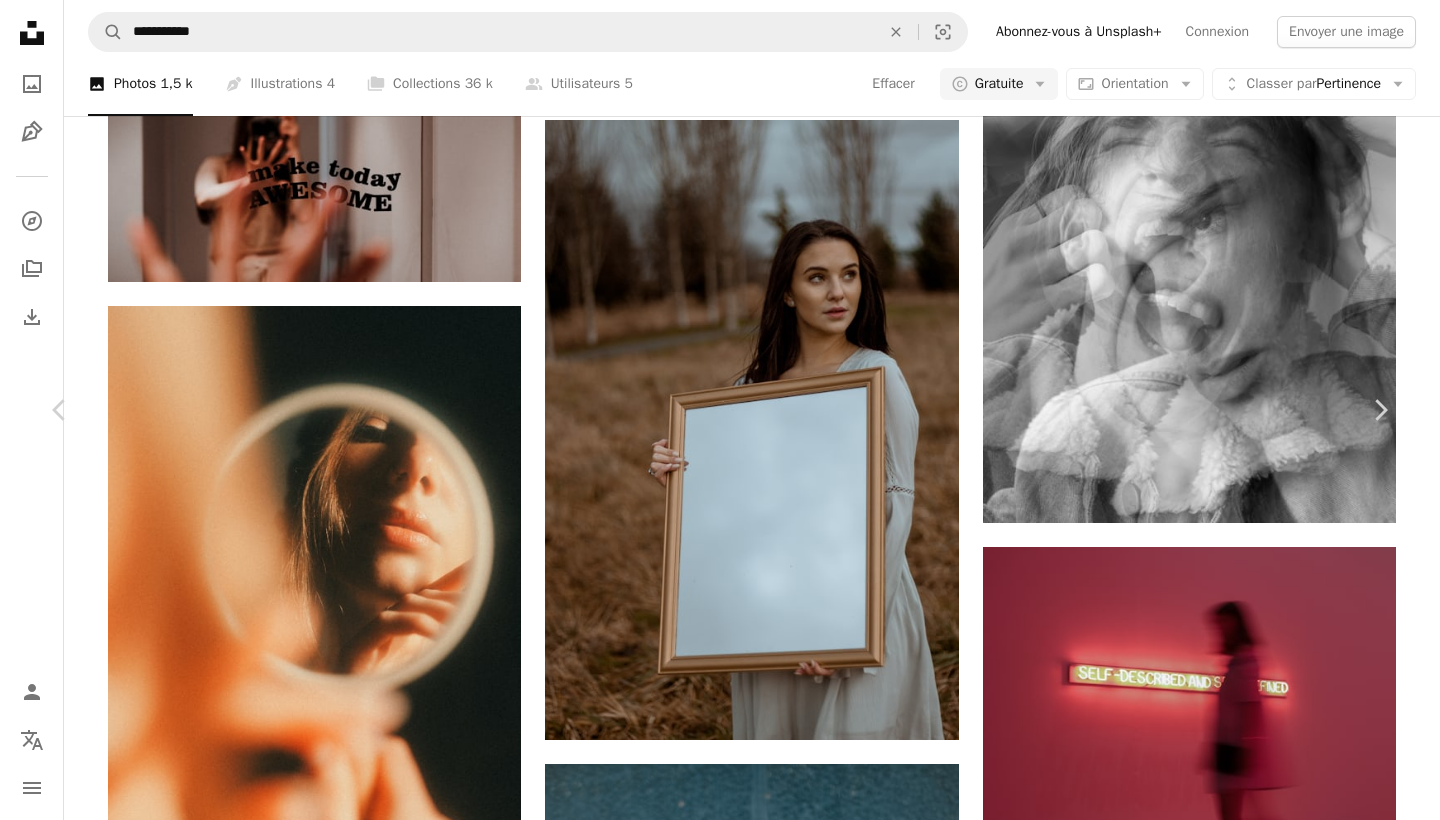scroll, scrollTop: 5526, scrollLeft: 0, axis: vertical 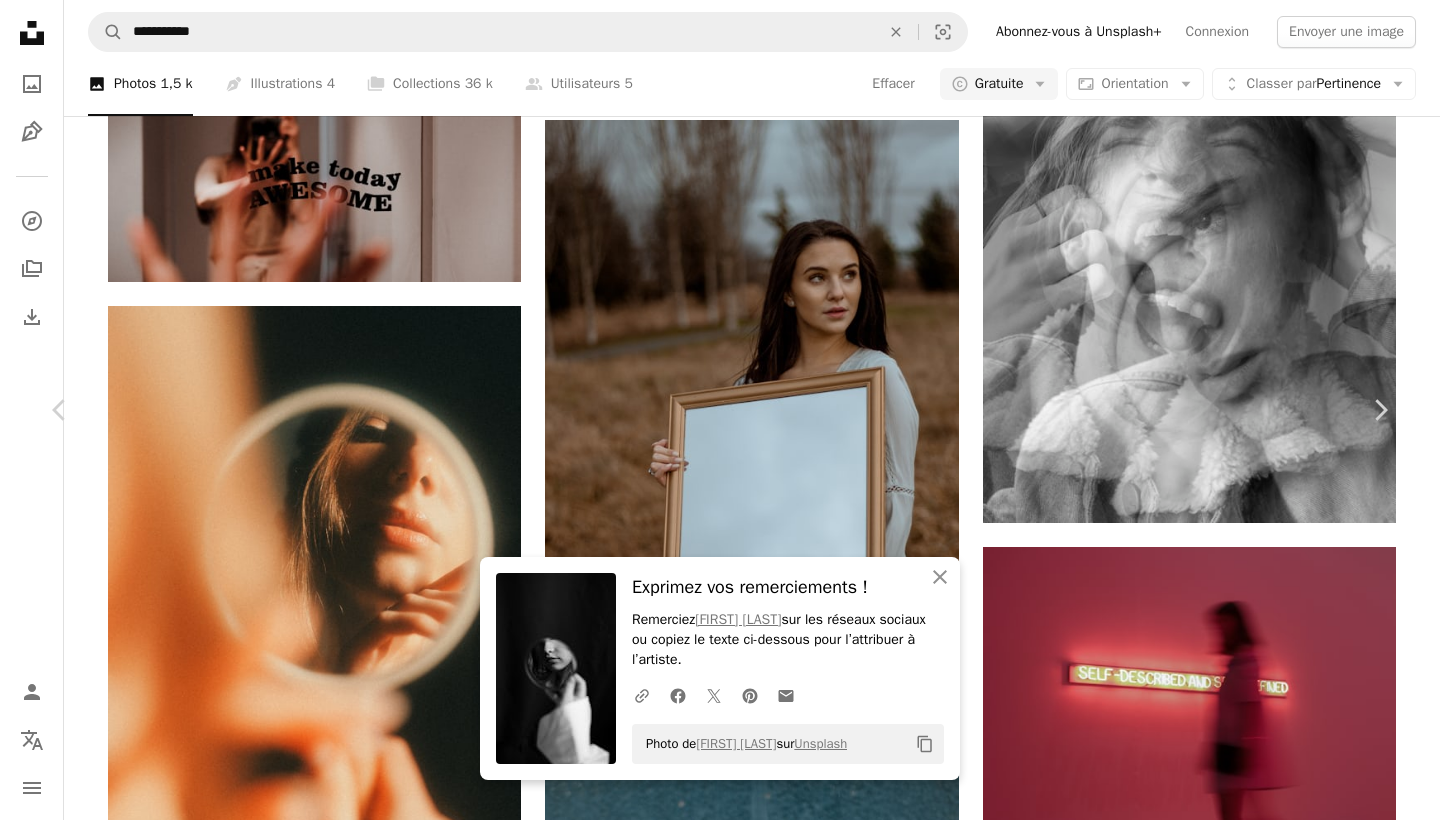 click on "An X shape" at bounding box center [20, 20] 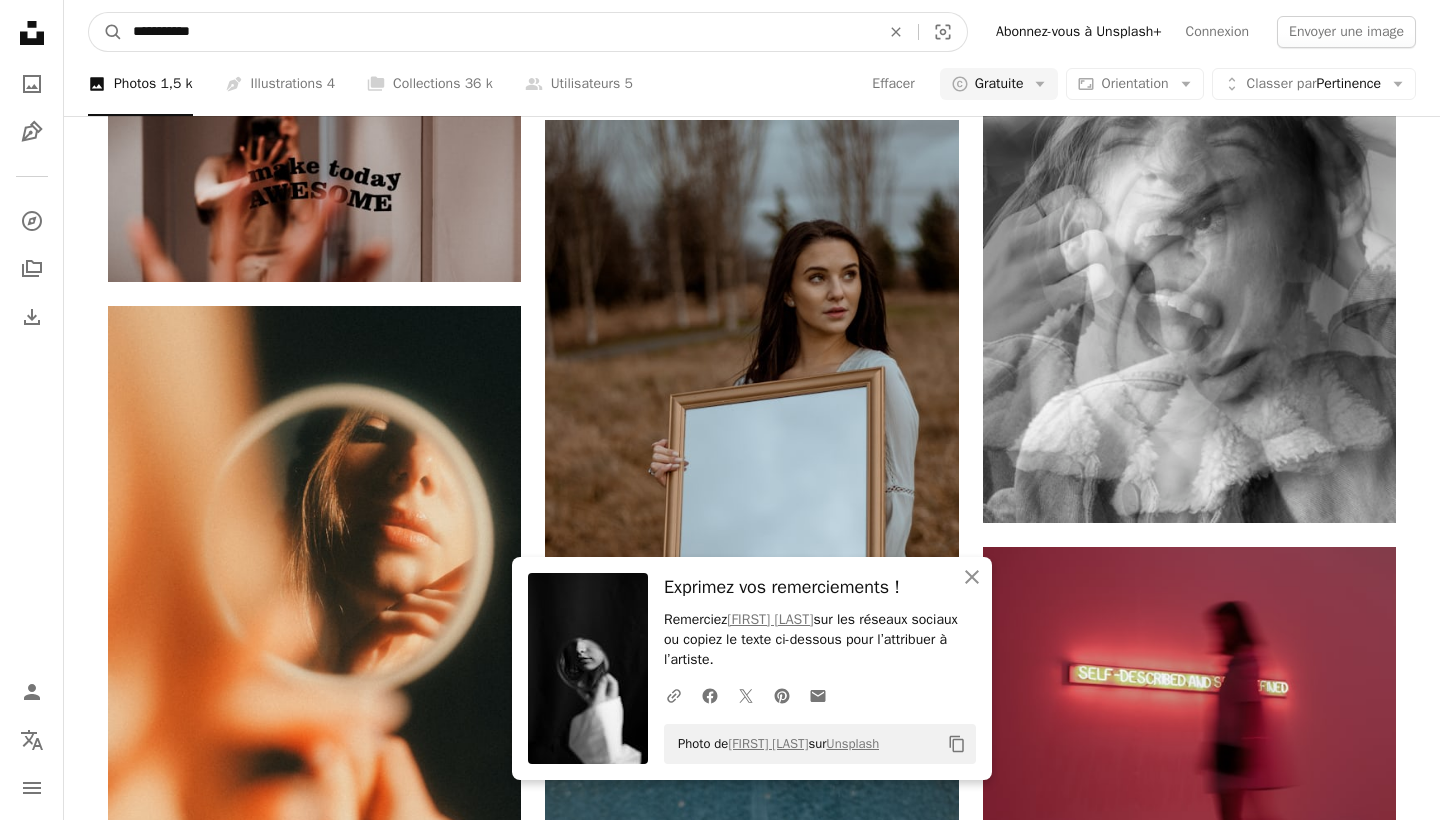 click on "**********" at bounding box center [498, 32] 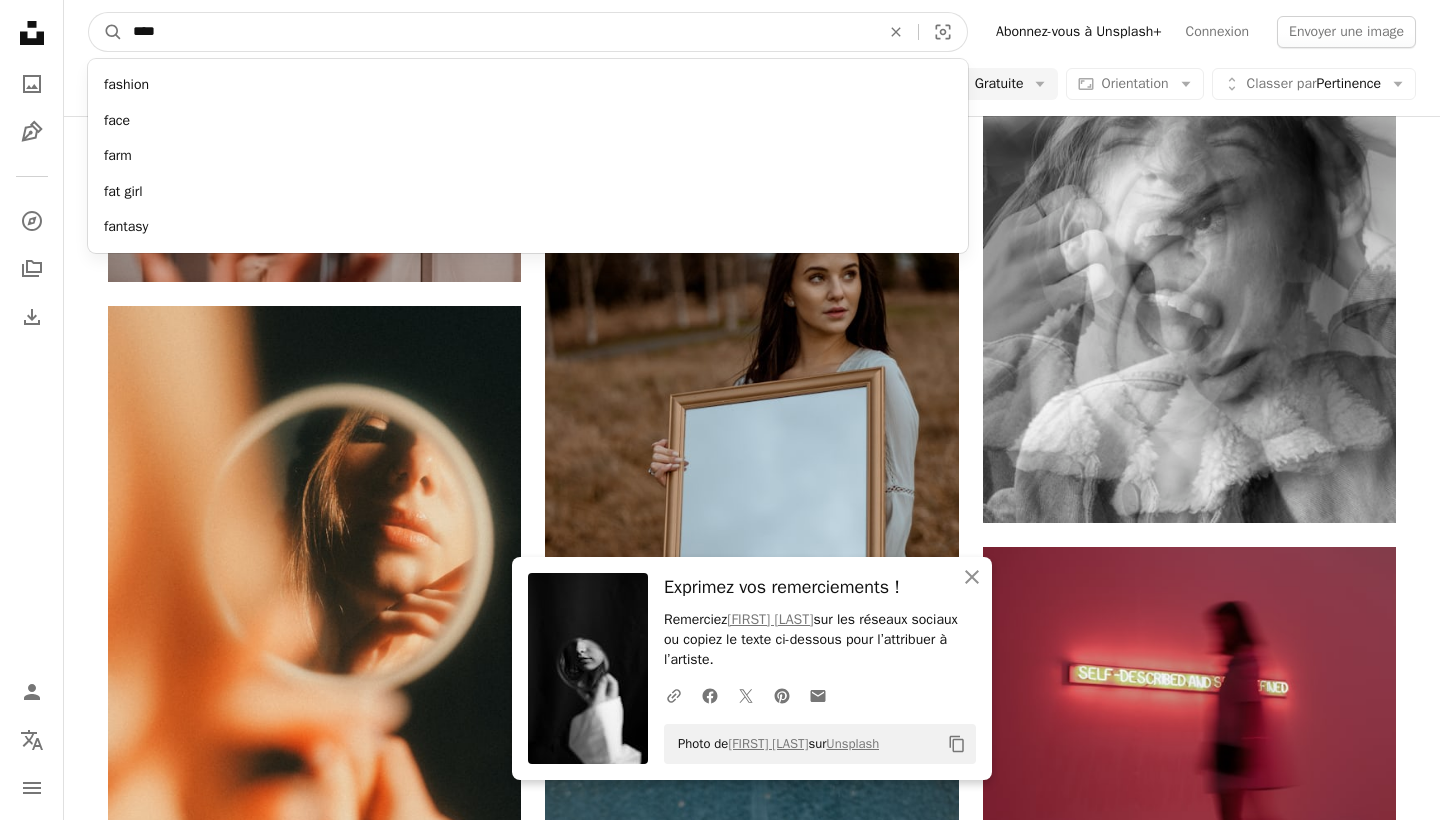 type on "****" 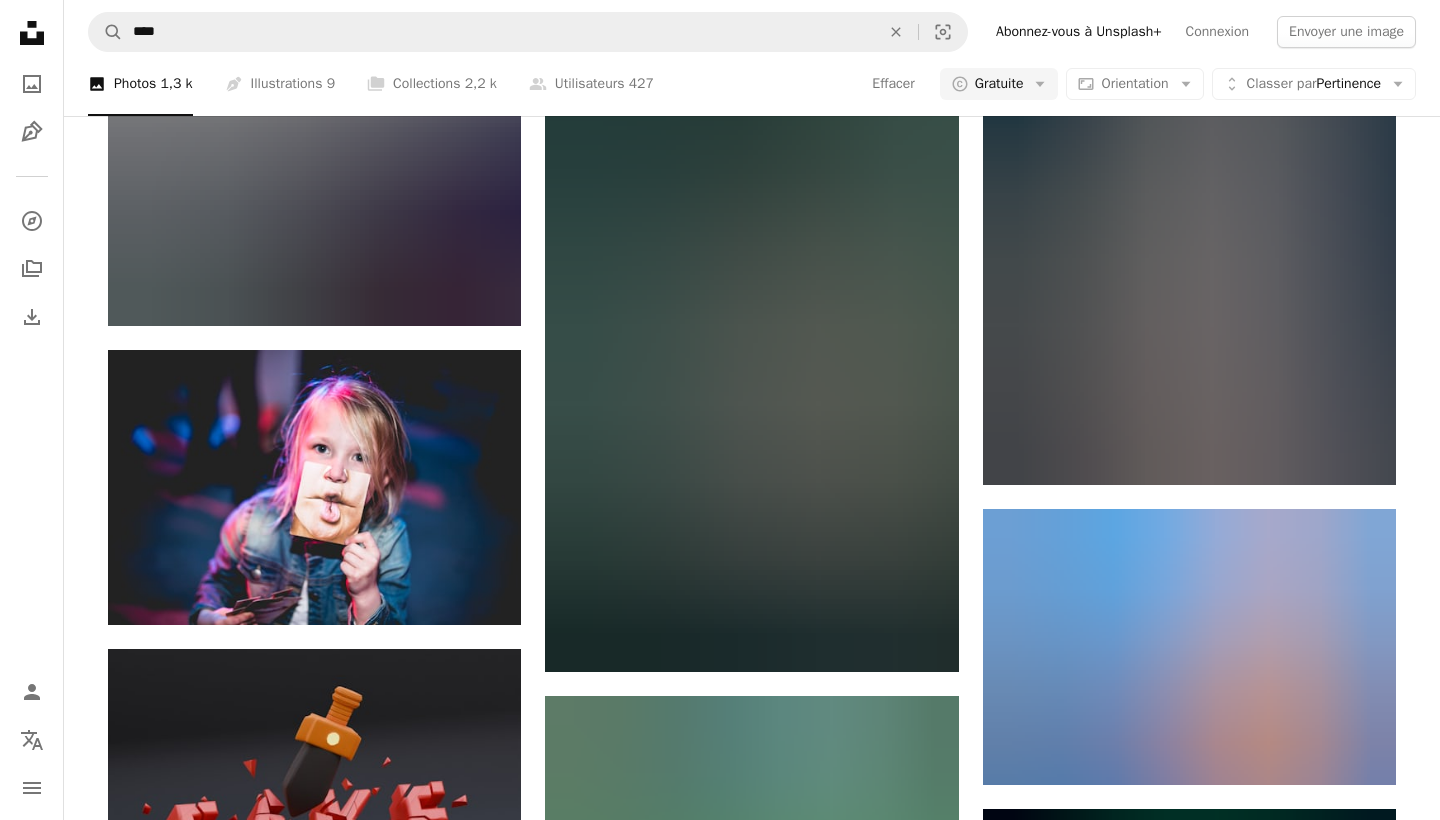scroll, scrollTop: 1239, scrollLeft: 1, axis: both 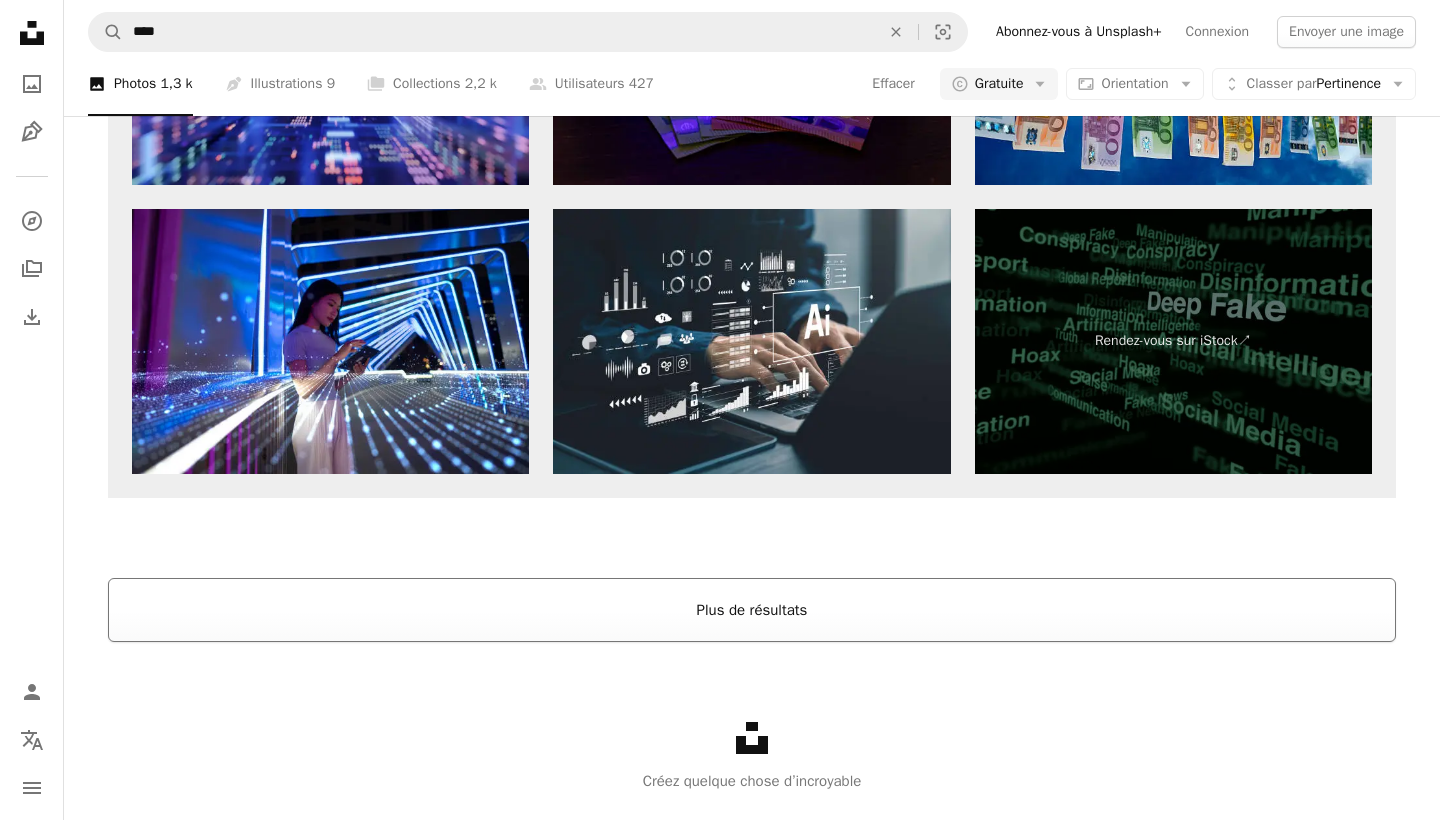 click on "Plus de résultats" at bounding box center (752, 610) 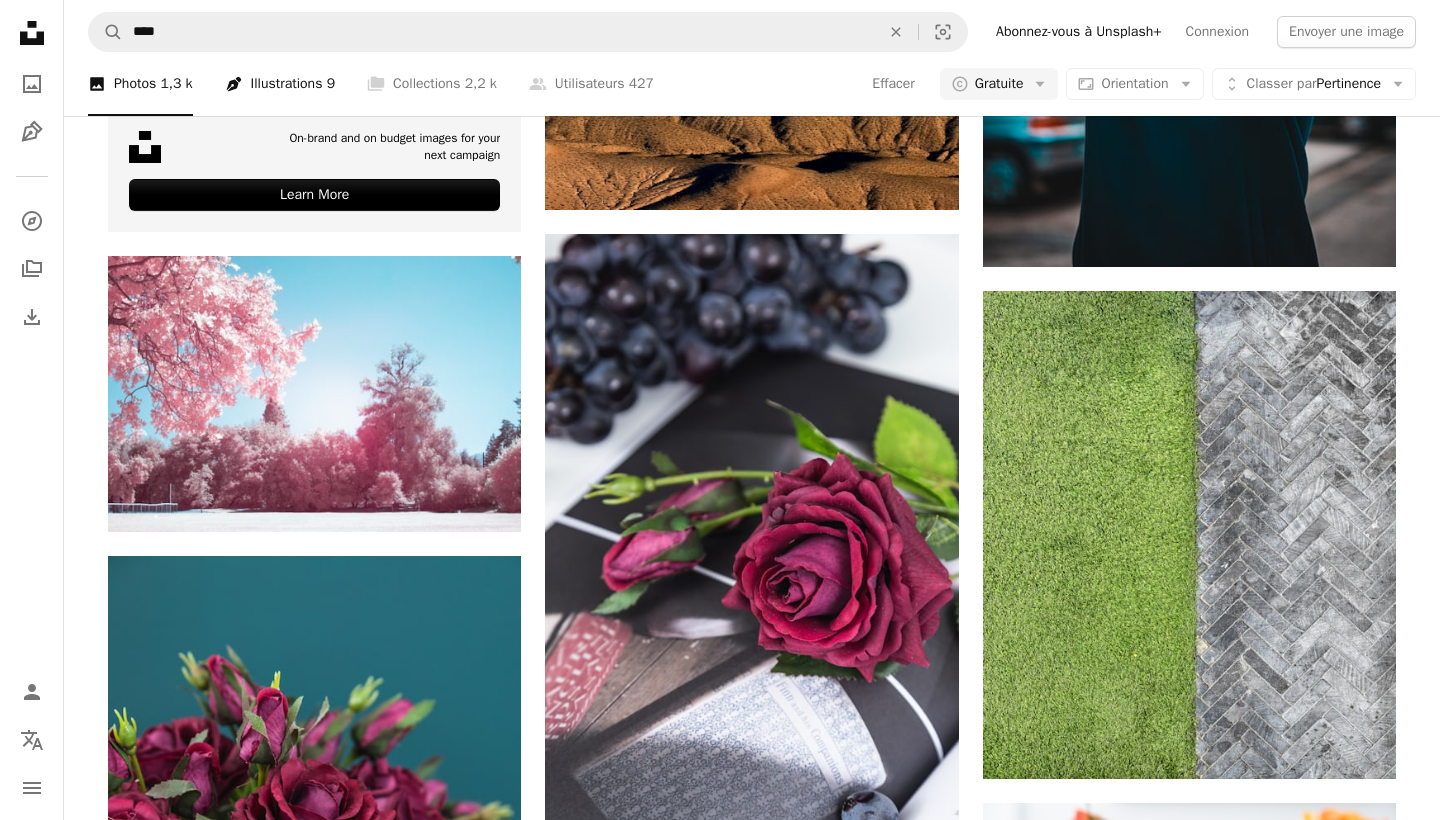 scroll, scrollTop: 4746, scrollLeft: 0, axis: vertical 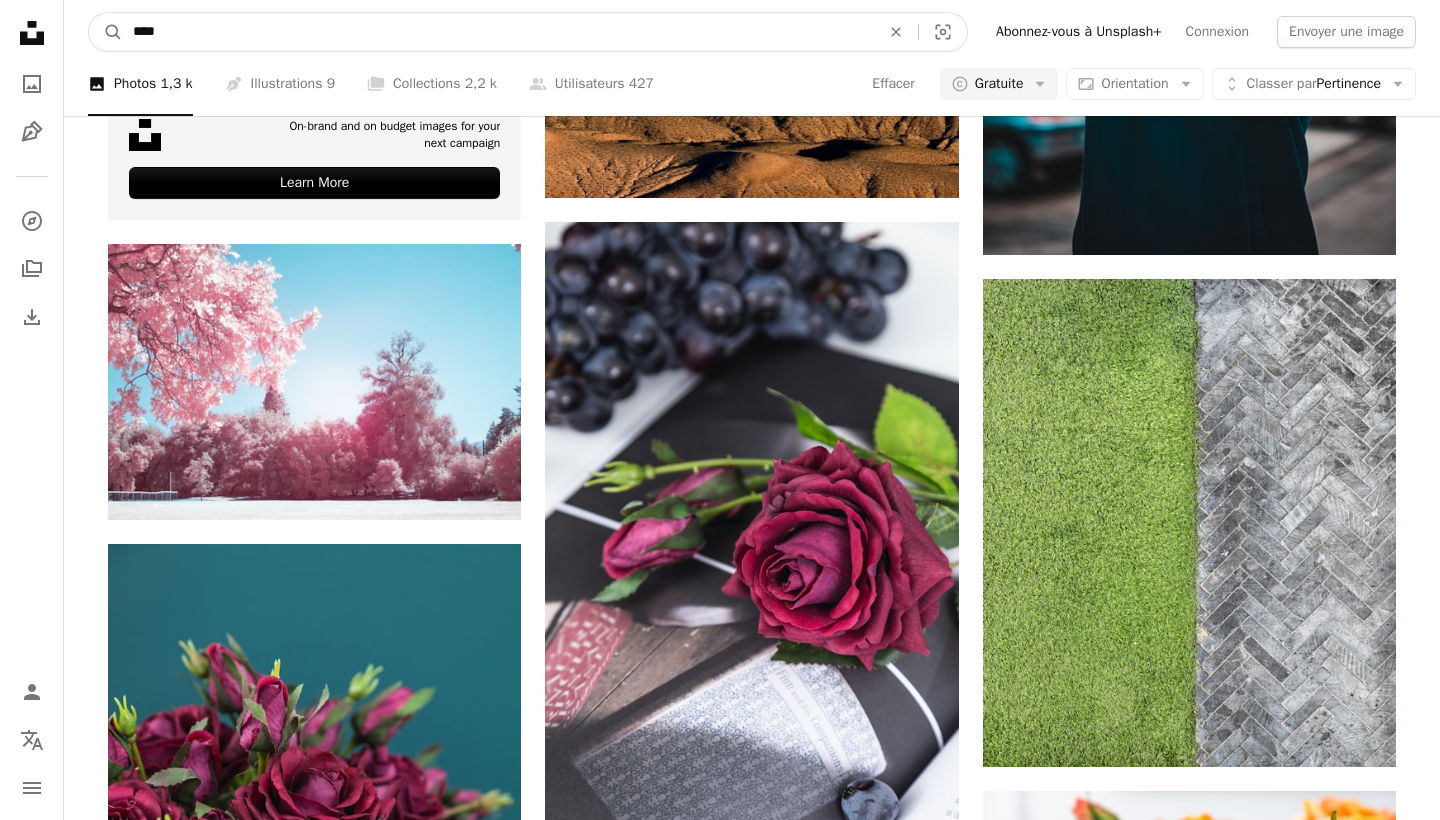 click on "****" at bounding box center (498, 32) 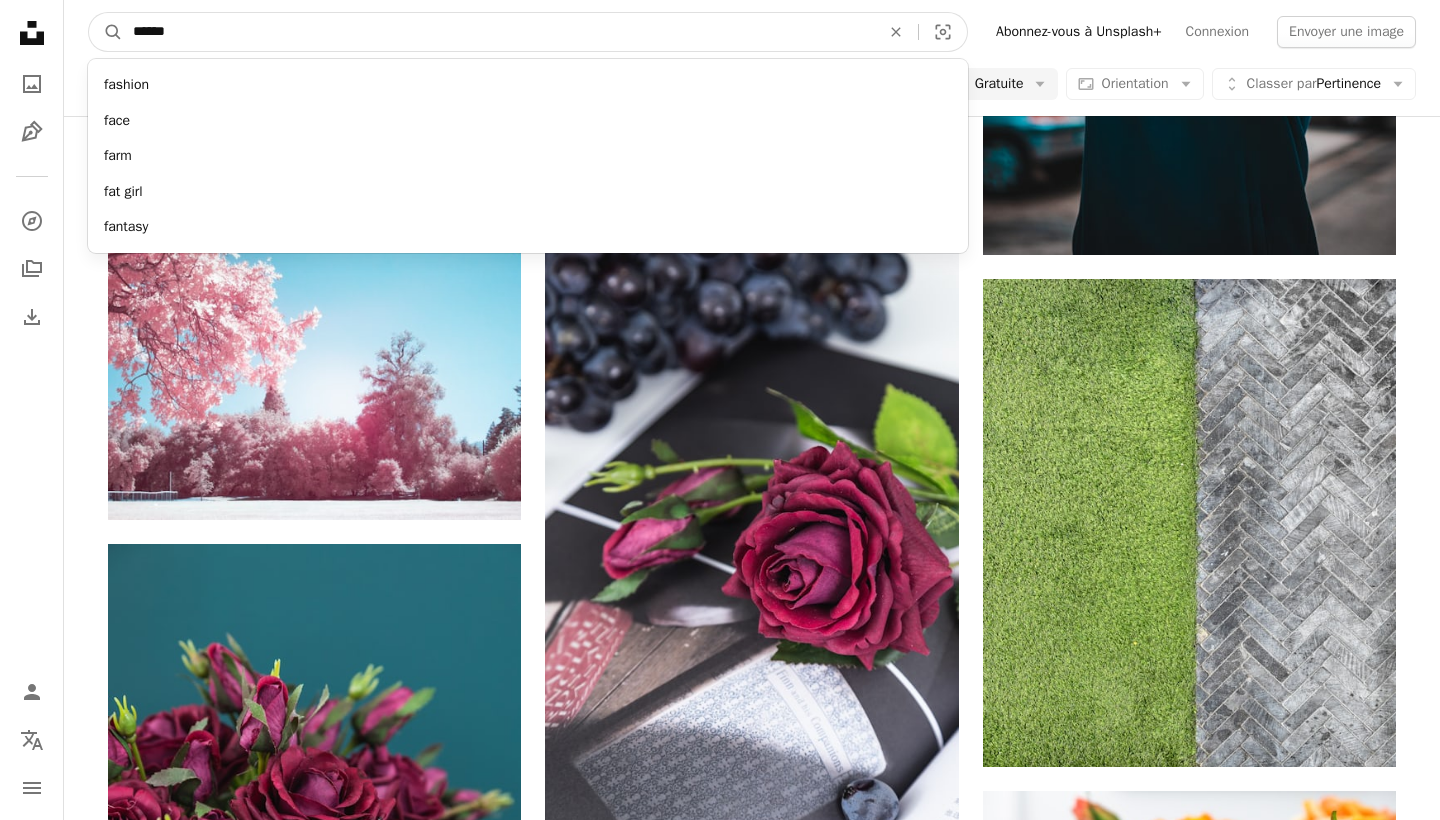 type on "******" 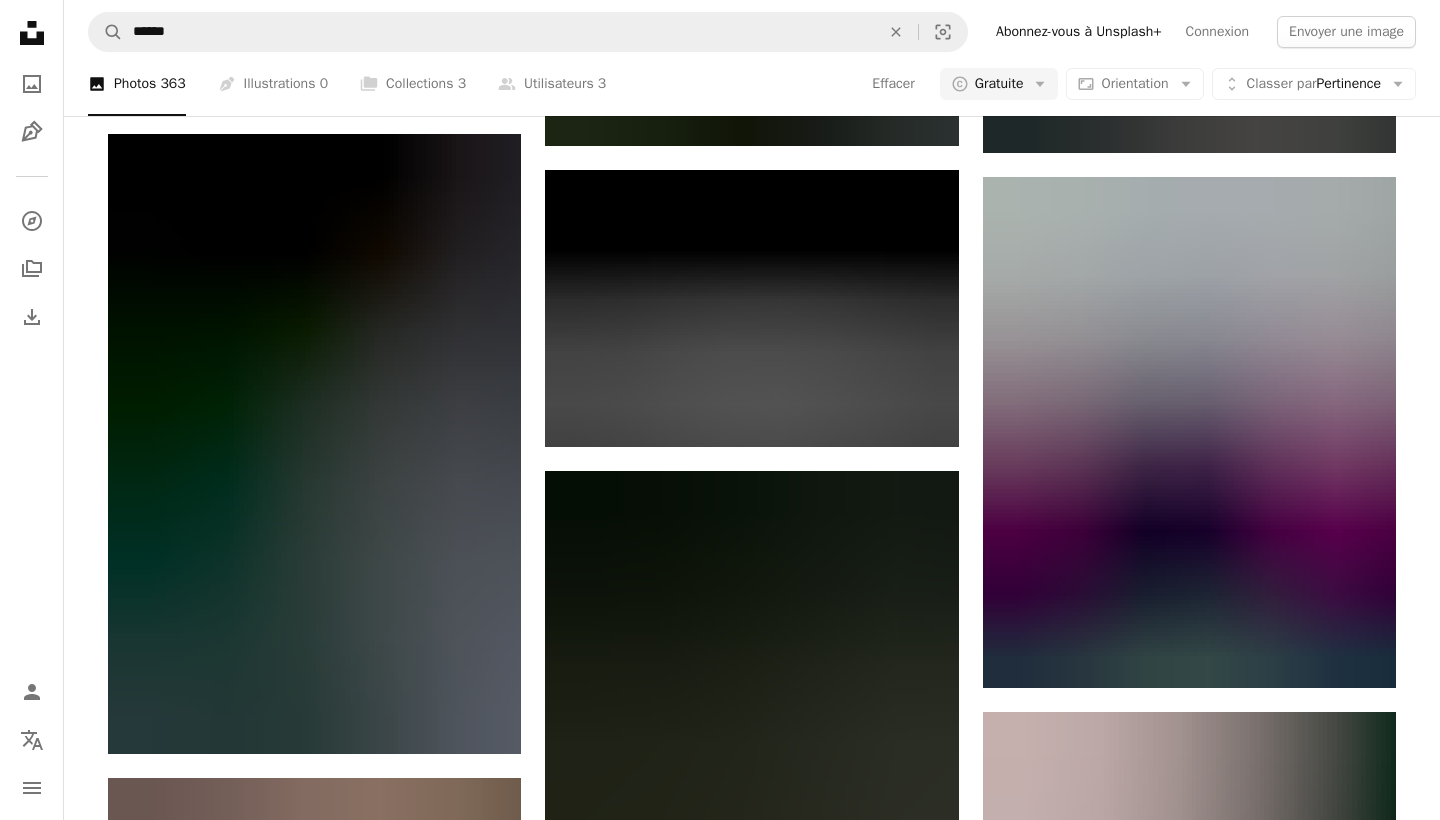 scroll, scrollTop: 1948, scrollLeft: 0, axis: vertical 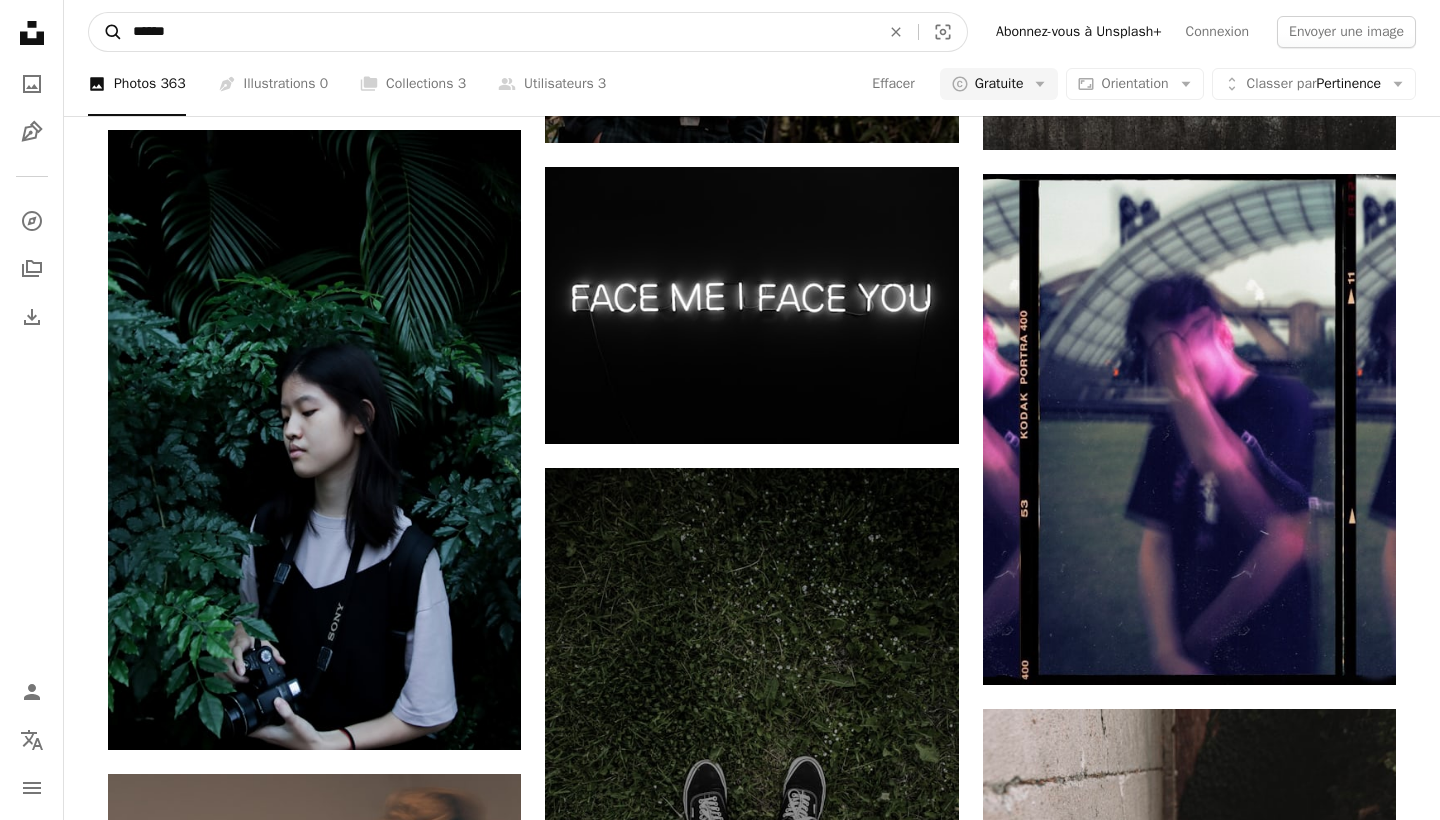 drag, startPoint x: 209, startPoint y: 36, endPoint x: 104, endPoint y: 21, distance: 106.06602 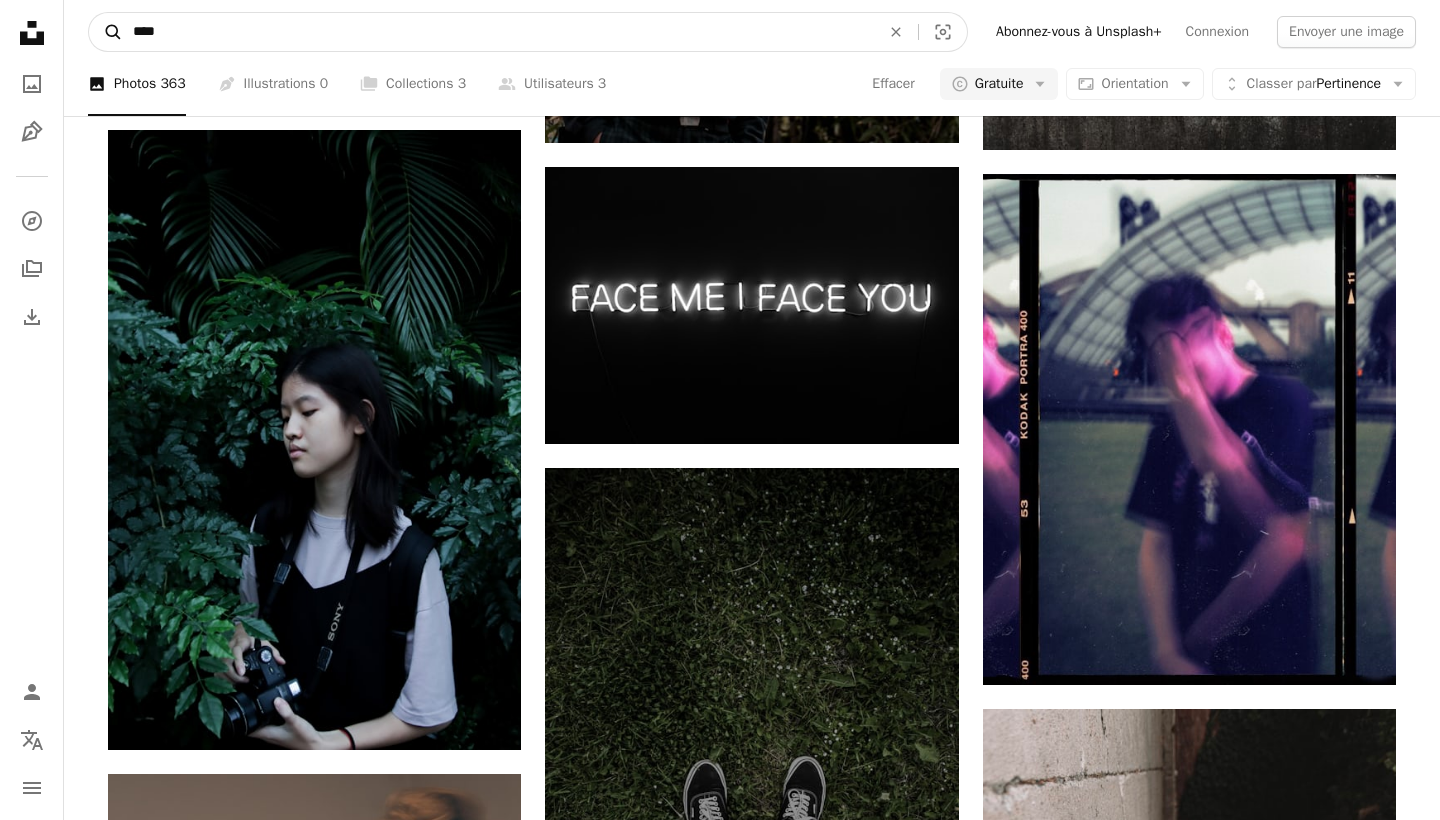 type on "****" 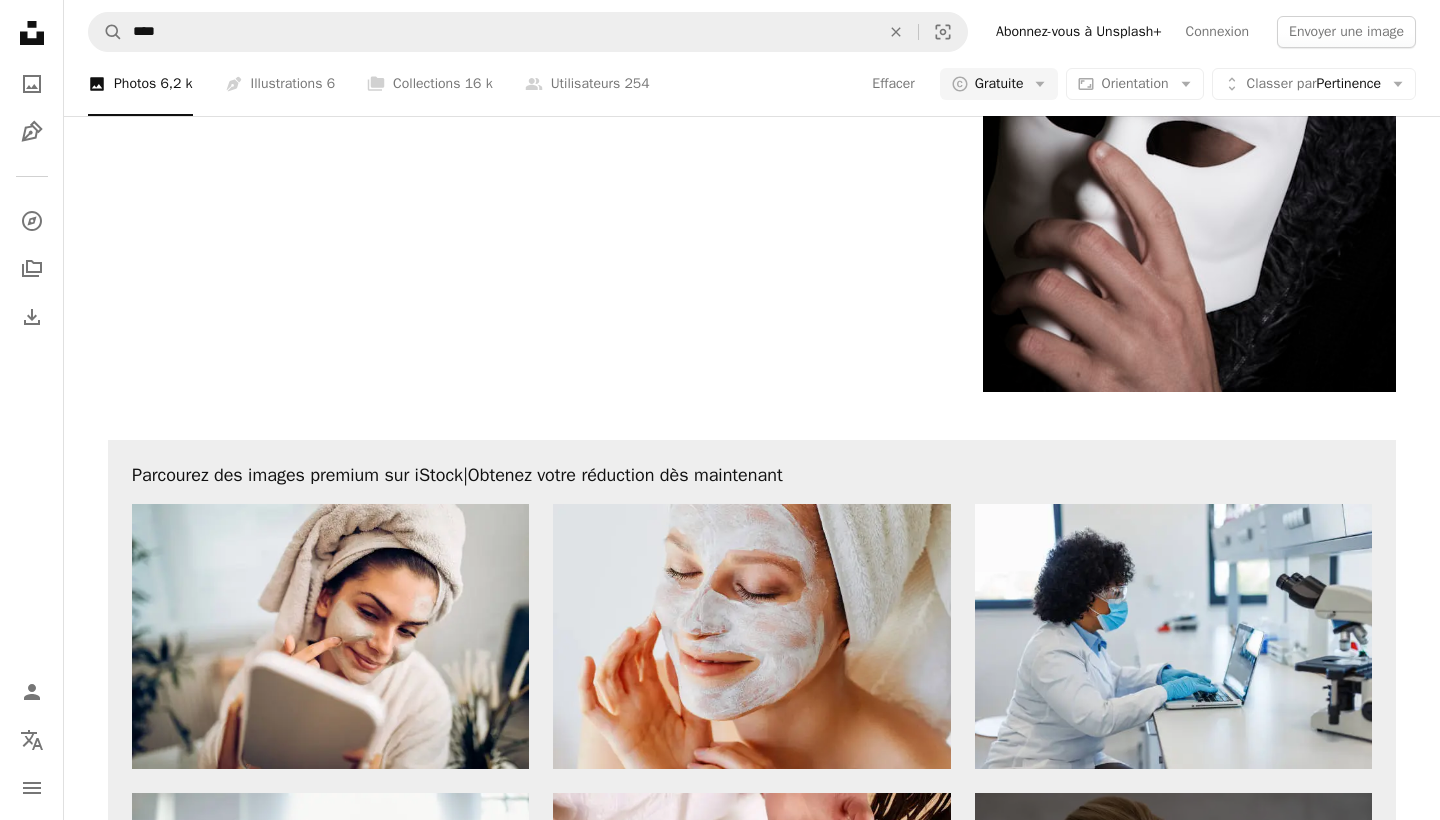 scroll, scrollTop: 3555, scrollLeft: 0, axis: vertical 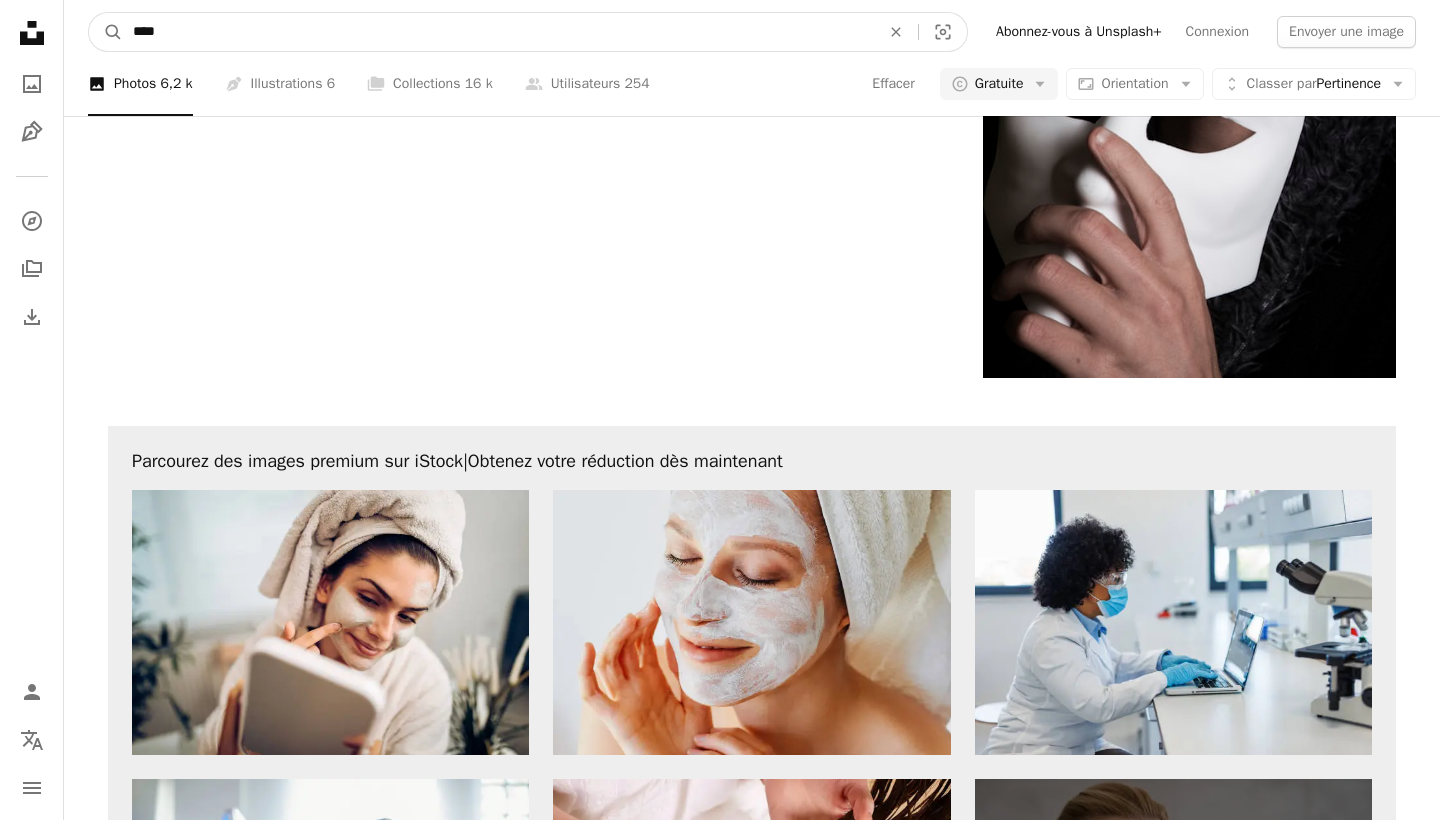 click on "****" at bounding box center (498, 32) 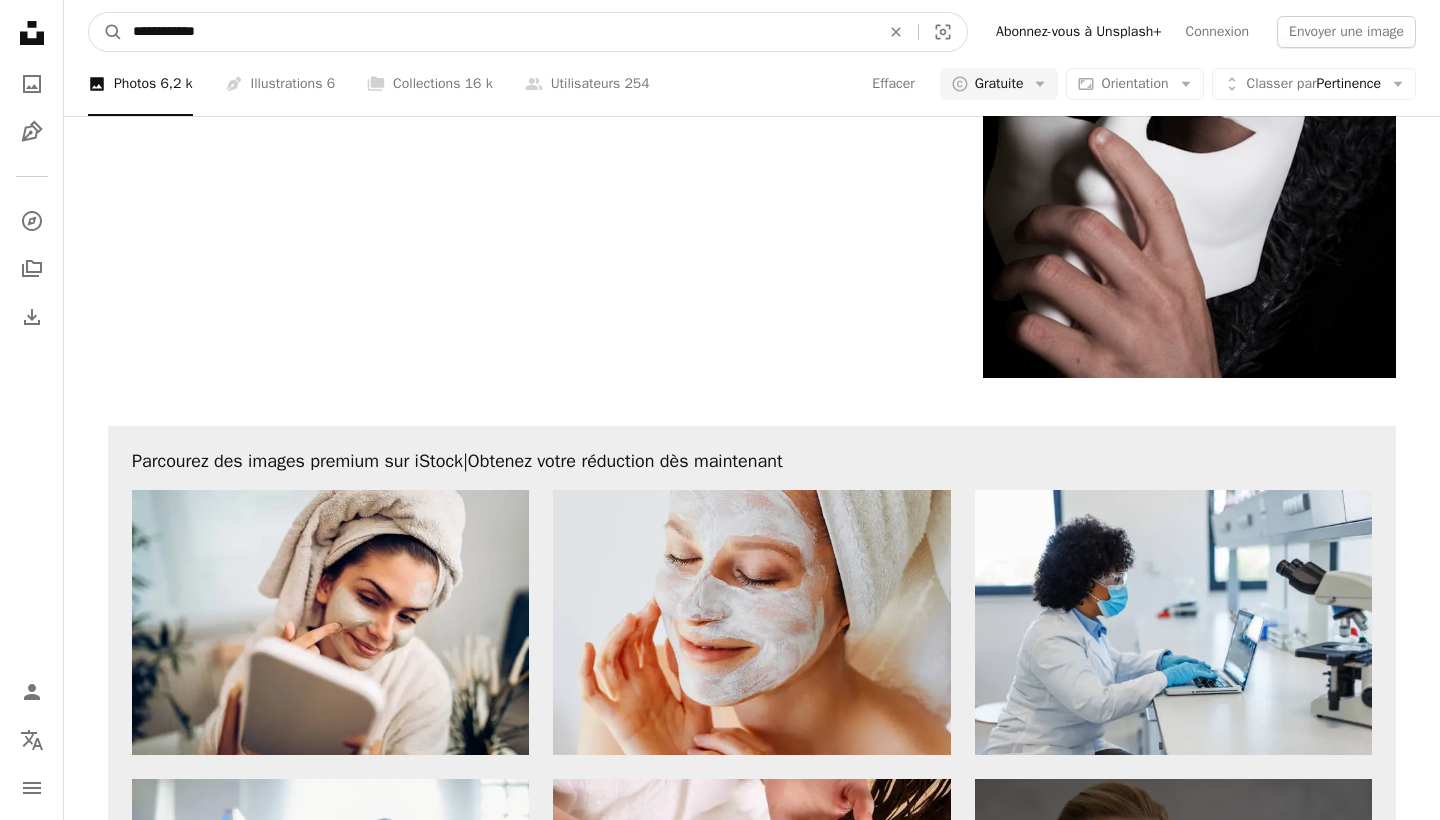 type on "**********" 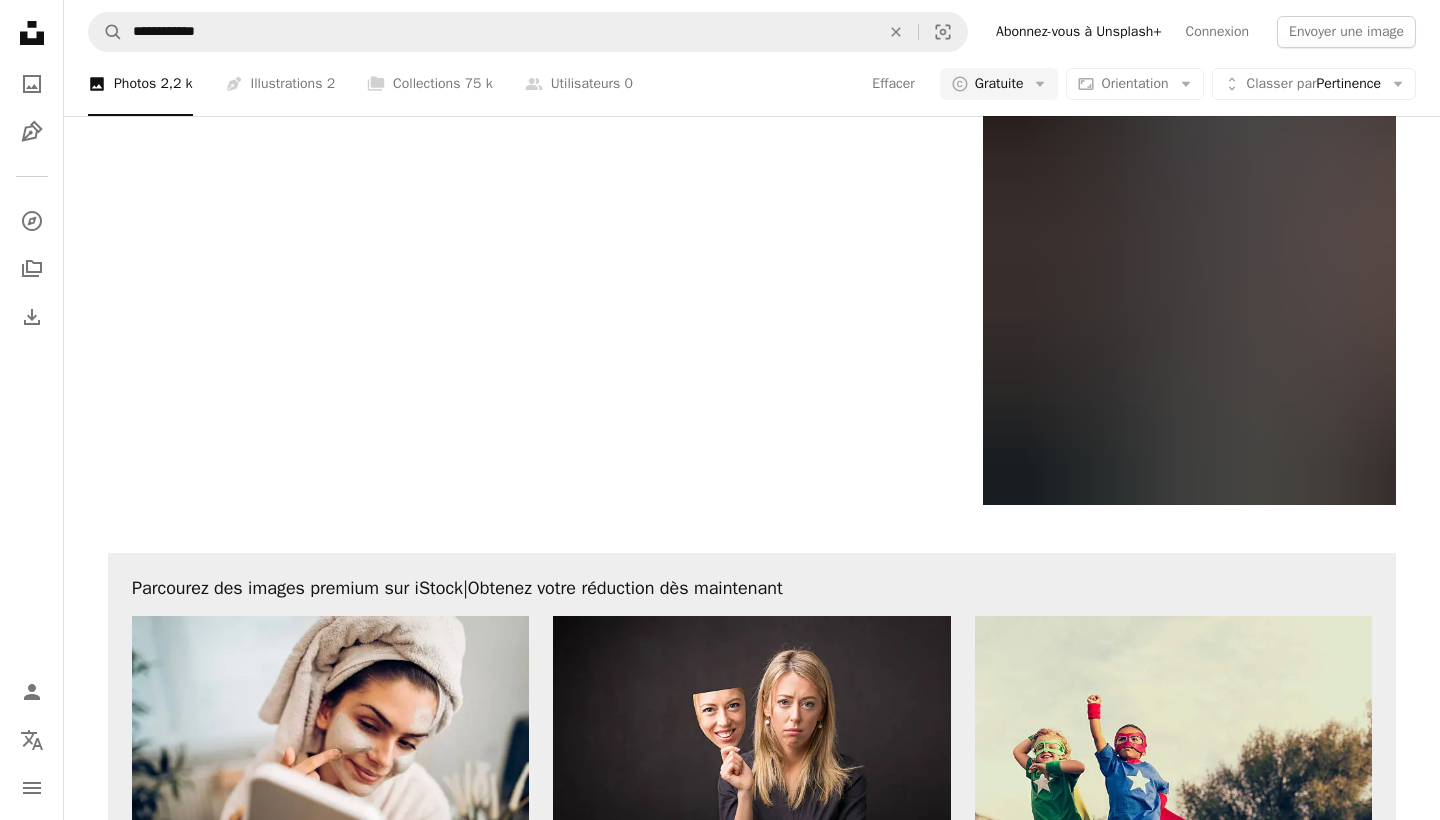 scroll, scrollTop: 3399, scrollLeft: 0, axis: vertical 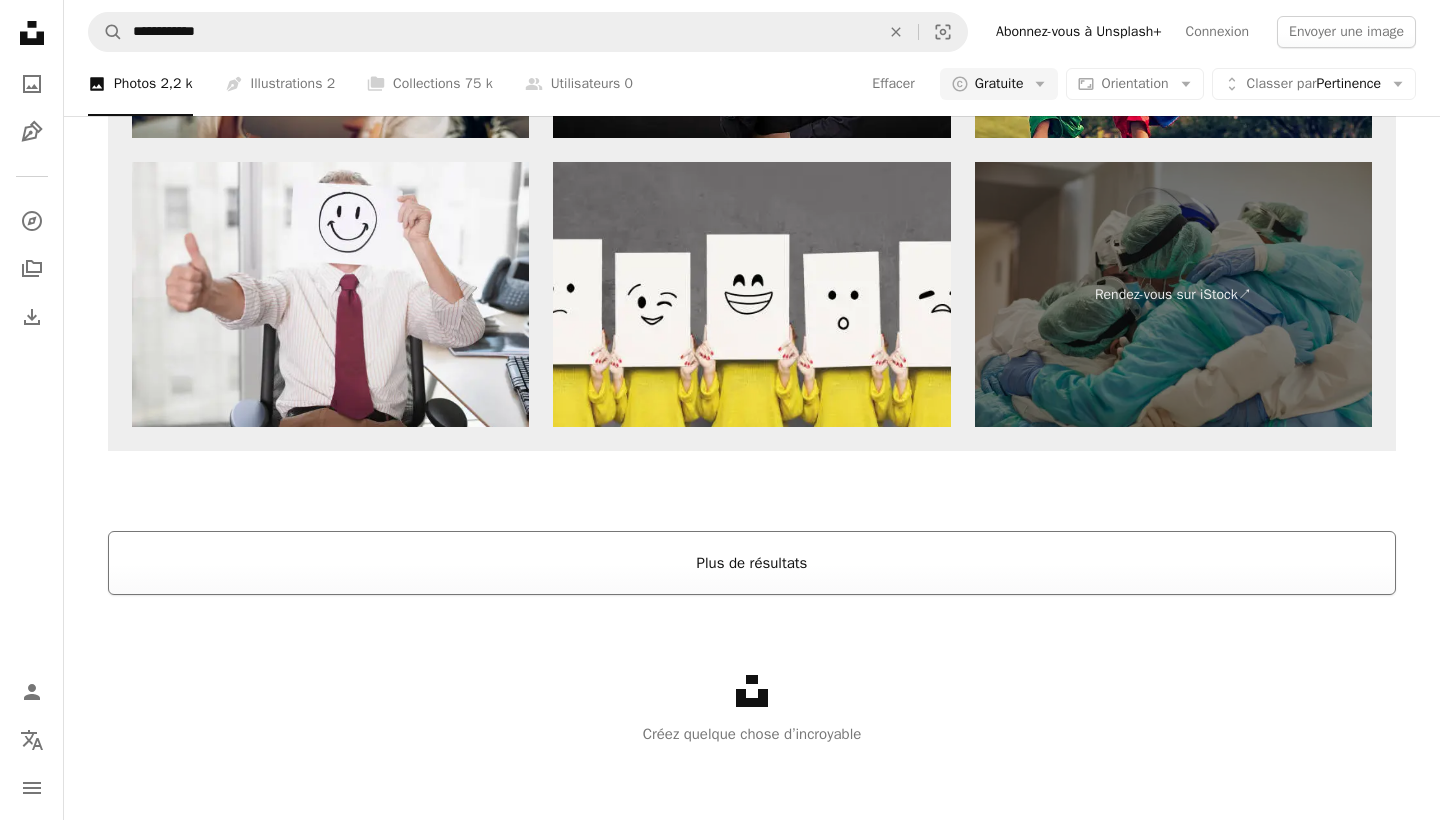 click on "Plus de résultats" at bounding box center [752, 563] 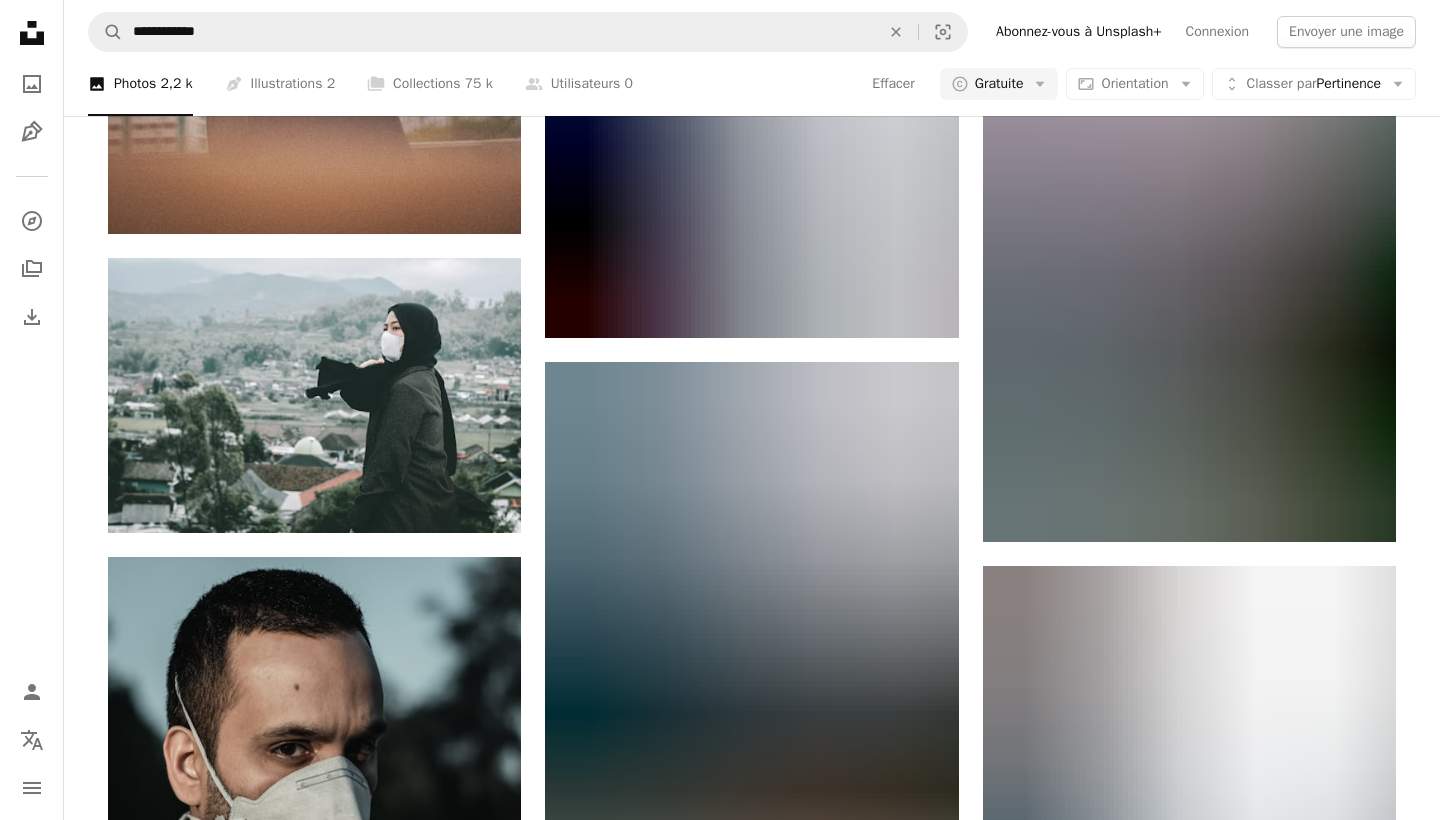 scroll, scrollTop: 5604, scrollLeft: 0, axis: vertical 